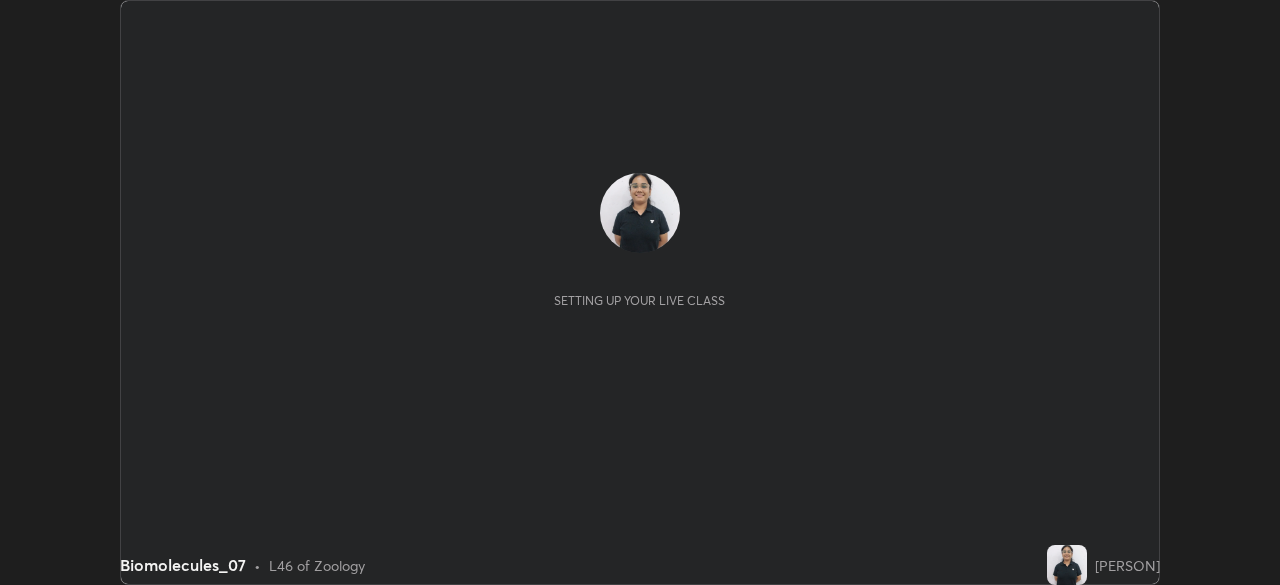 scroll, scrollTop: 0, scrollLeft: 0, axis: both 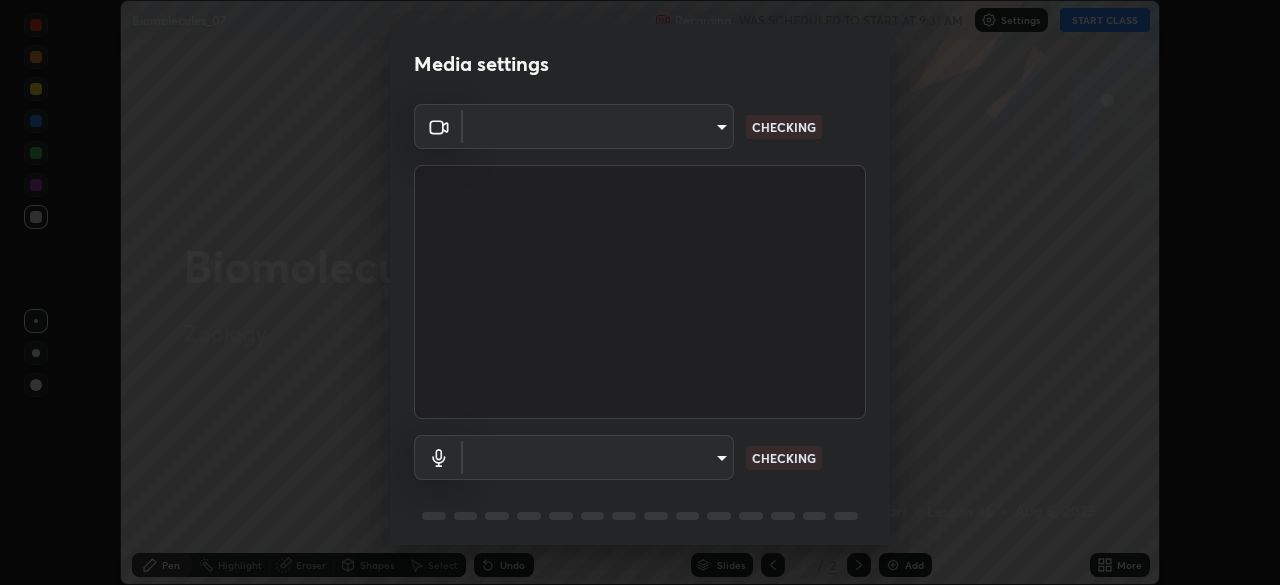 type on "55598c20c3627f74fde2fa62c56176c6afd958eb63f7086a397ce1464aa3371d" 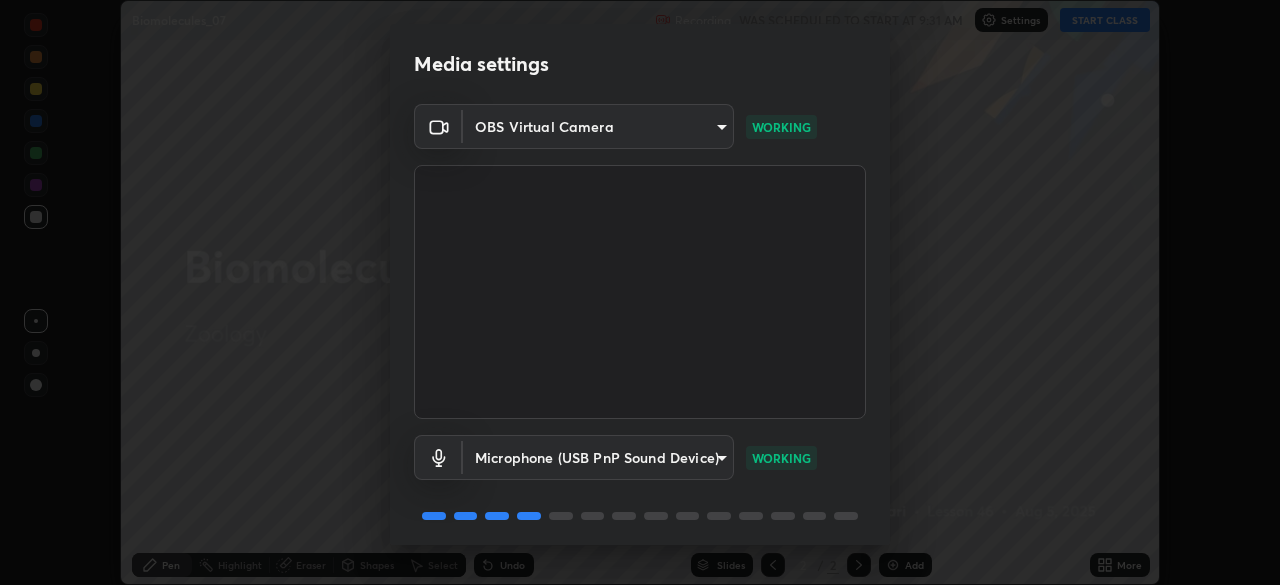 scroll, scrollTop: 70, scrollLeft: 0, axis: vertical 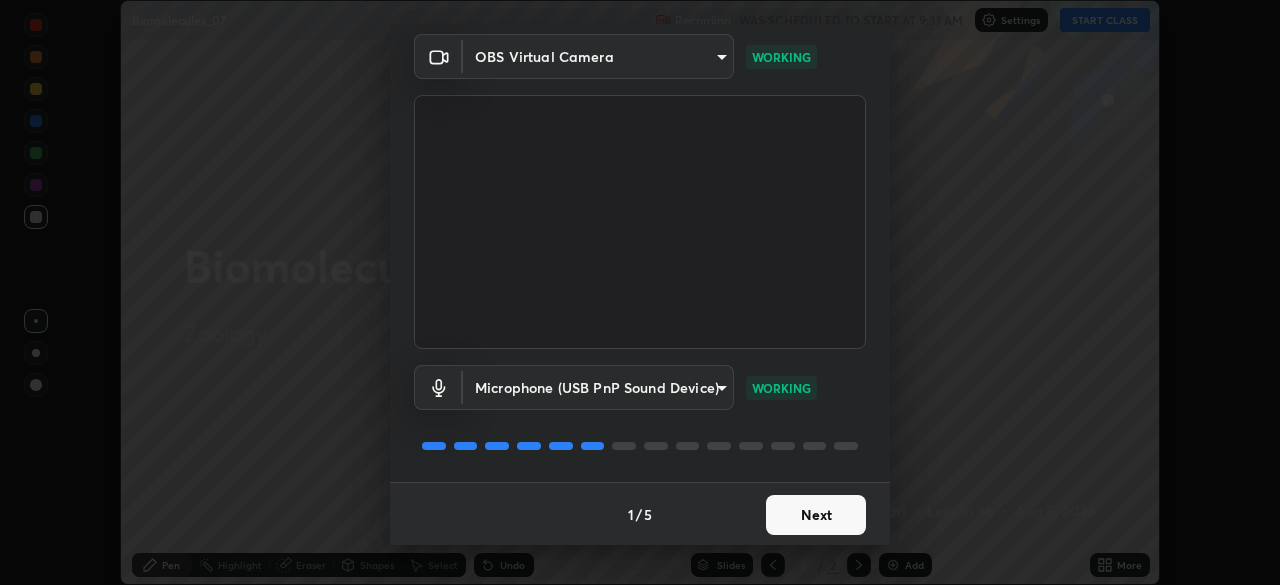 click on "Next" at bounding box center (816, 515) 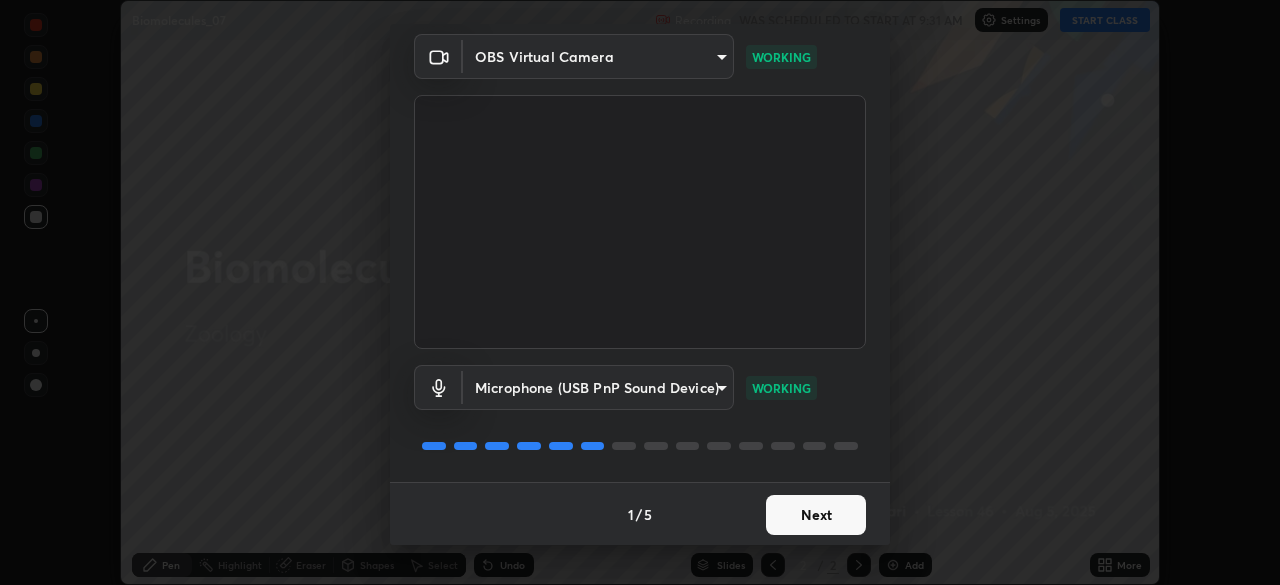scroll, scrollTop: 0, scrollLeft: 0, axis: both 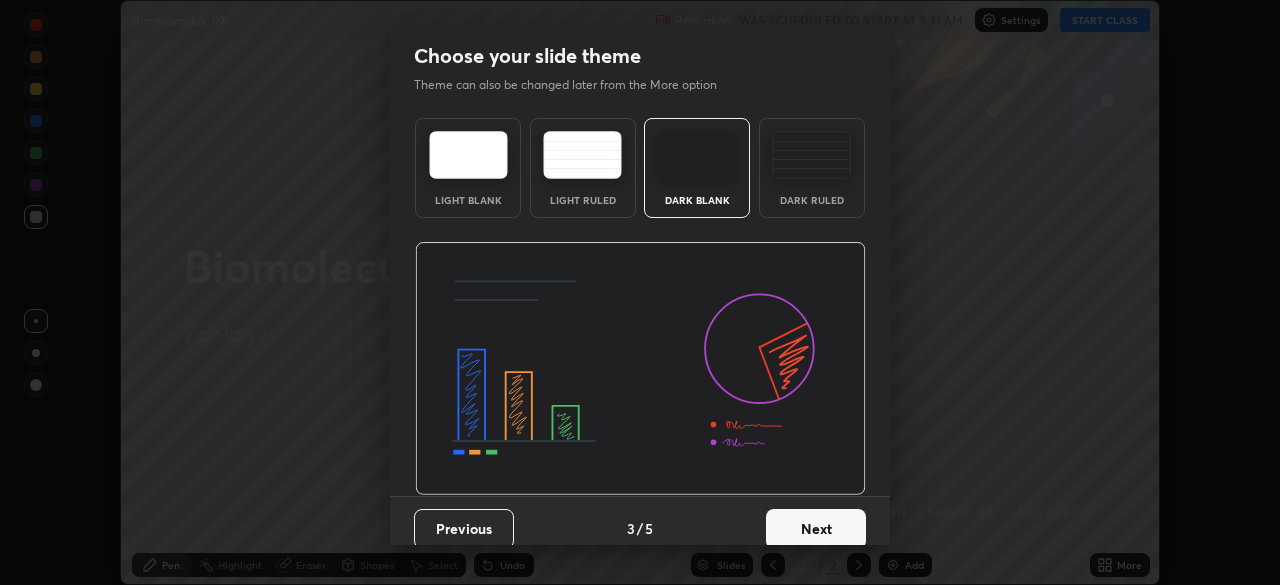 click on "Dark Ruled" at bounding box center [812, 200] 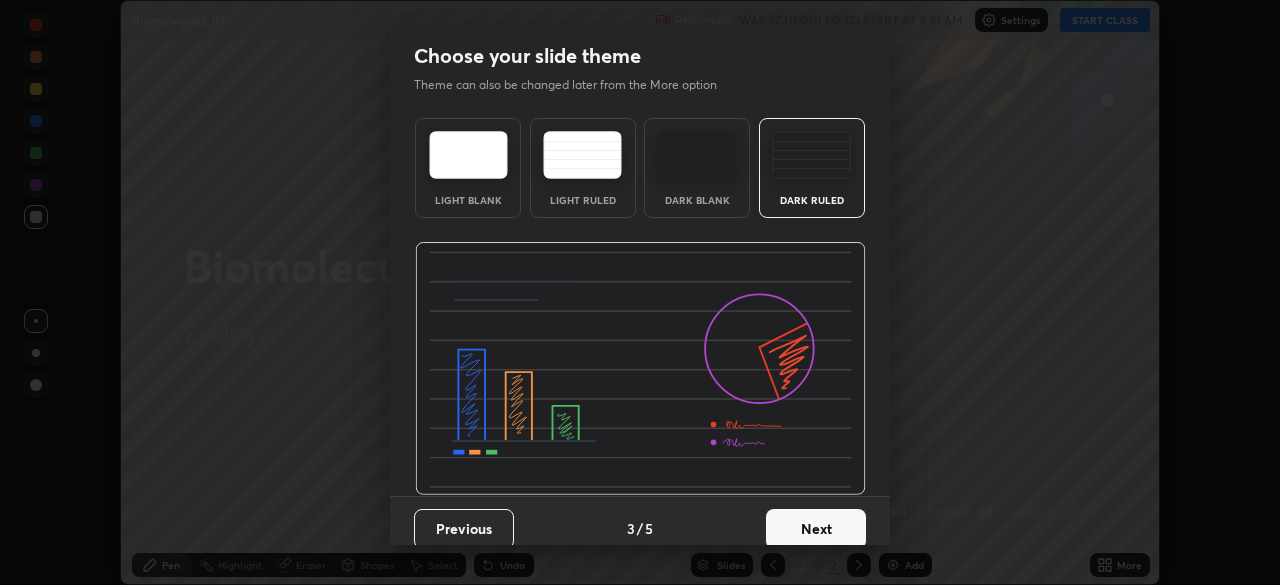 click on "Next" at bounding box center (816, 529) 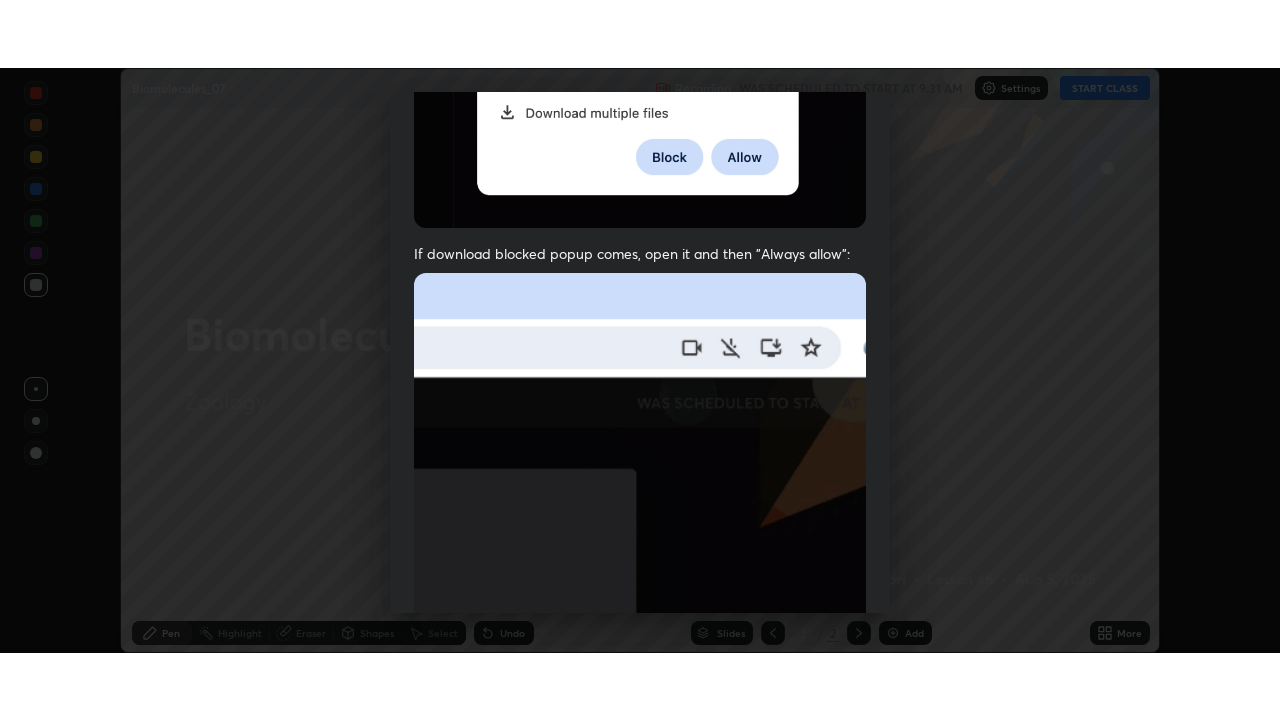 scroll, scrollTop: 478, scrollLeft: 0, axis: vertical 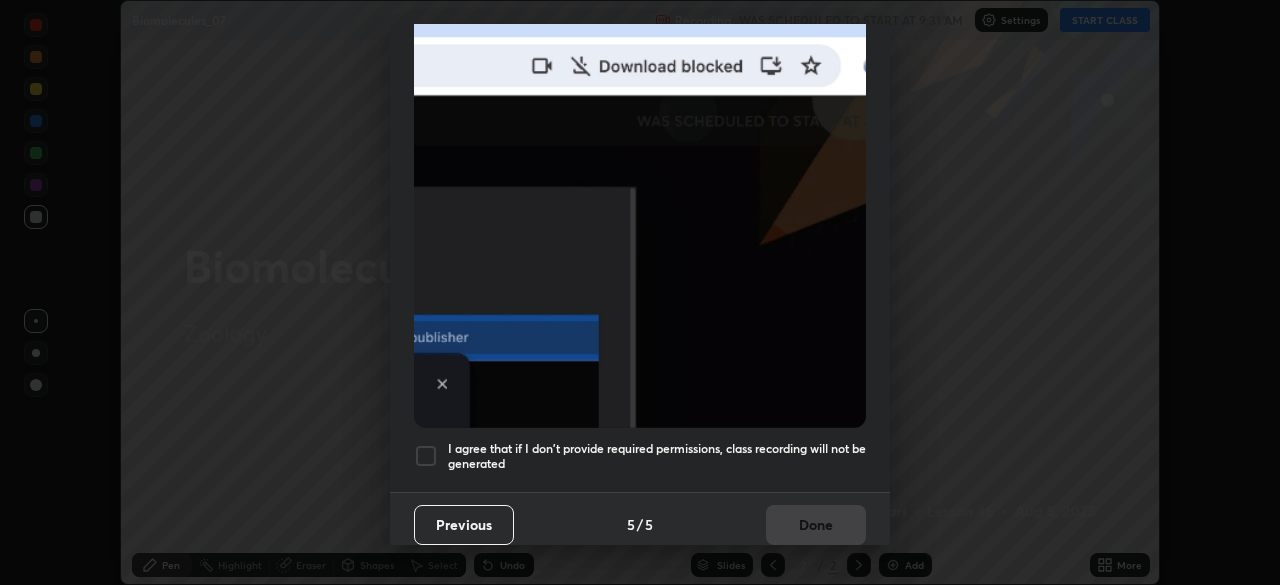 click at bounding box center (426, 456) 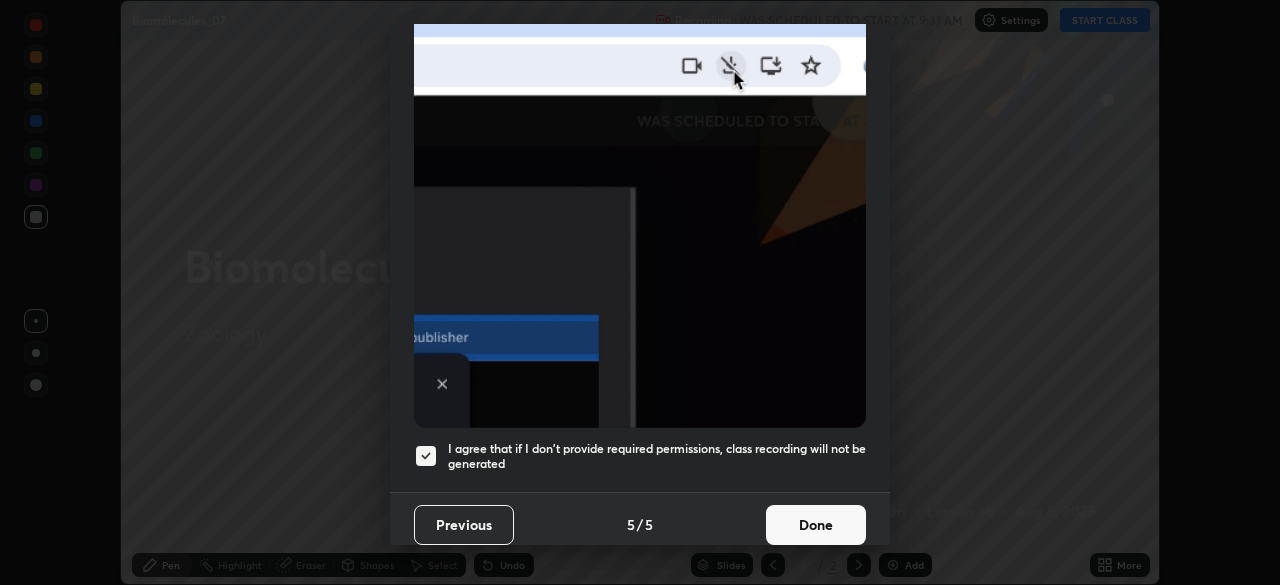 click on "Done" at bounding box center (816, 525) 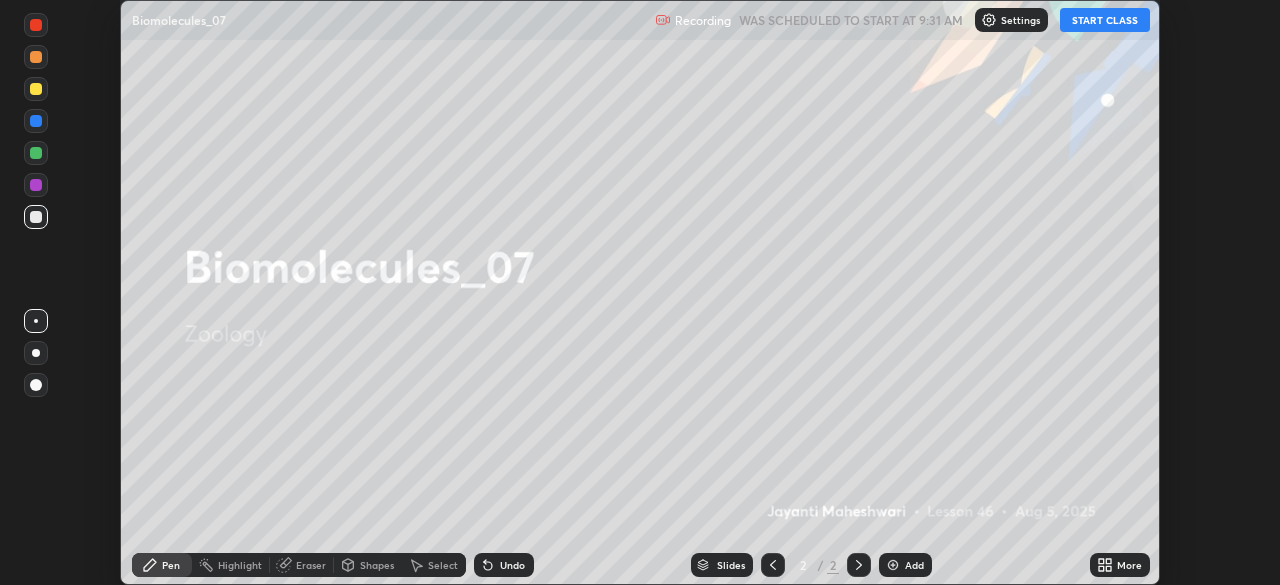 click on "START CLASS" at bounding box center (1105, 20) 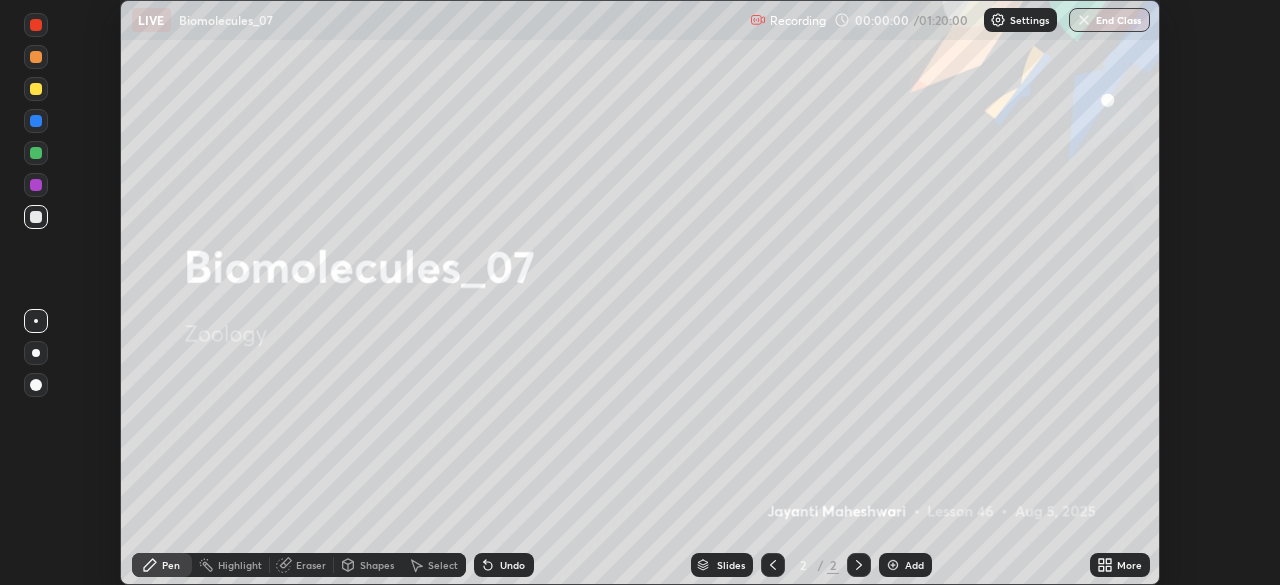 click on "More" at bounding box center (1129, 565) 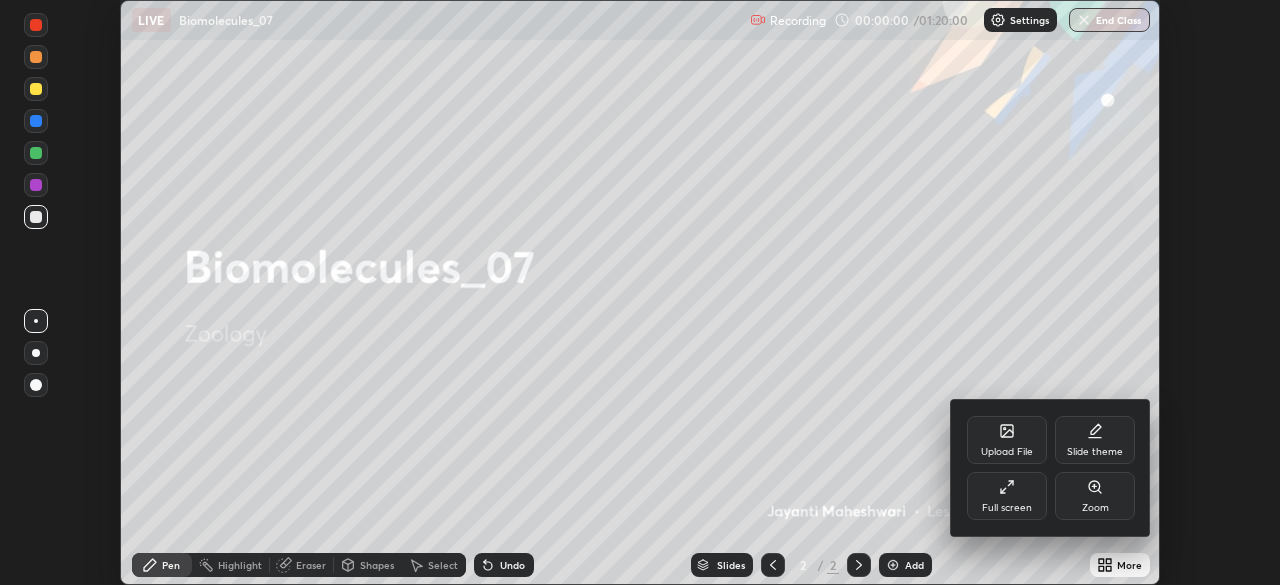 click 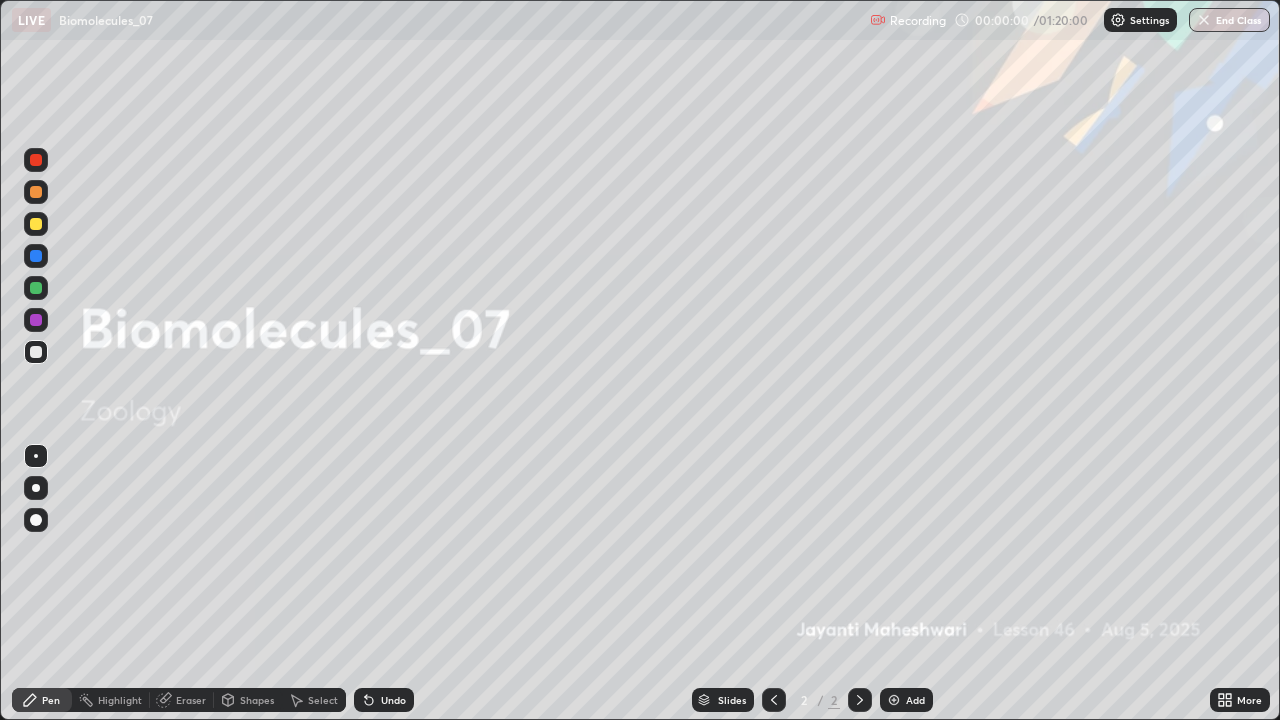 scroll, scrollTop: 99280, scrollLeft: 98720, axis: both 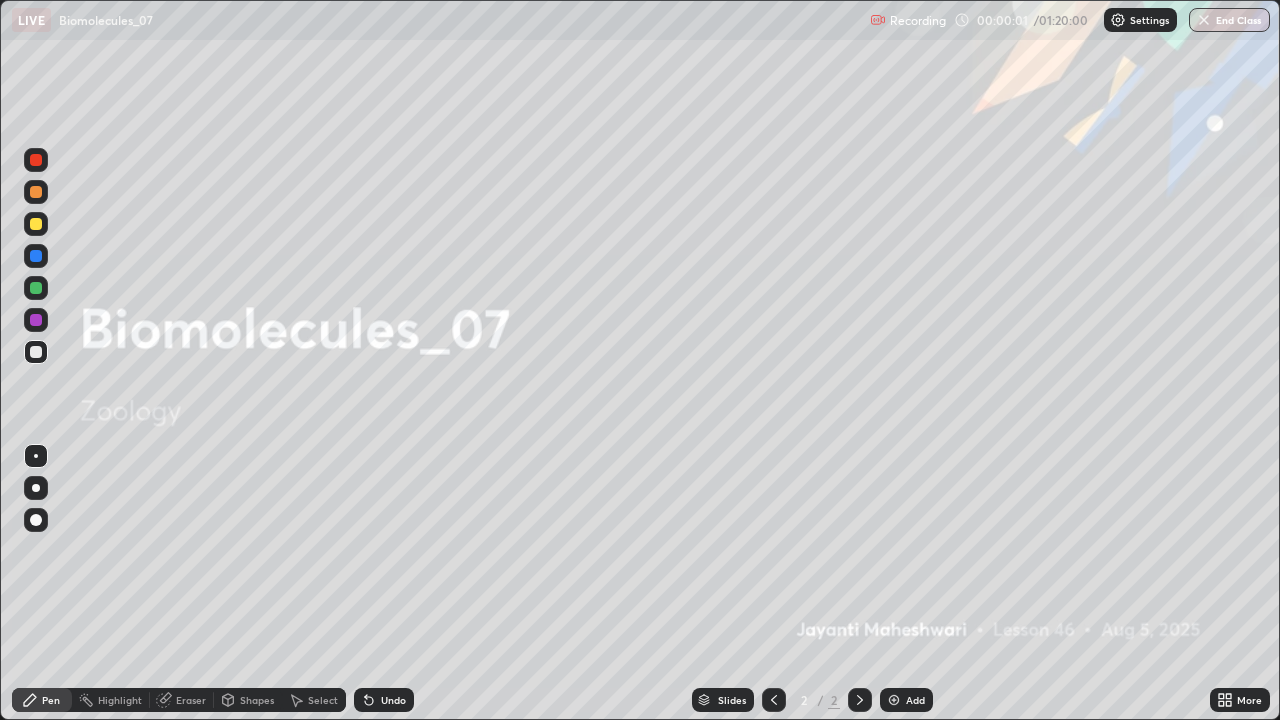 click on "Add" at bounding box center [915, 700] 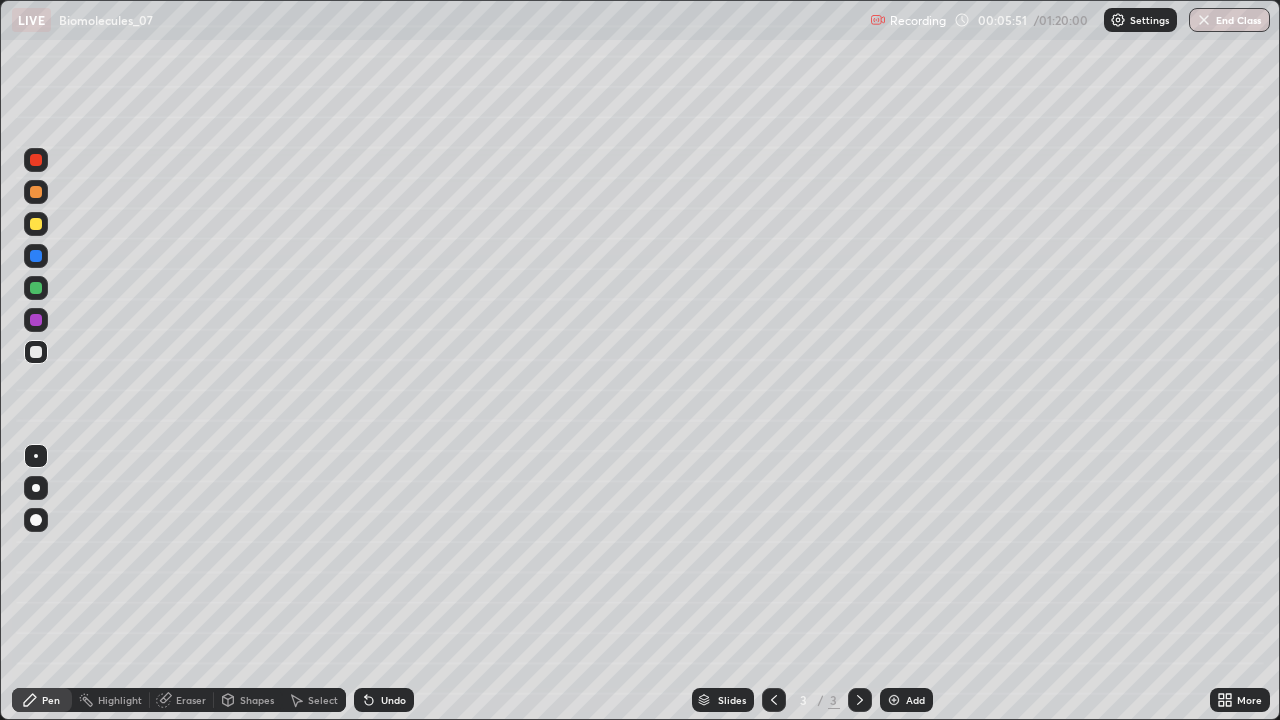 click at bounding box center (36, 488) 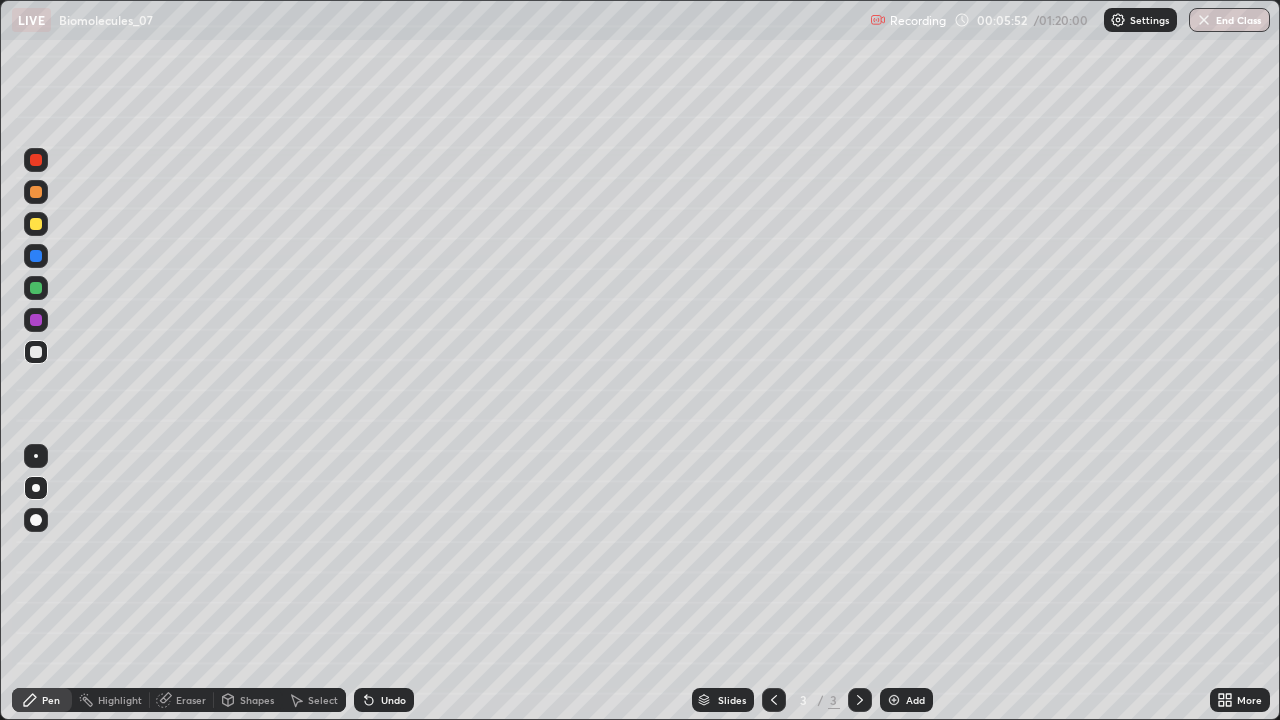 click on "Shapes" at bounding box center [248, 700] 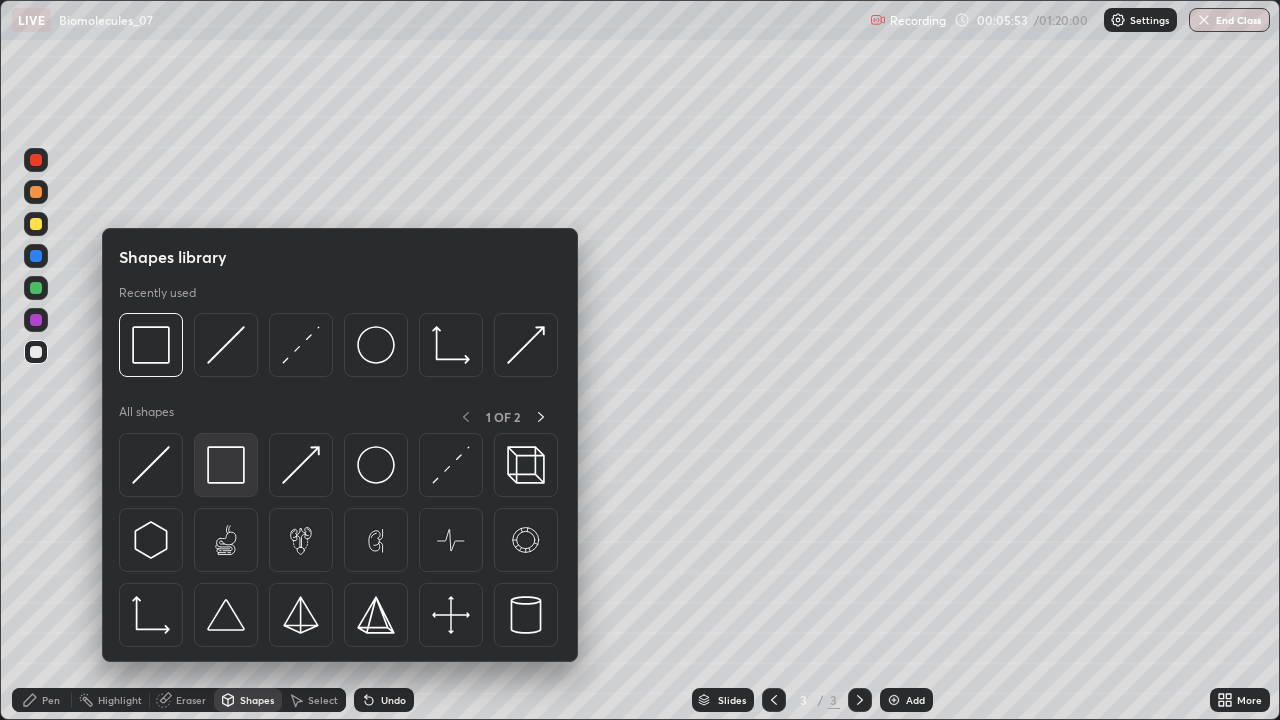 click at bounding box center (226, 465) 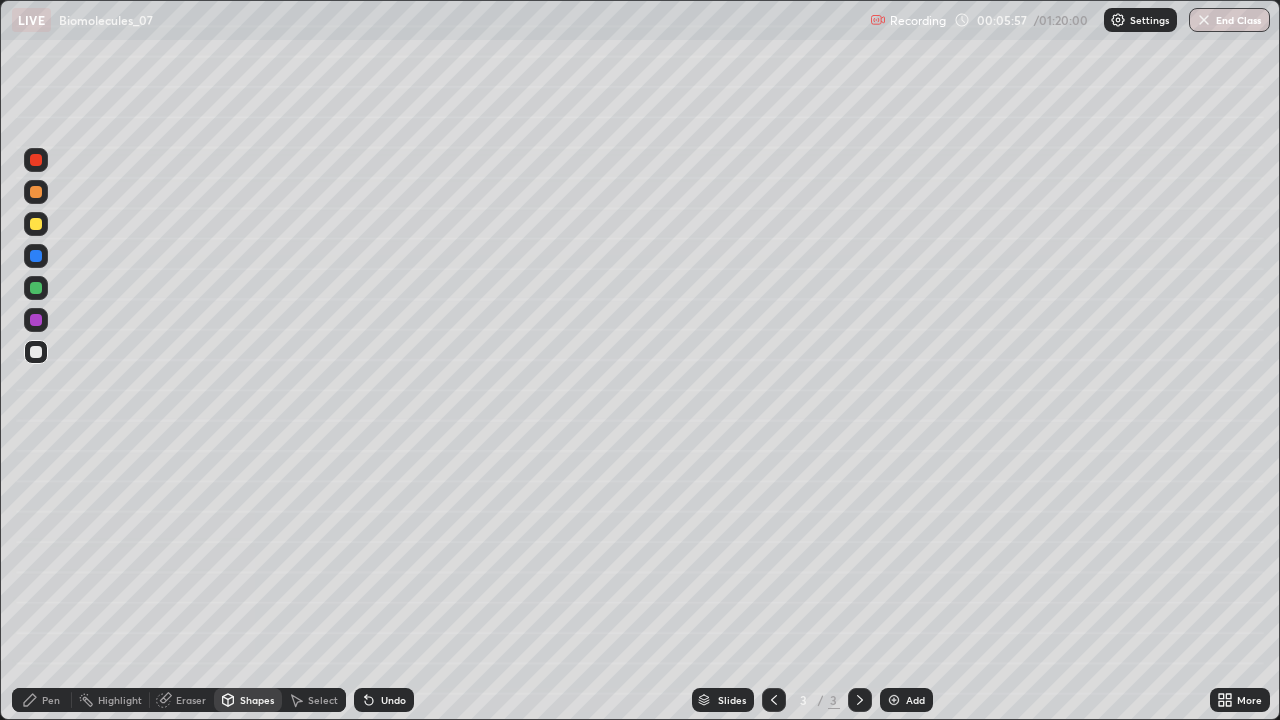 click at bounding box center [36, 288] 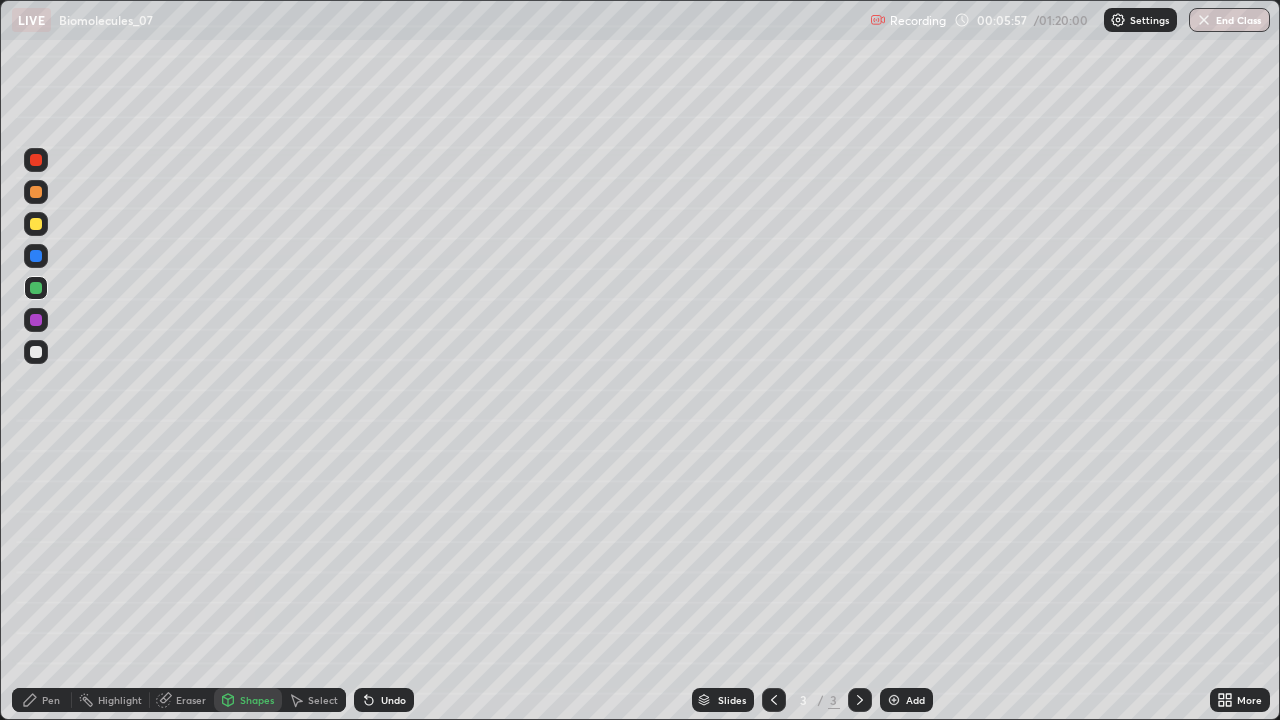 click 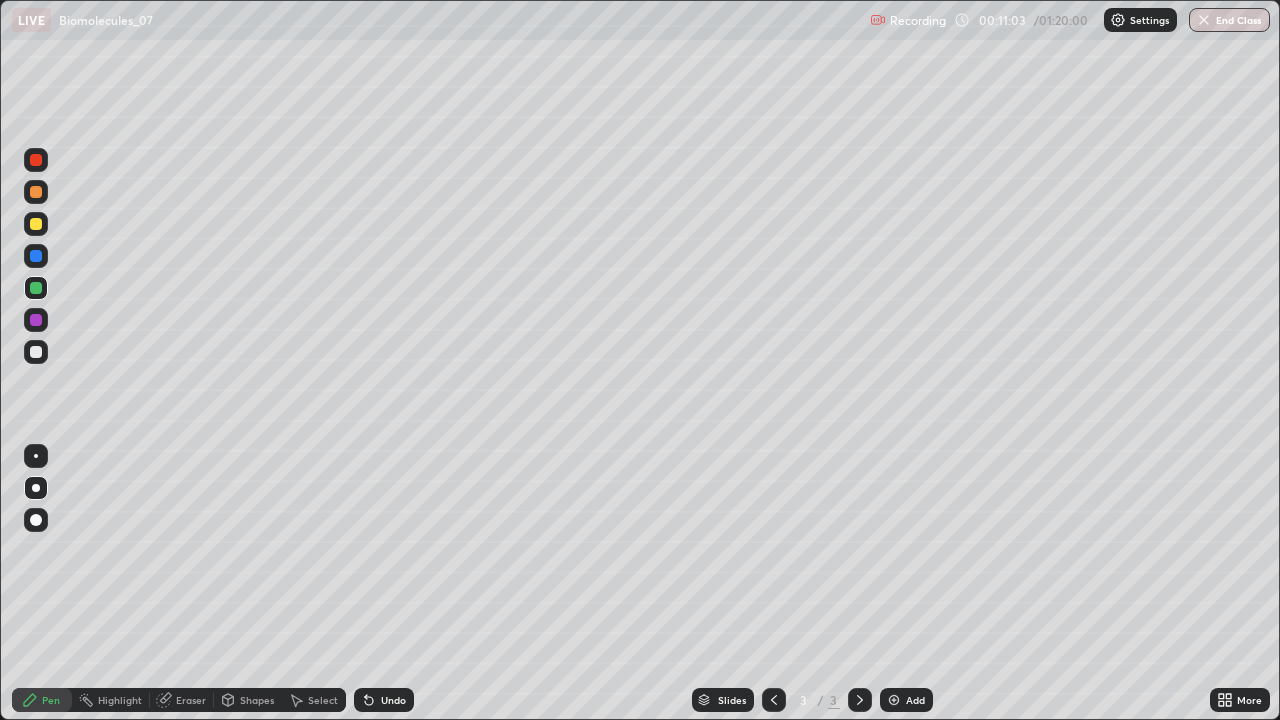 click on "Undo" at bounding box center [393, 700] 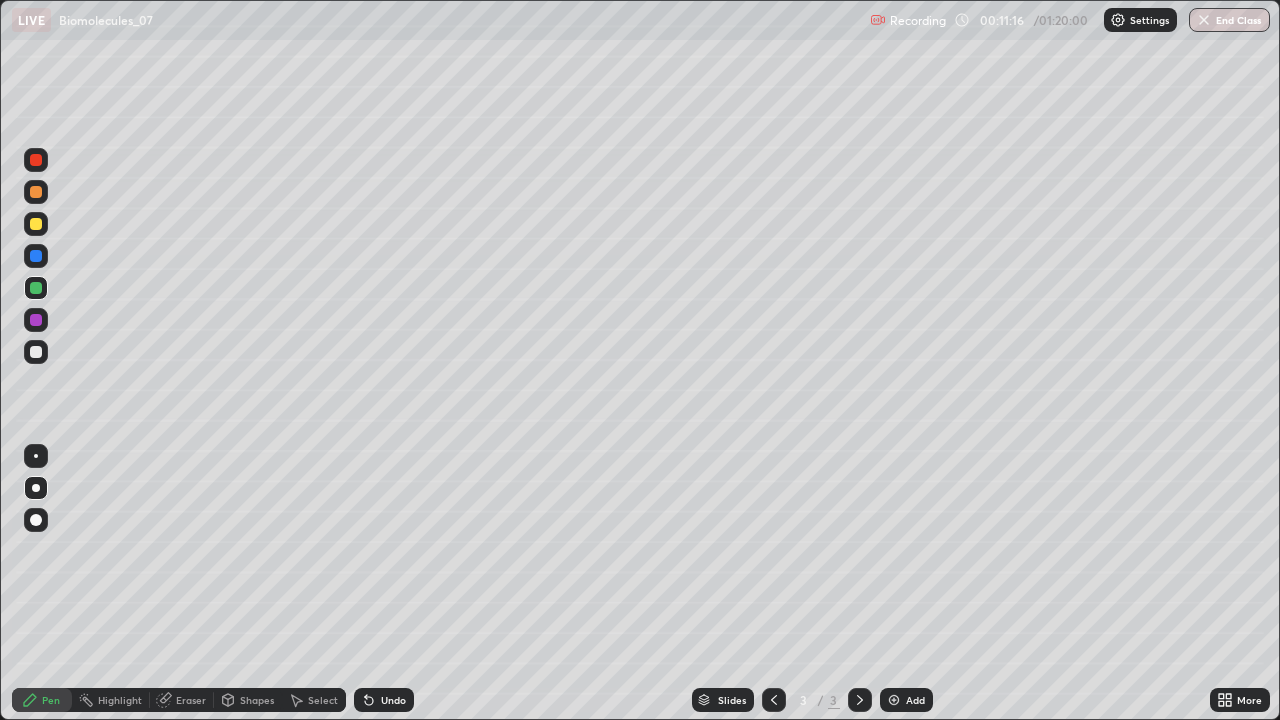 click at bounding box center [36, 224] 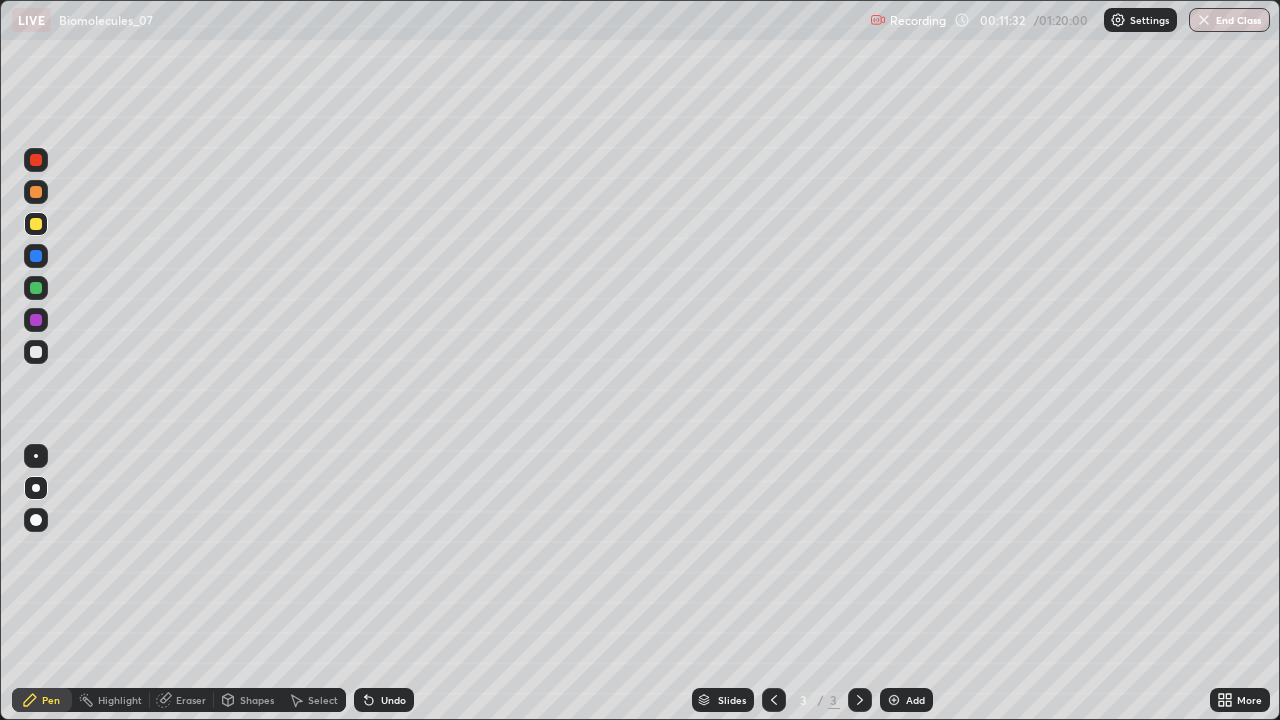 click at bounding box center [36, 352] 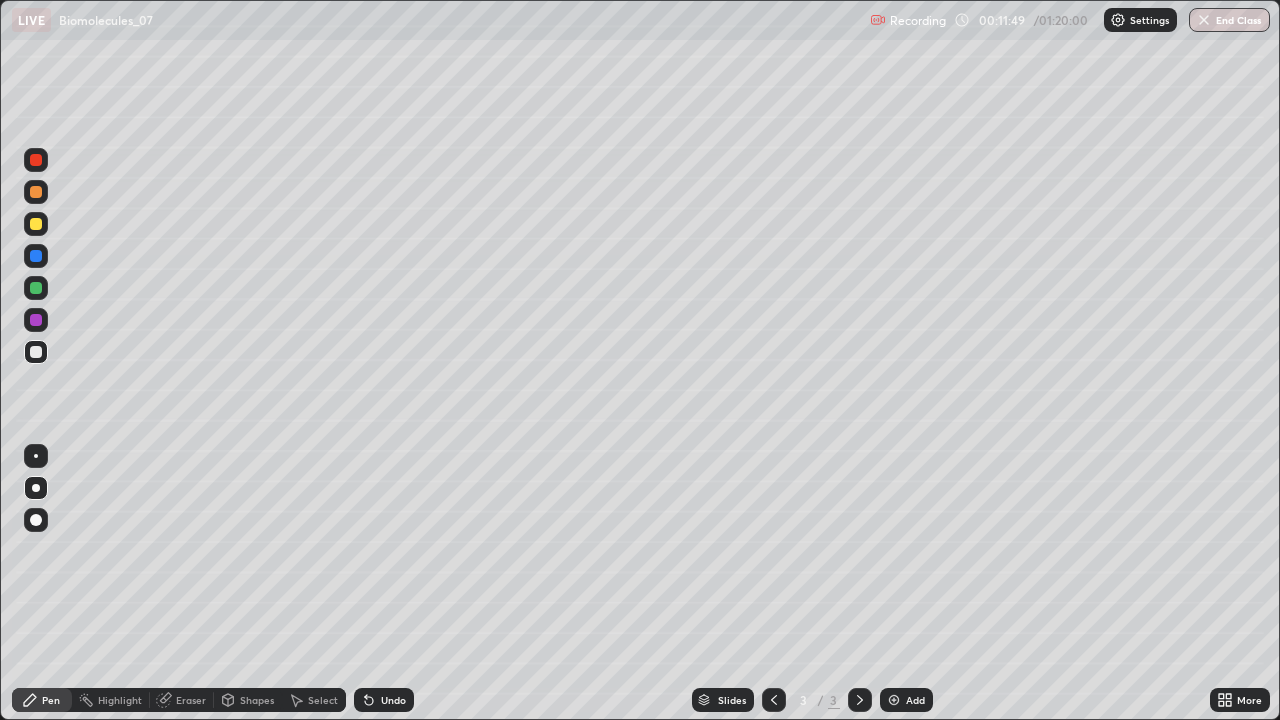 click at bounding box center [36, 224] 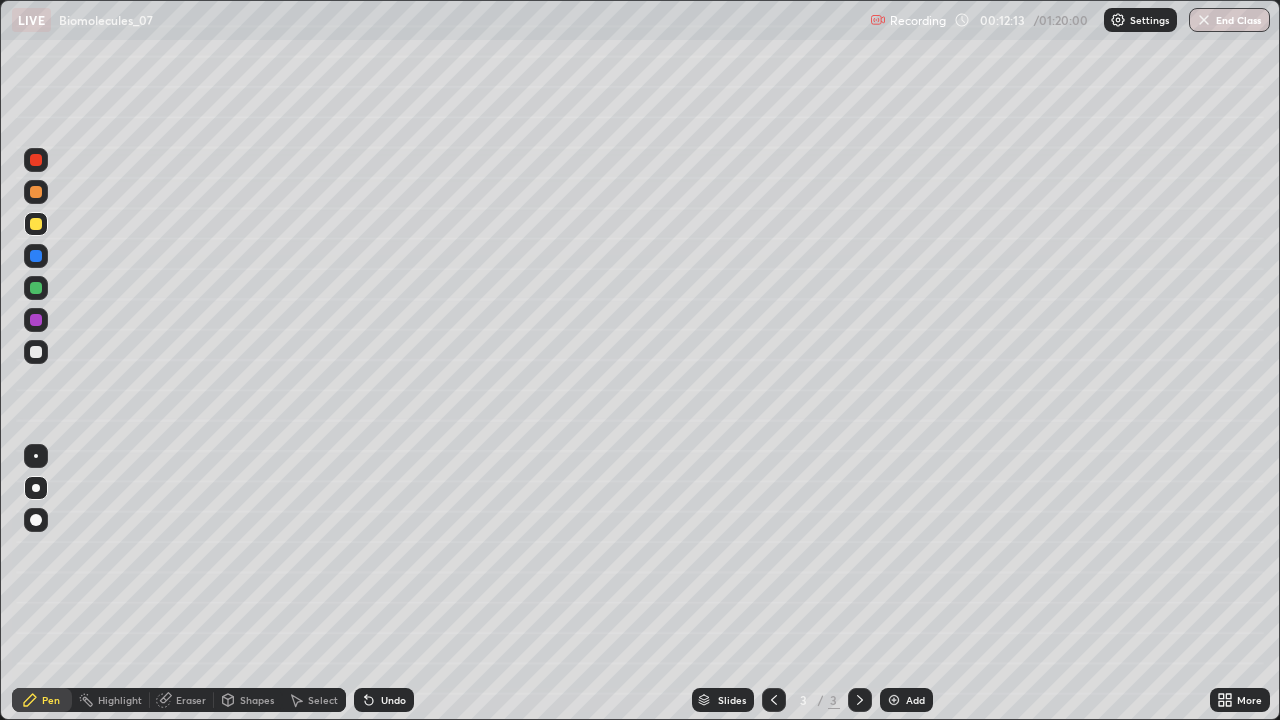 click at bounding box center (36, 352) 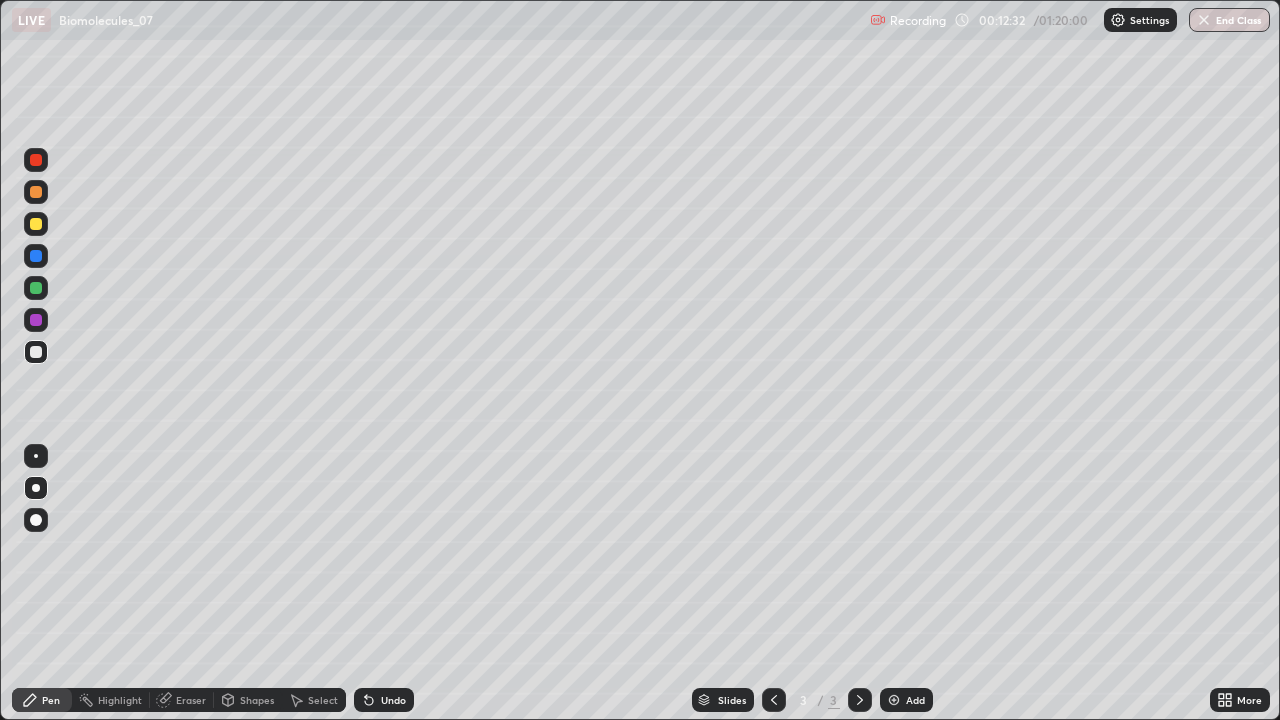 click on "Undo" at bounding box center [393, 700] 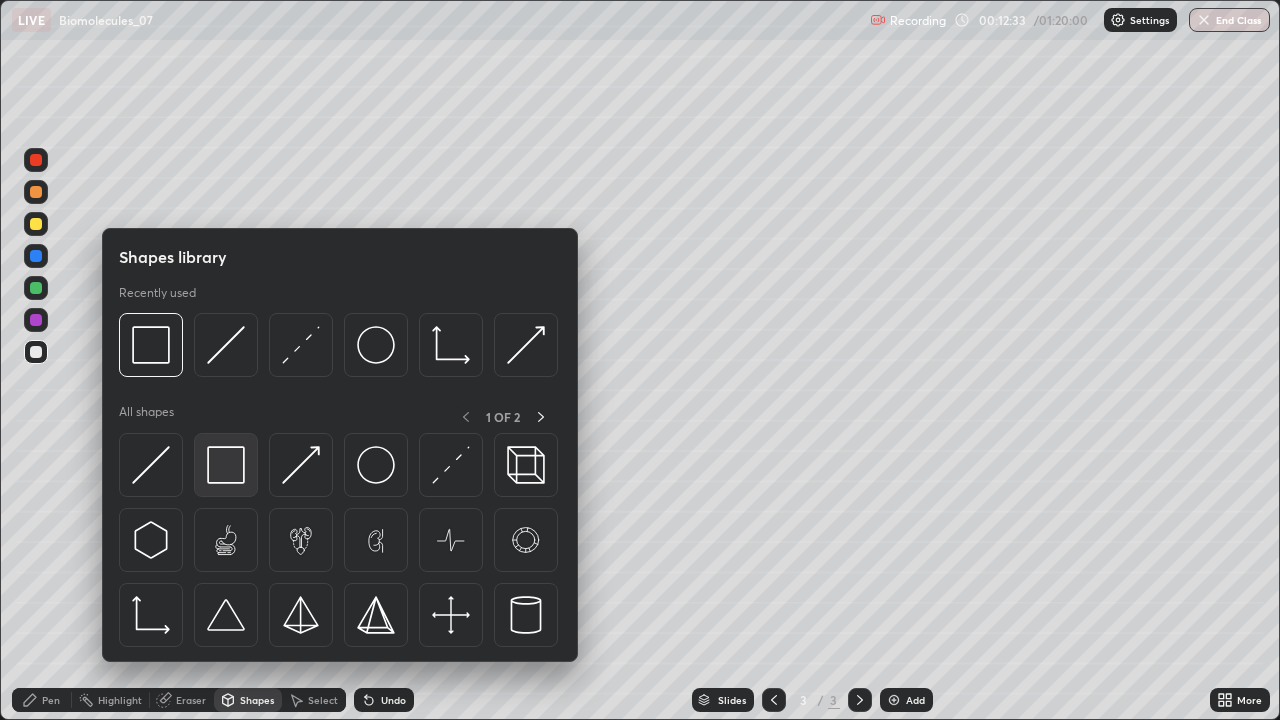 click at bounding box center (226, 465) 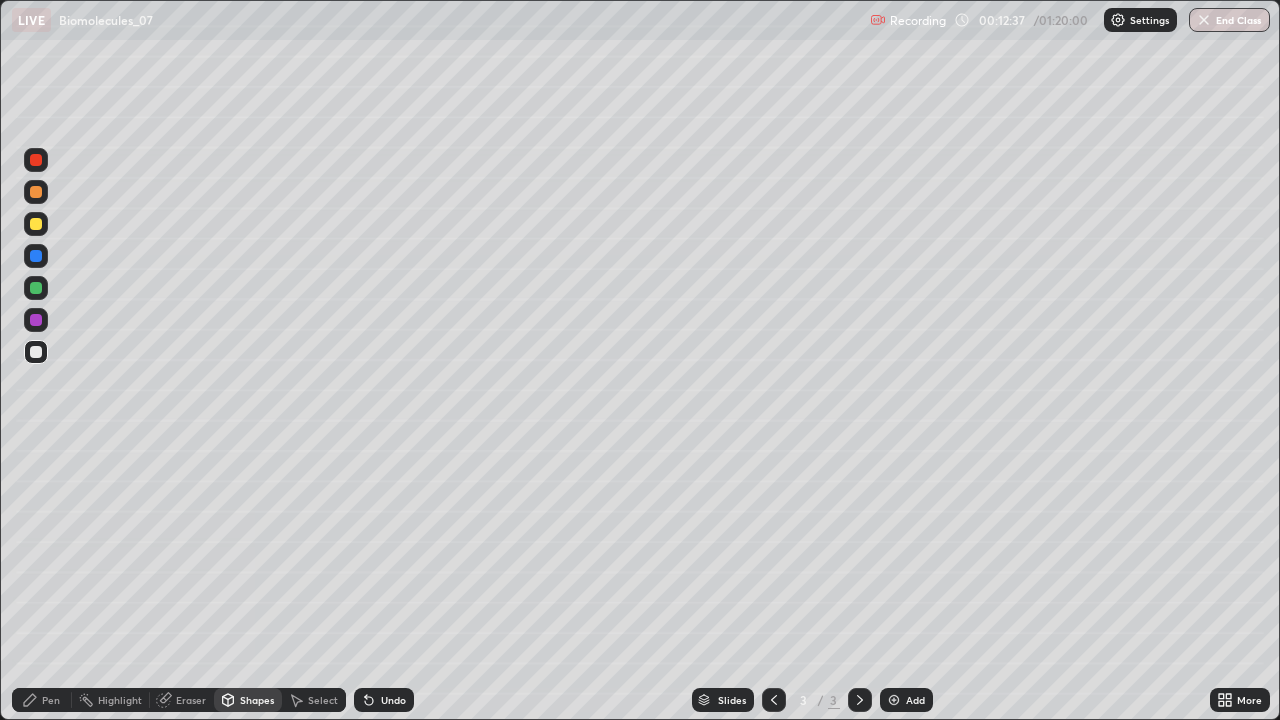 click on "Pen" at bounding box center [51, 700] 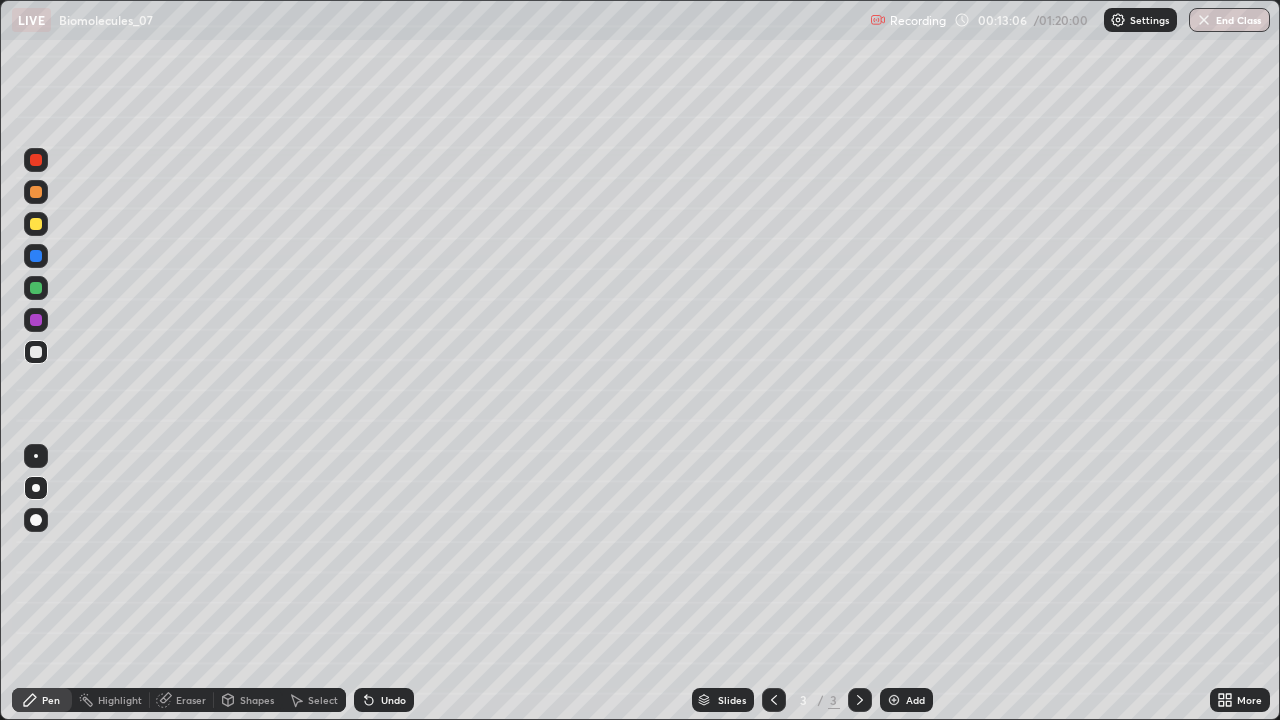 click at bounding box center [36, 288] 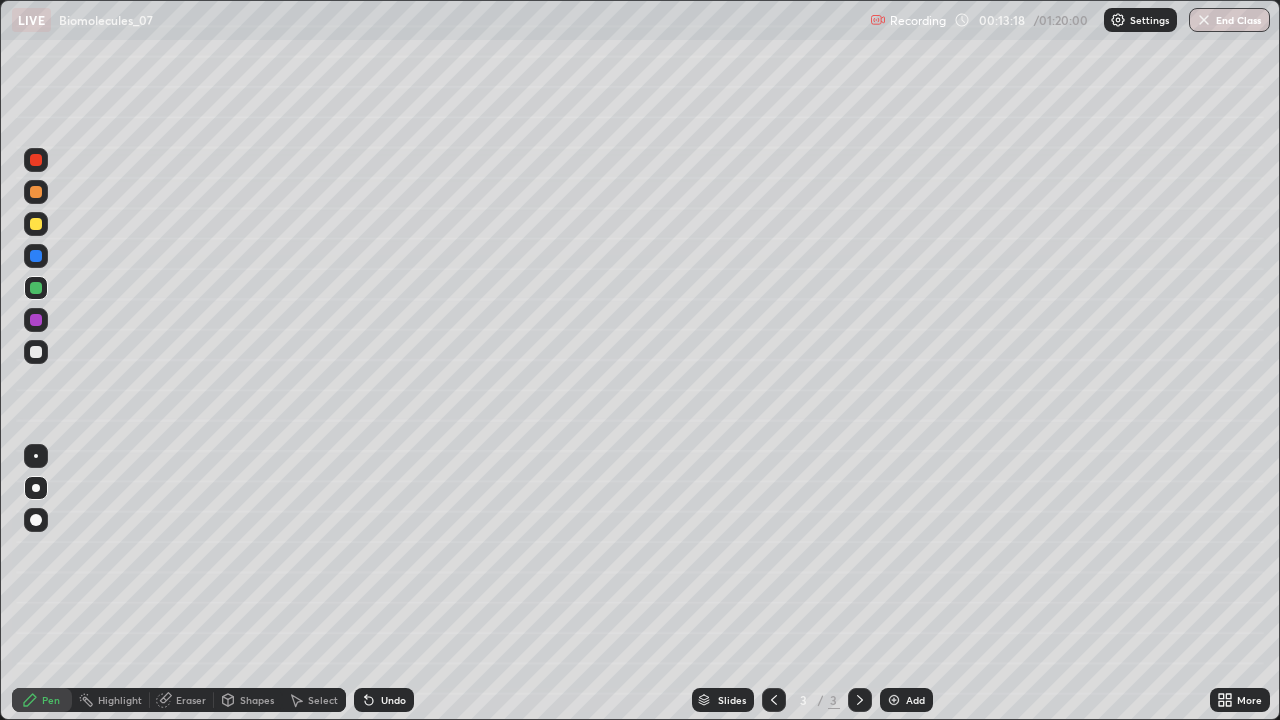 click at bounding box center (36, 352) 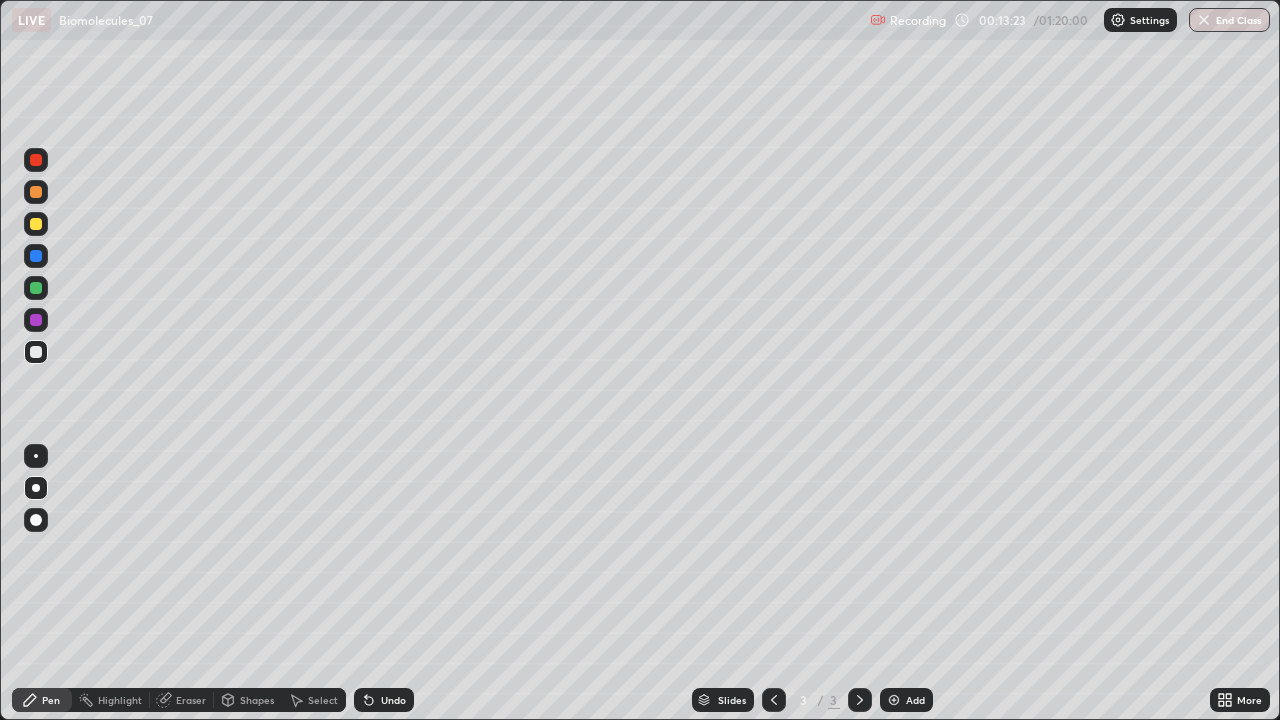 click at bounding box center (36, 320) 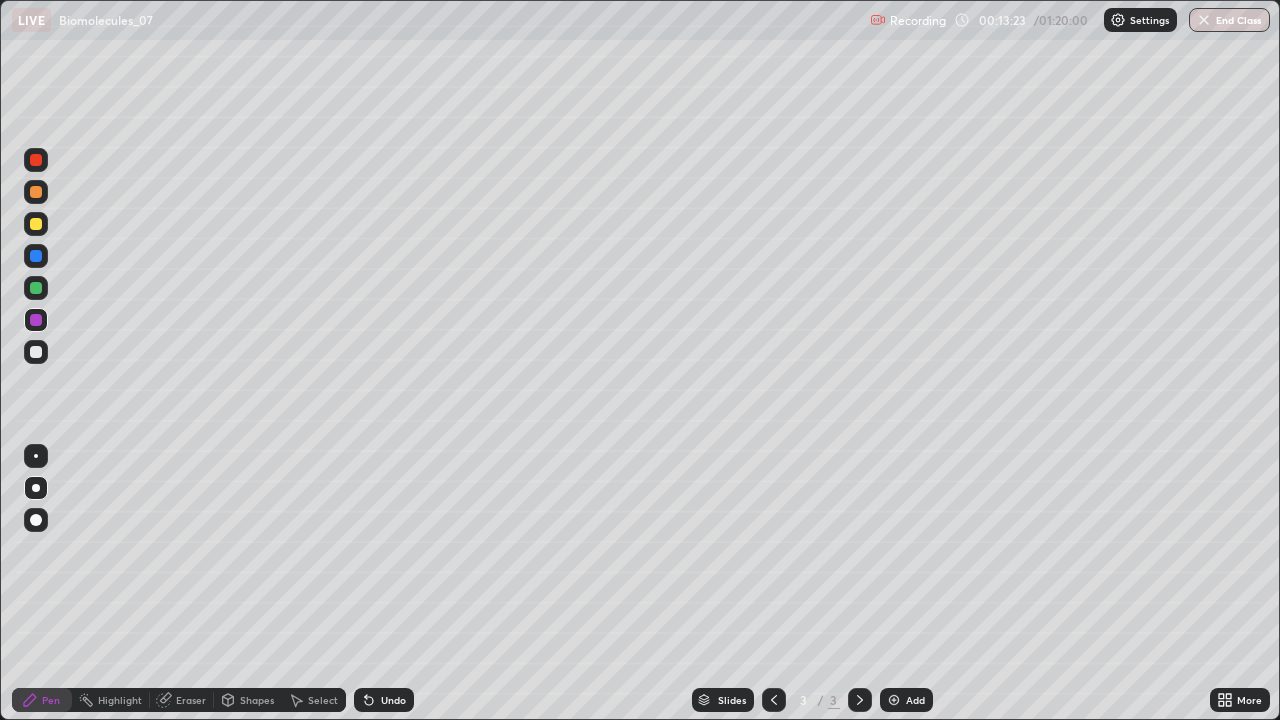click at bounding box center (36, 288) 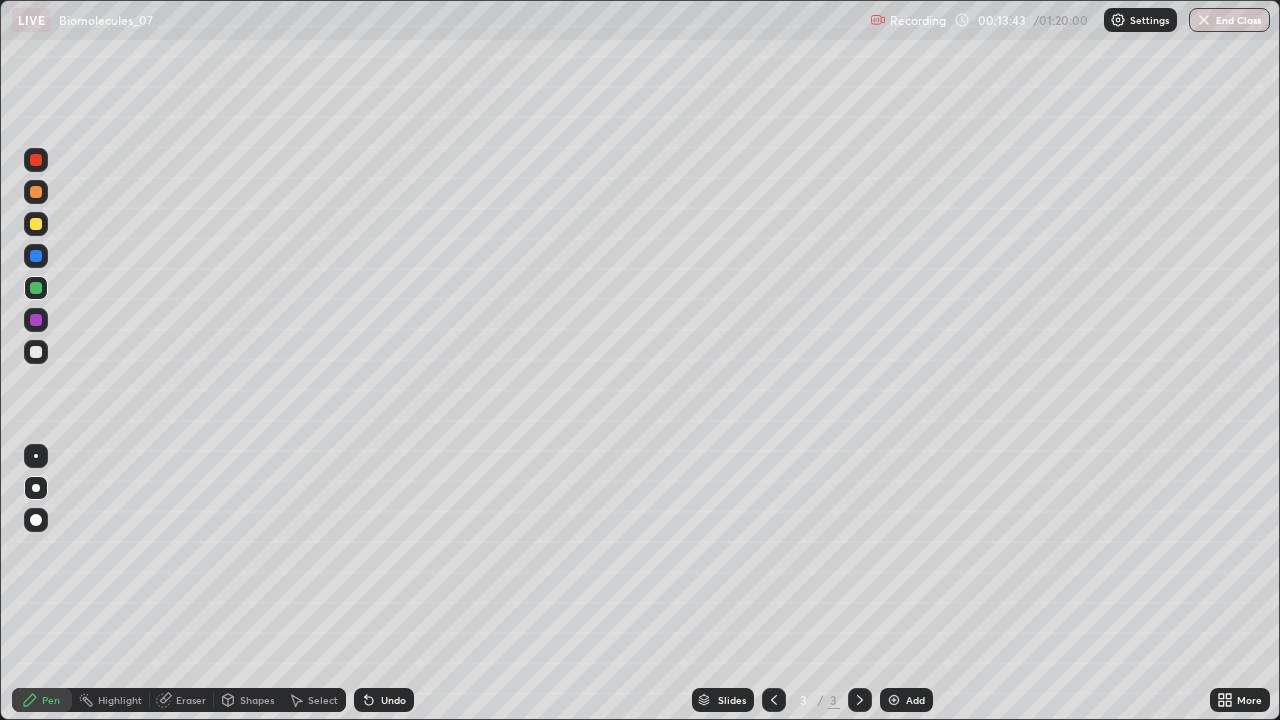 click on "Undo" at bounding box center [393, 700] 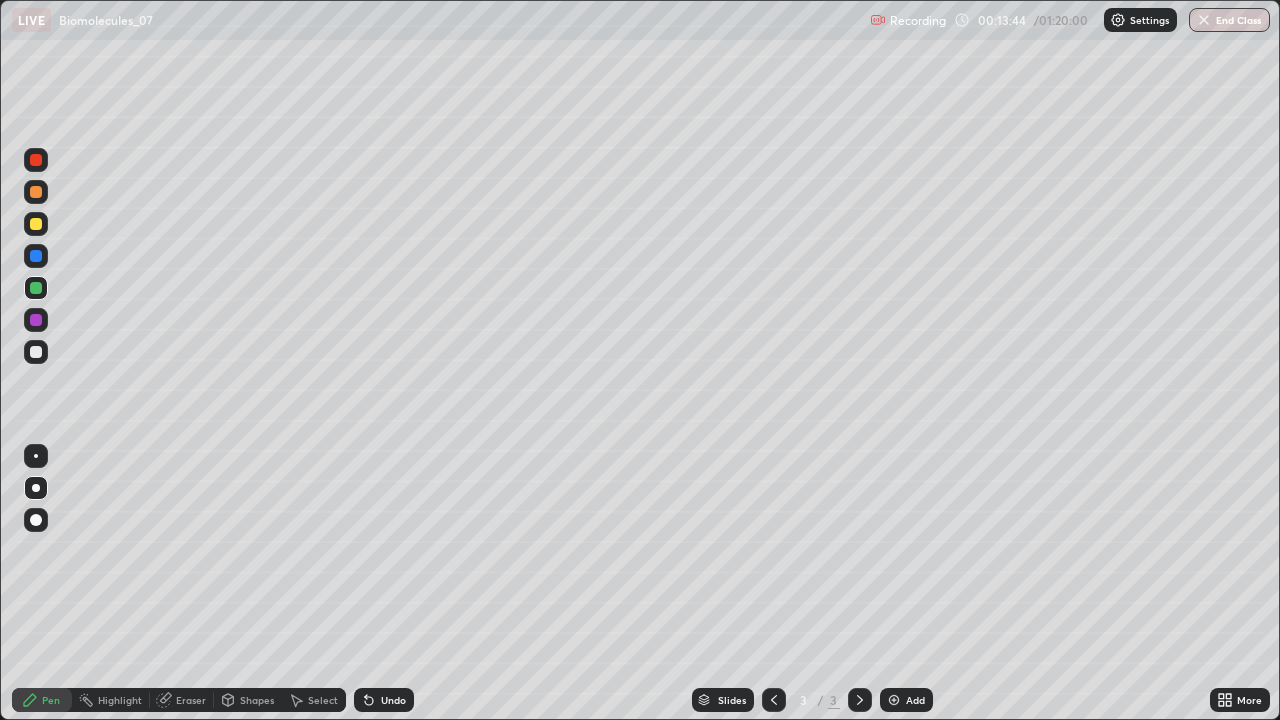 click on "Undo" at bounding box center [384, 700] 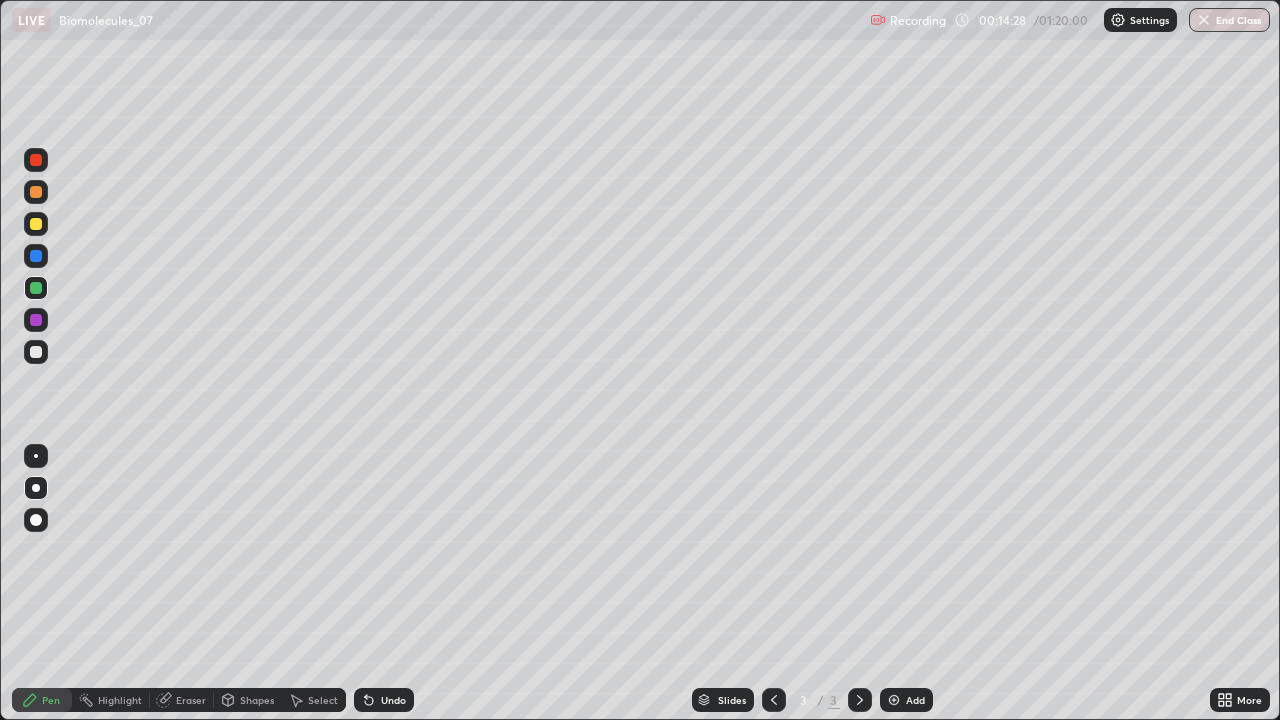 click at bounding box center (36, 352) 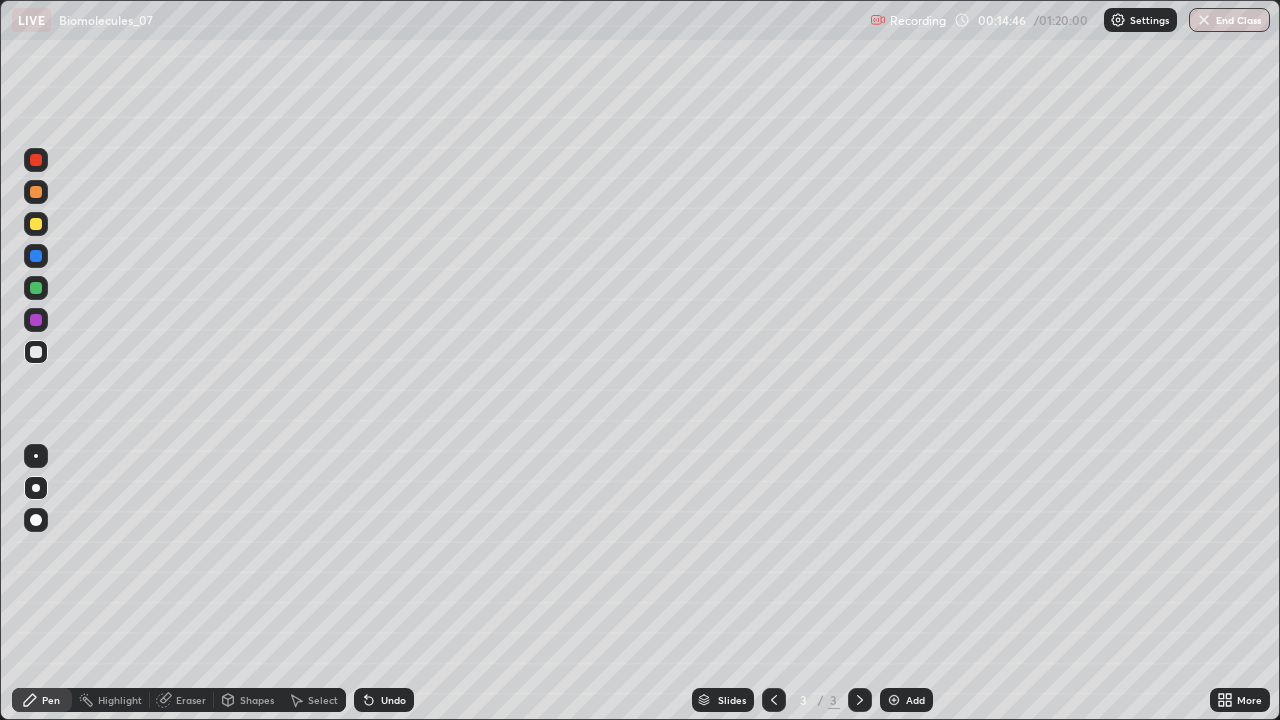 click on "Add" at bounding box center [906, 700] 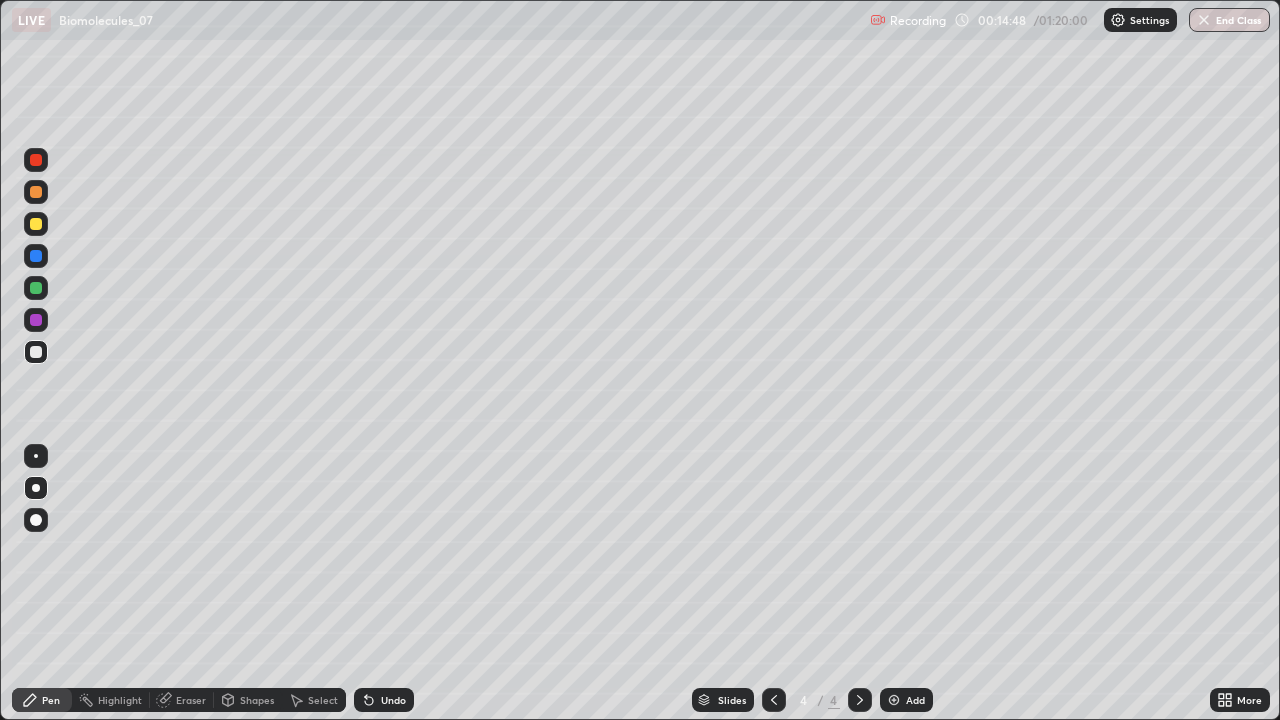 click at bounding box center [36, 224] 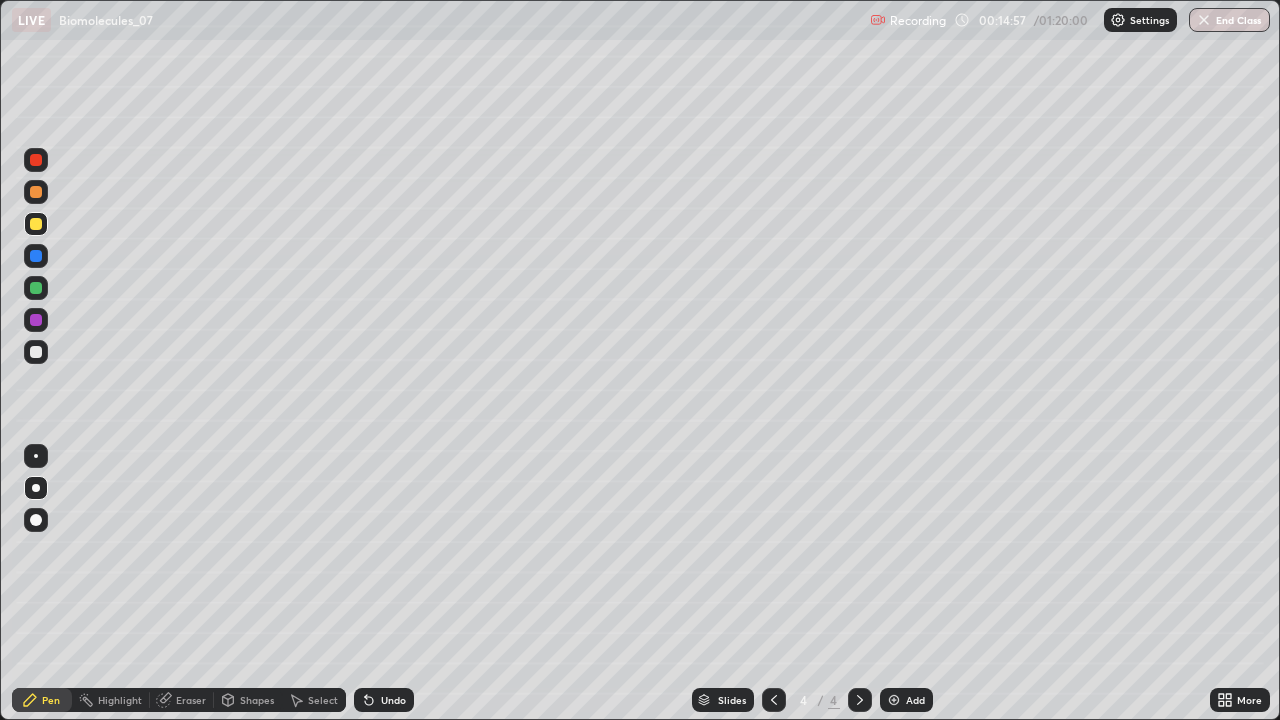 click at bounding box center (36, 288) 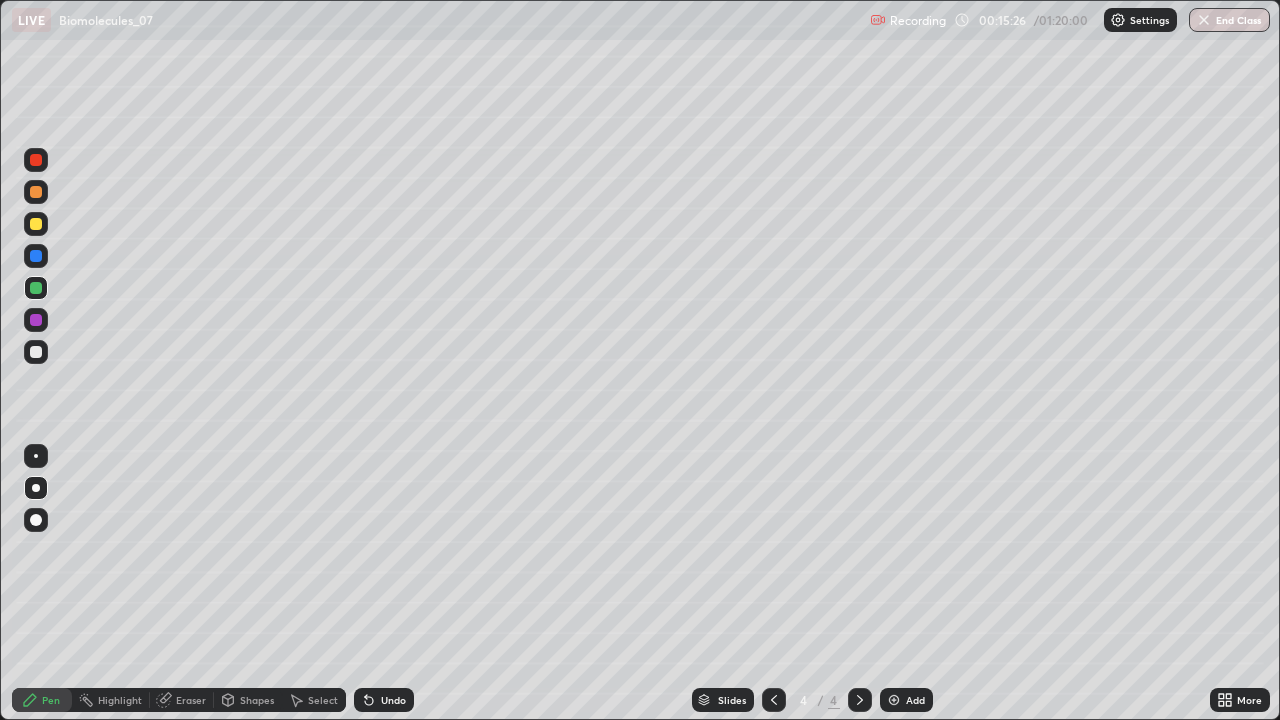 click at bounding box center (36, 352) 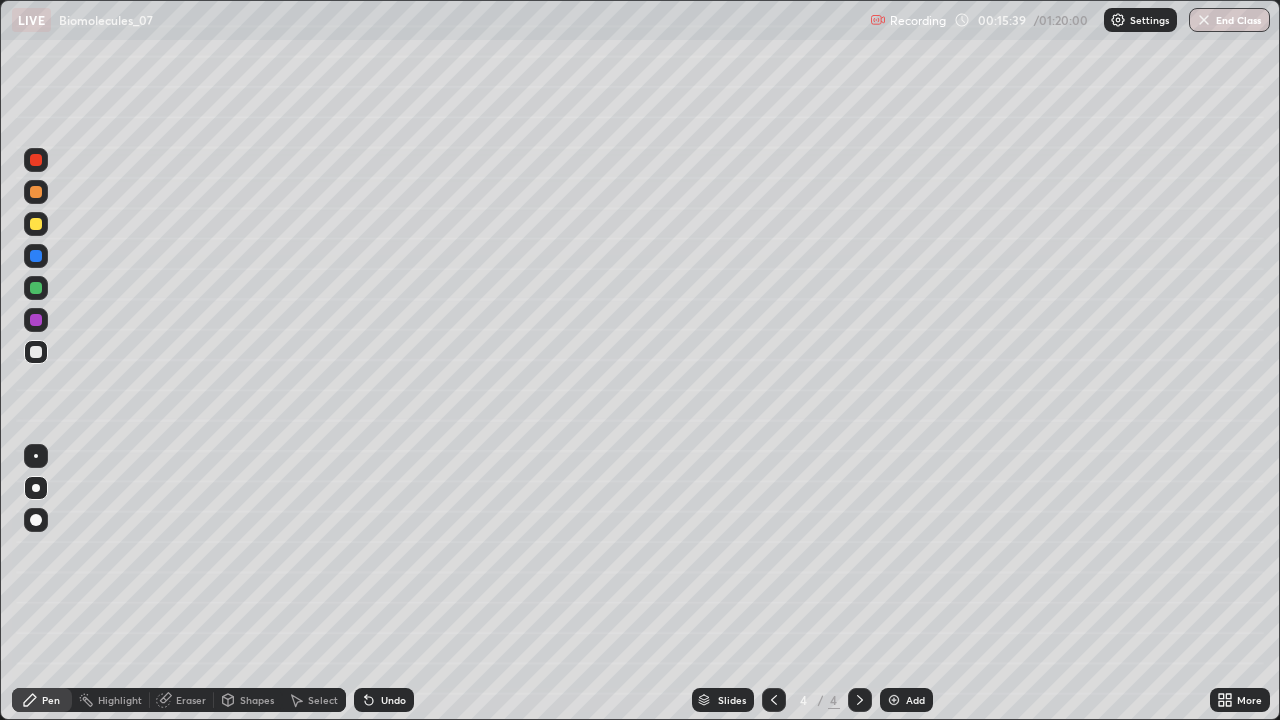 click at bounding box center [36, 224] 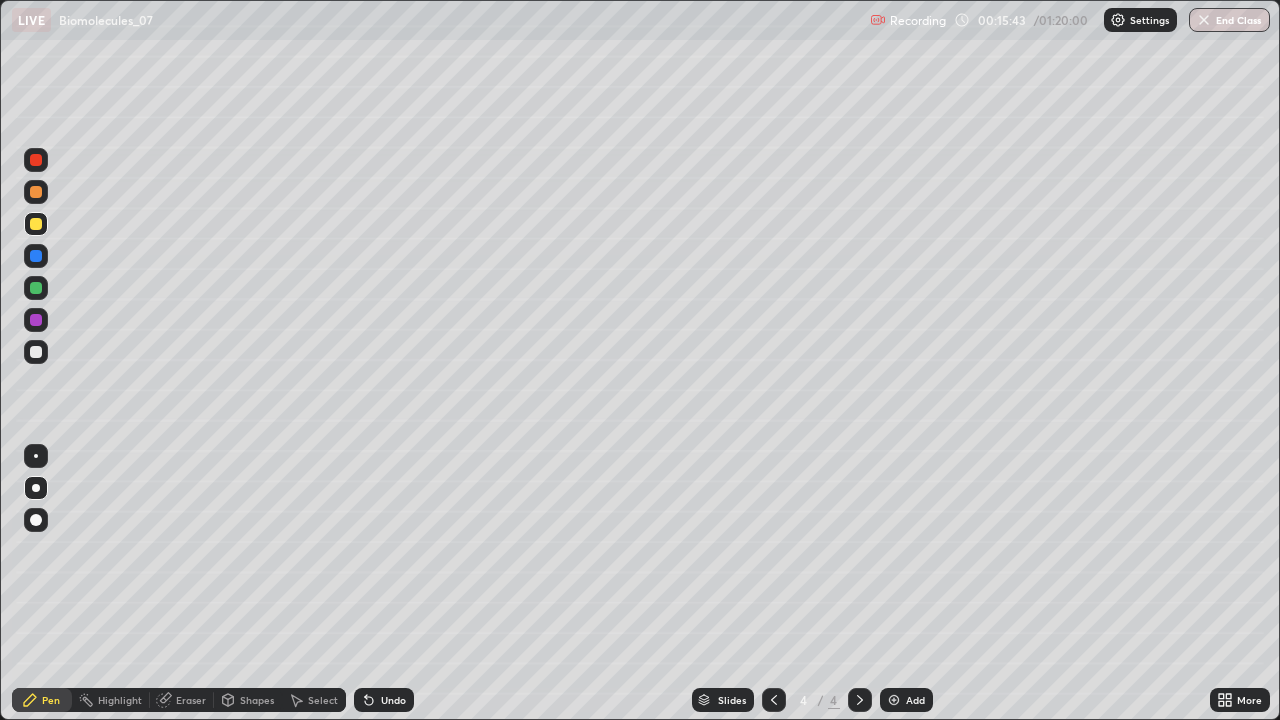 click on "Undo" at bounding box center [384, 700] 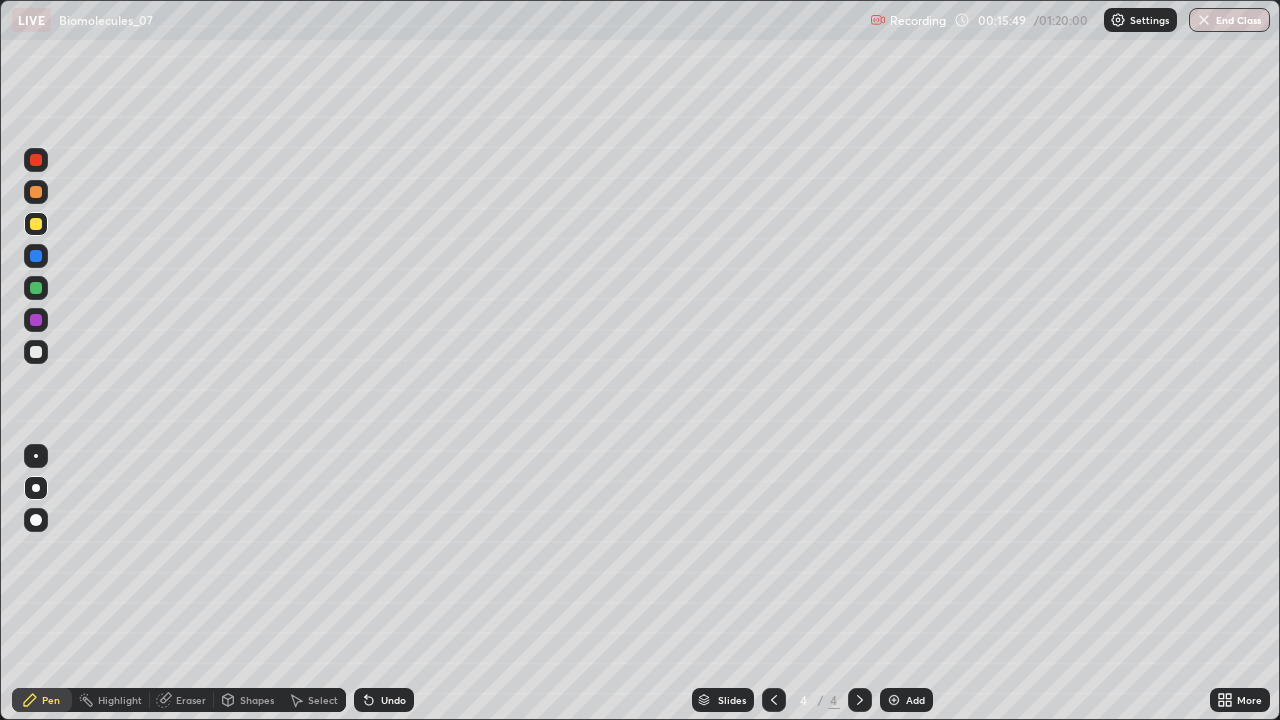 click at bounding box center [36, 288] 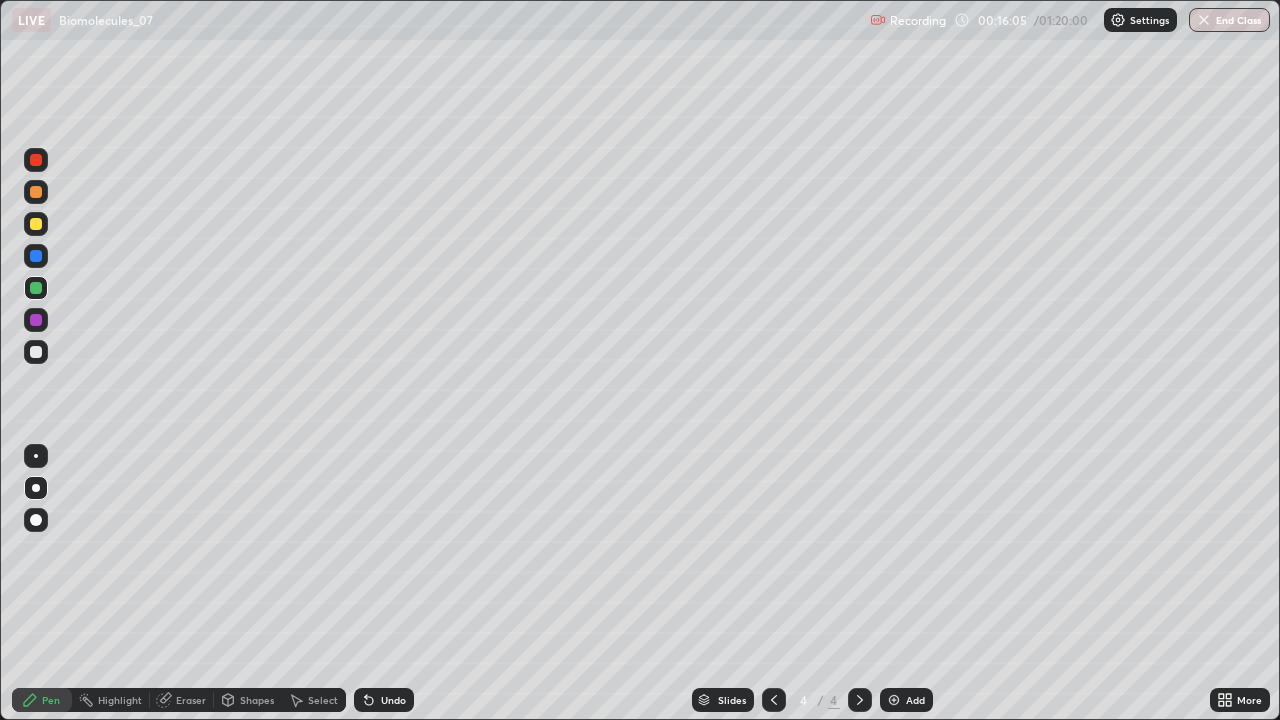 click at bounding box center [36, 320] 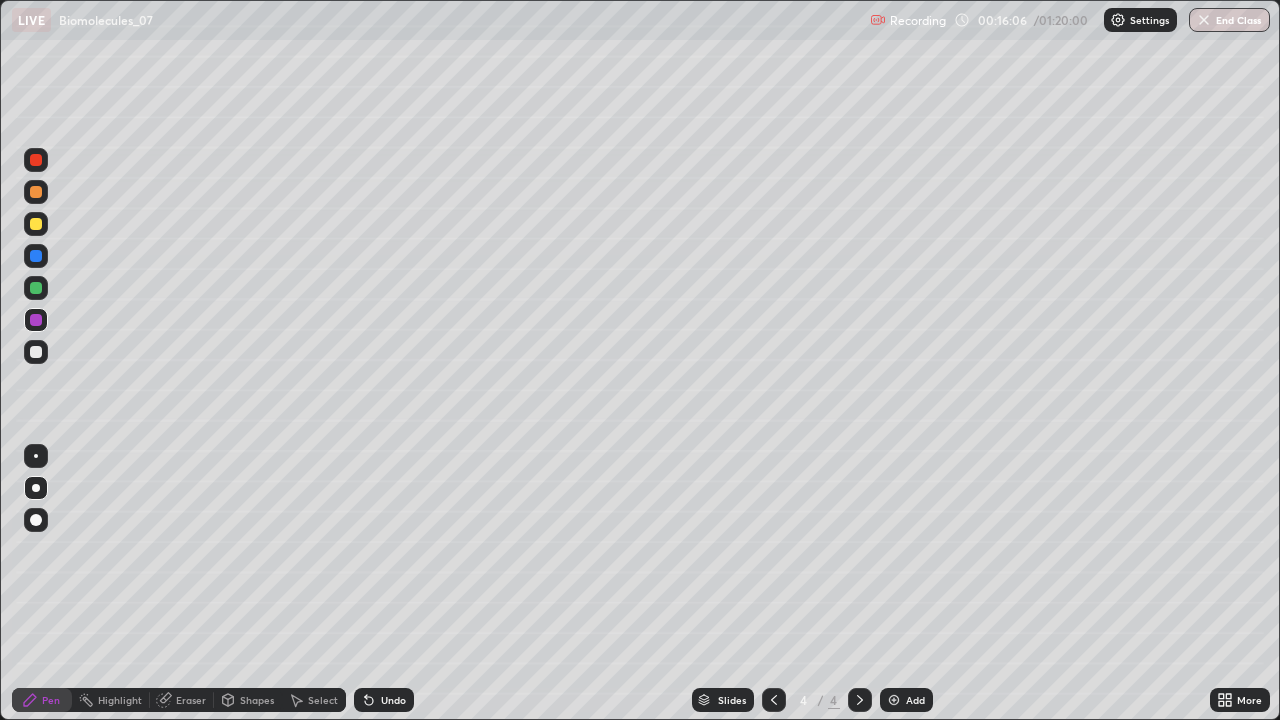 click at bounding box center [36, 456] 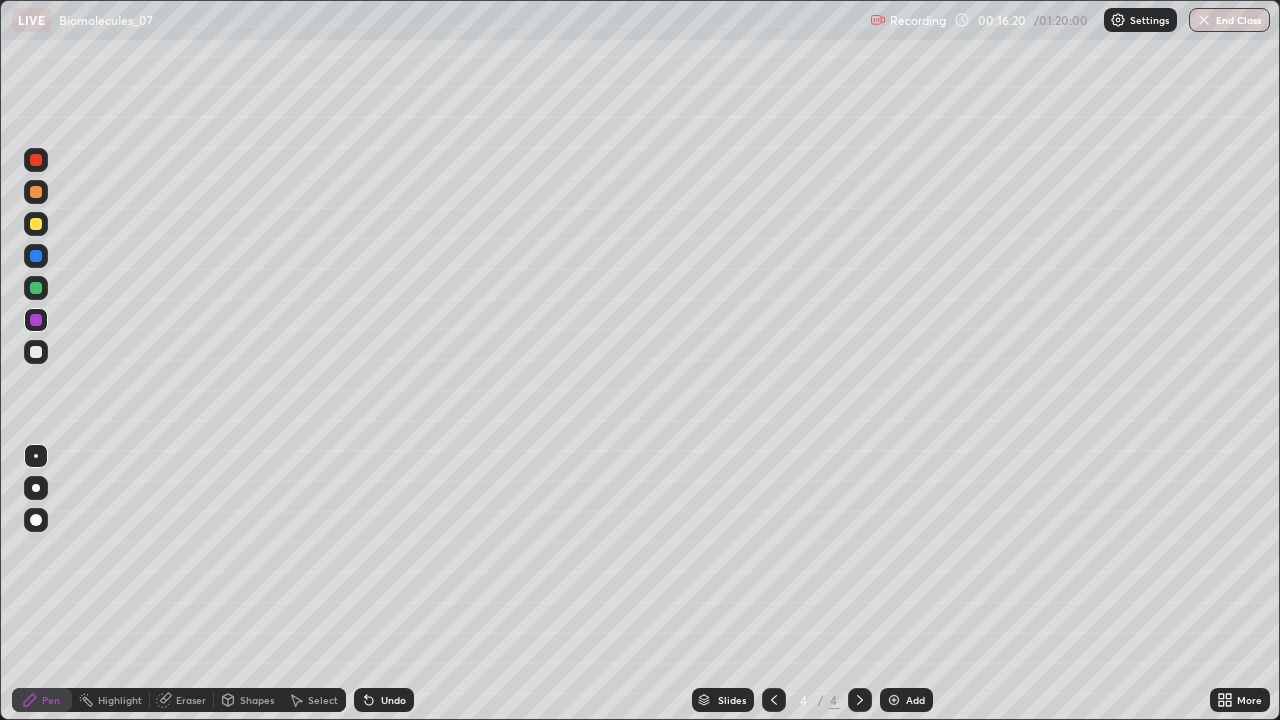 click at bounding box center (36, 352) 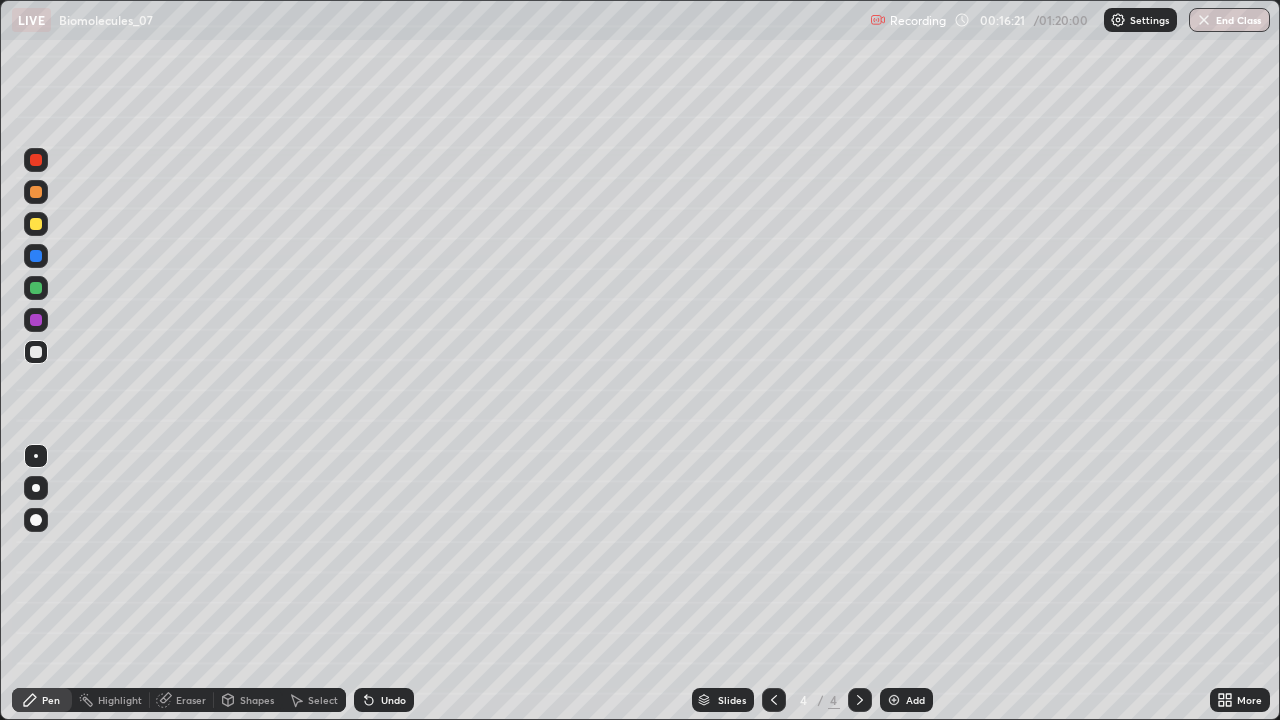 click at bounding box center [36, 488] 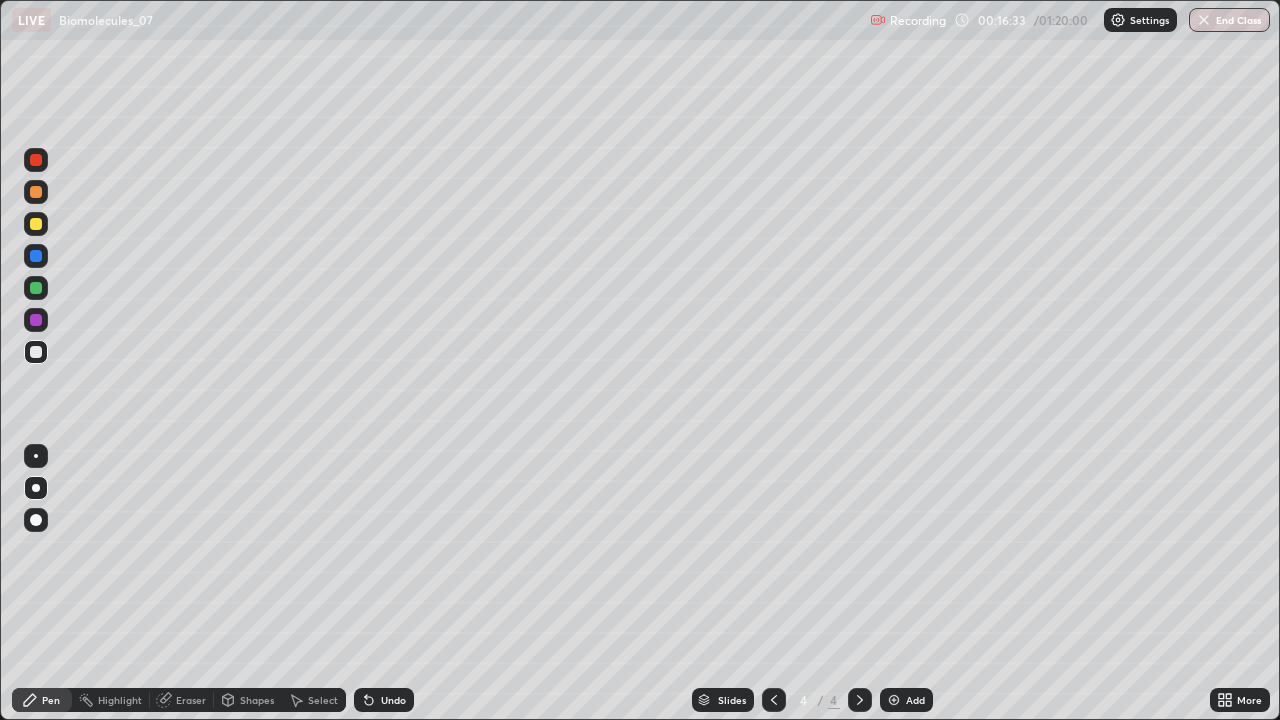 click at bounding box center (36, 288) 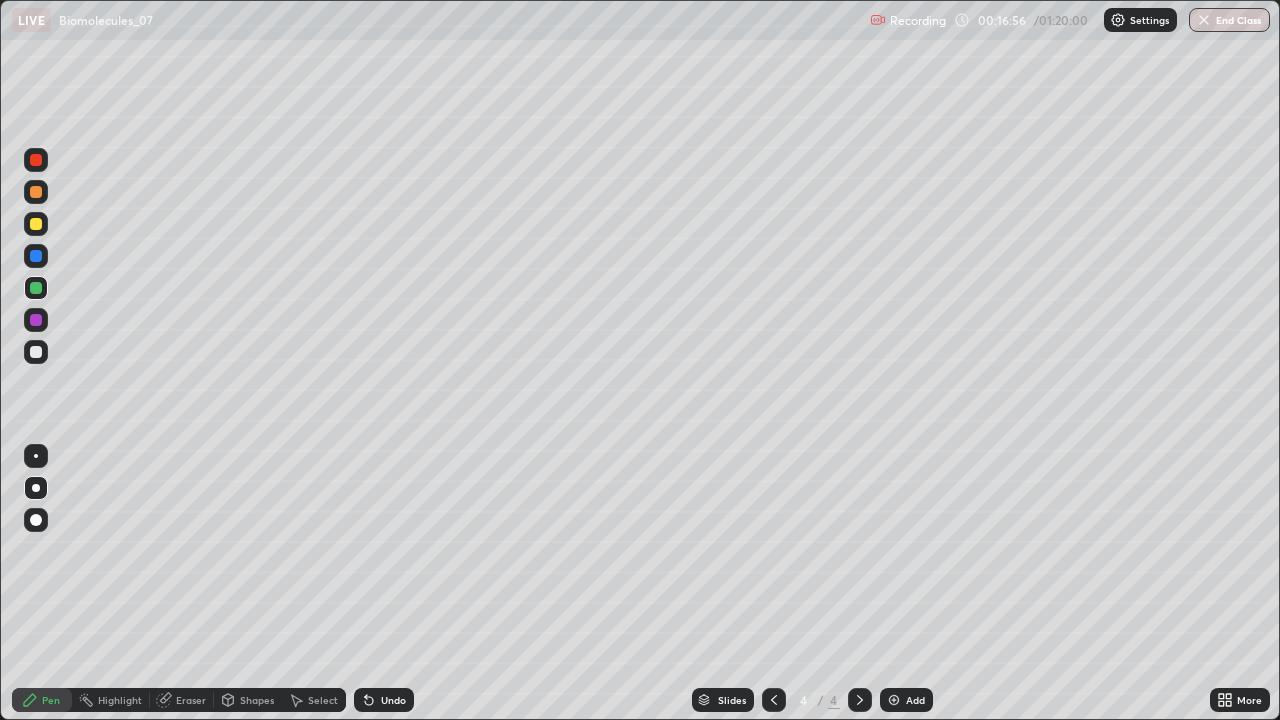 click at bounding box center (36, 352) 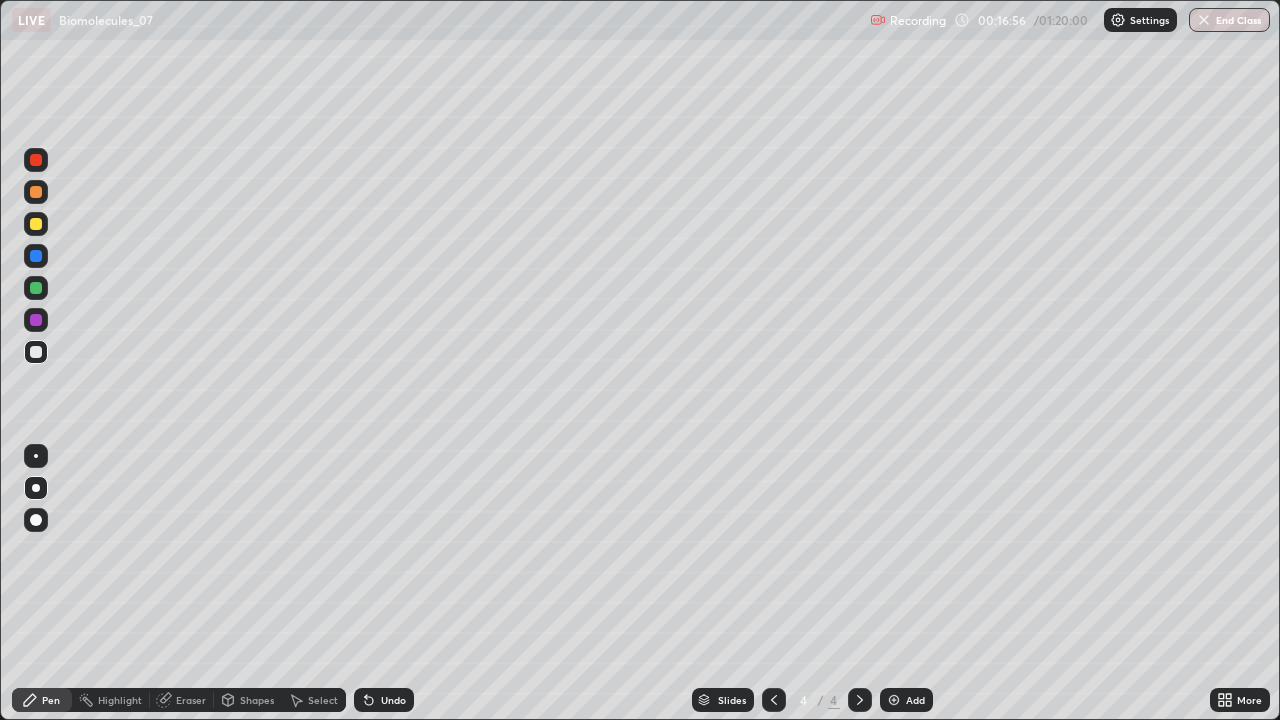 click at bounding box center [36, 256] 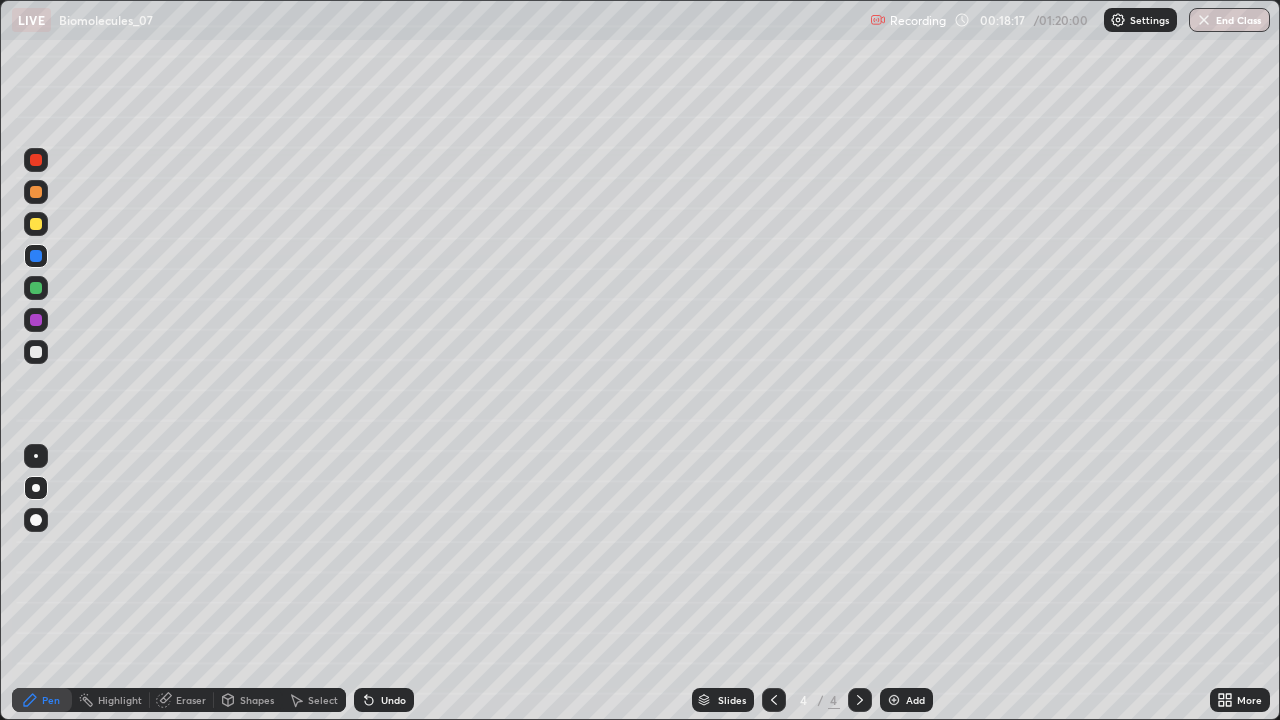 click 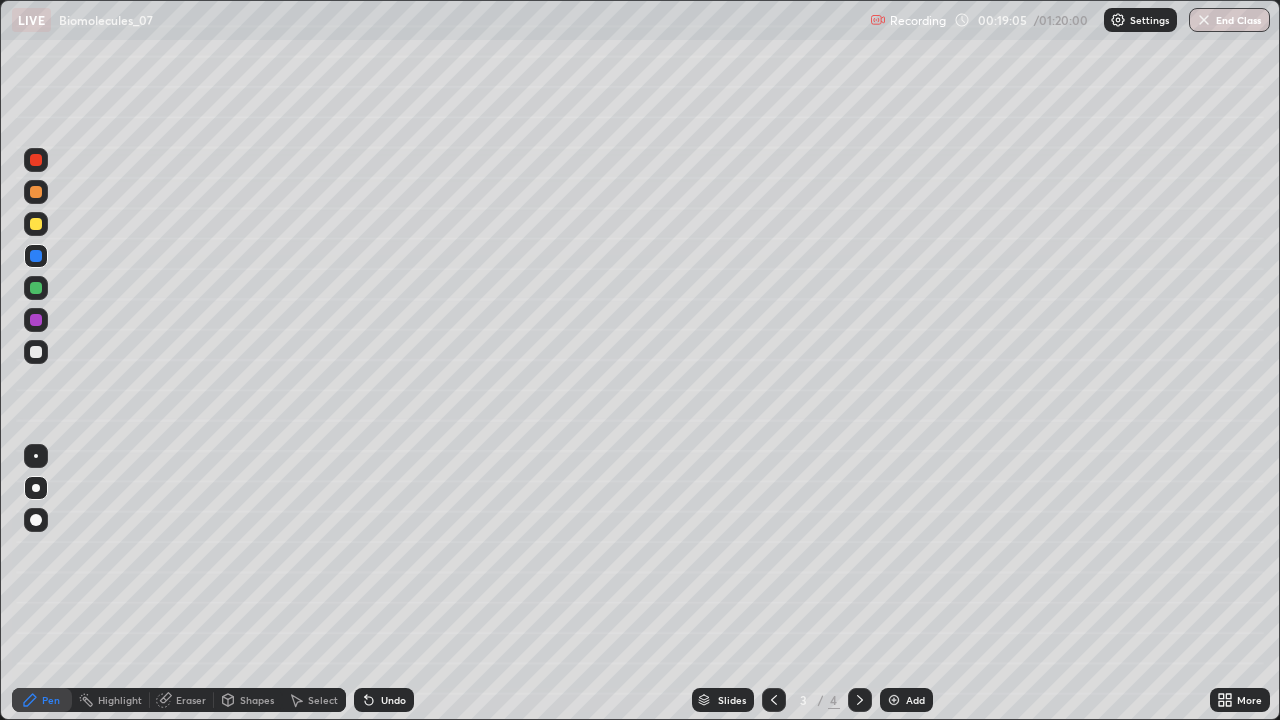 click at bounding box center [860, 700] 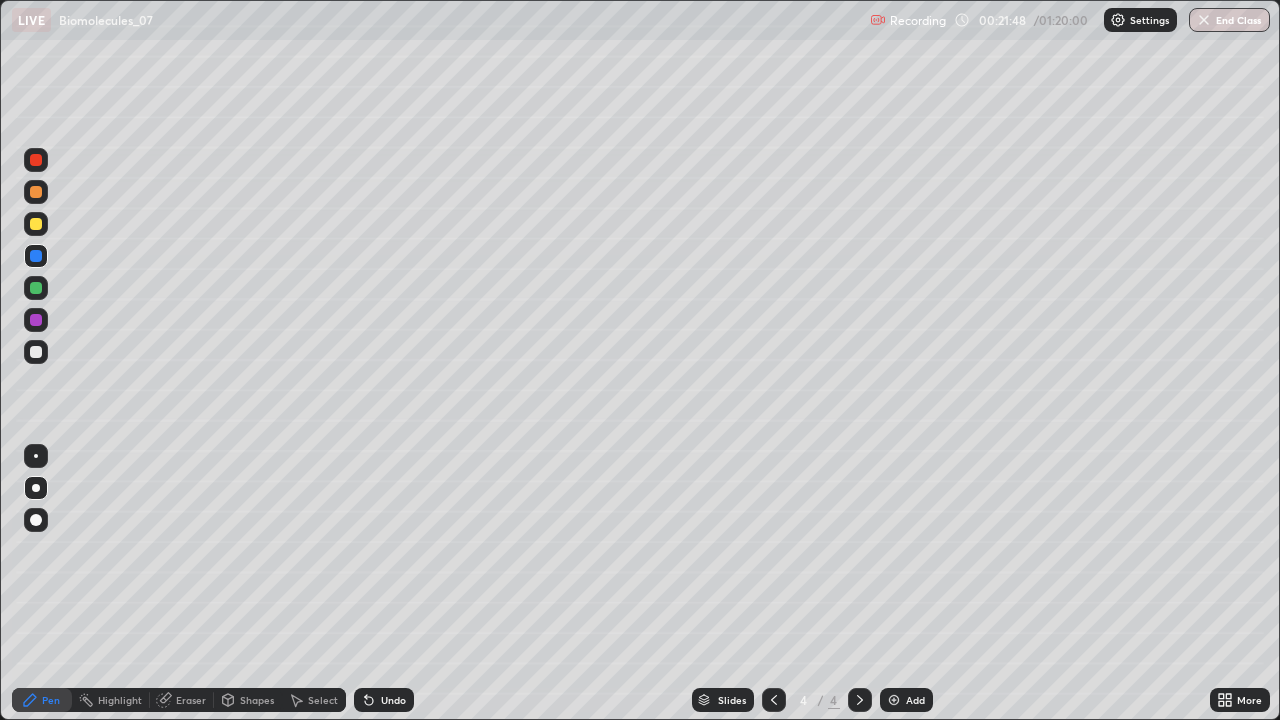 click on "Add" at bounding box center (906, 700) 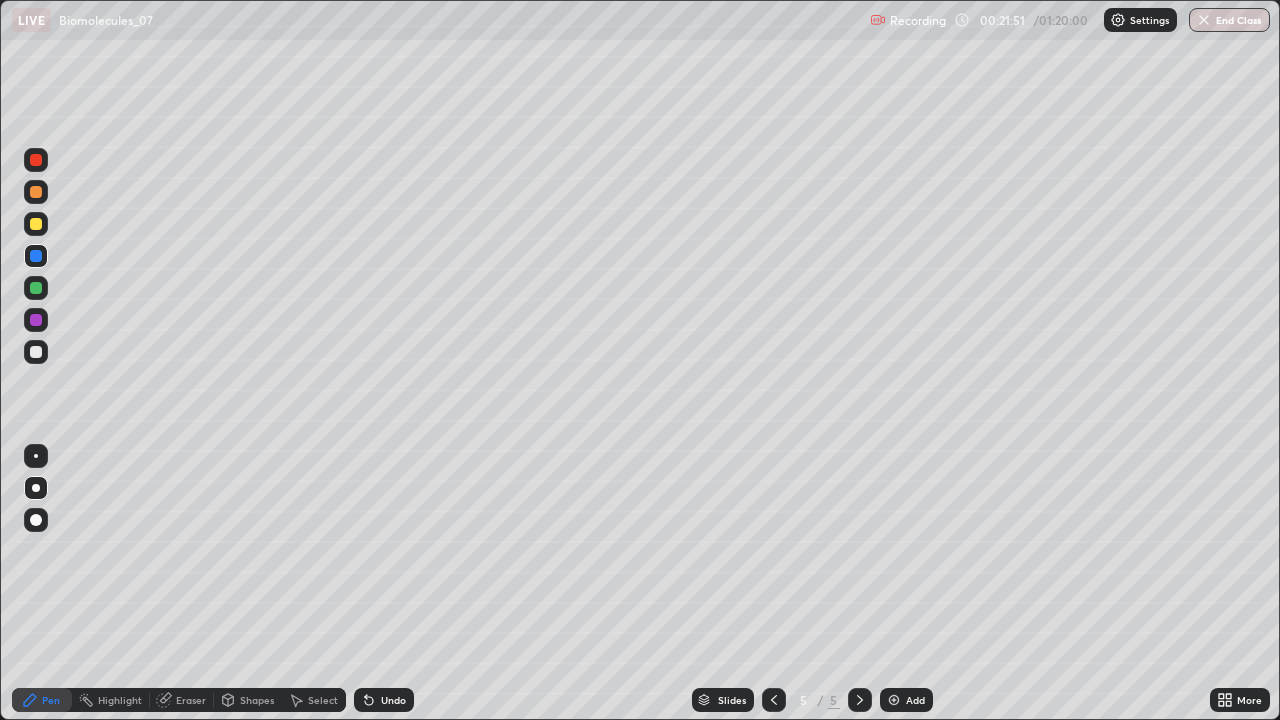 click at bounding box center (36, 352) 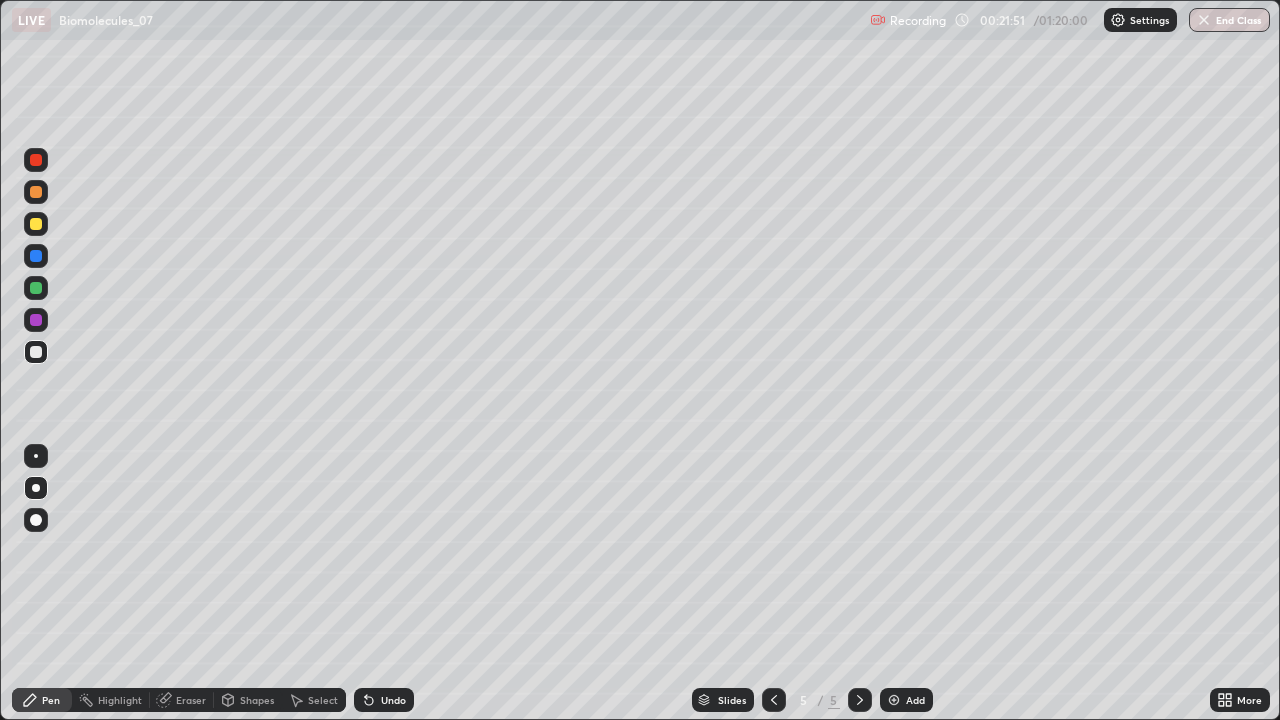 click on "Pen" at bounding box center [42, 700] 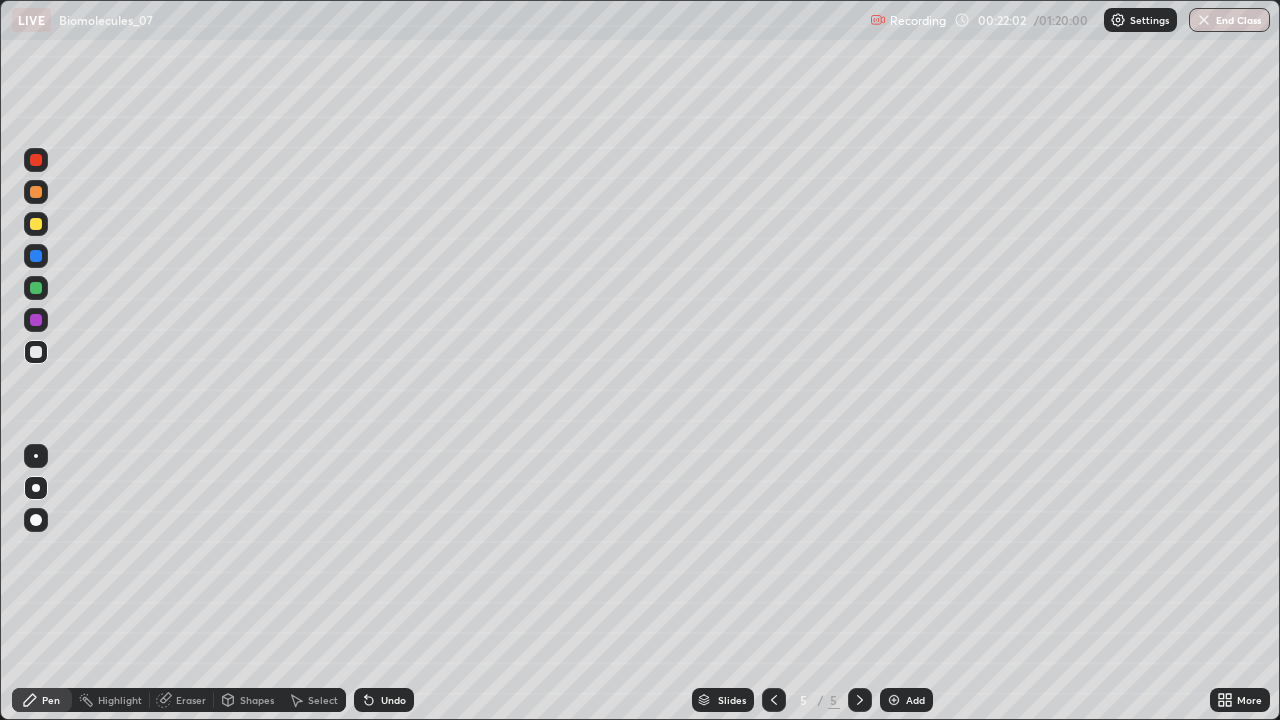 click at bounding box center (36, 224) 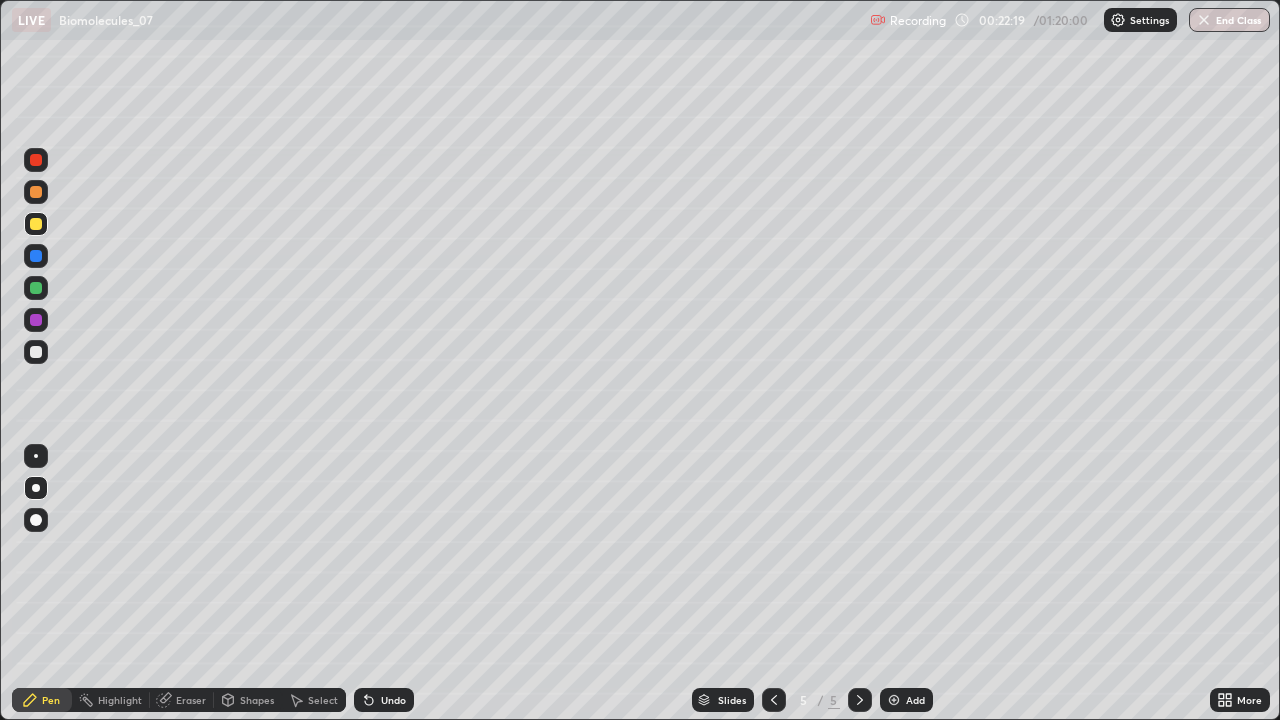 click at bounding box center [36, 352] 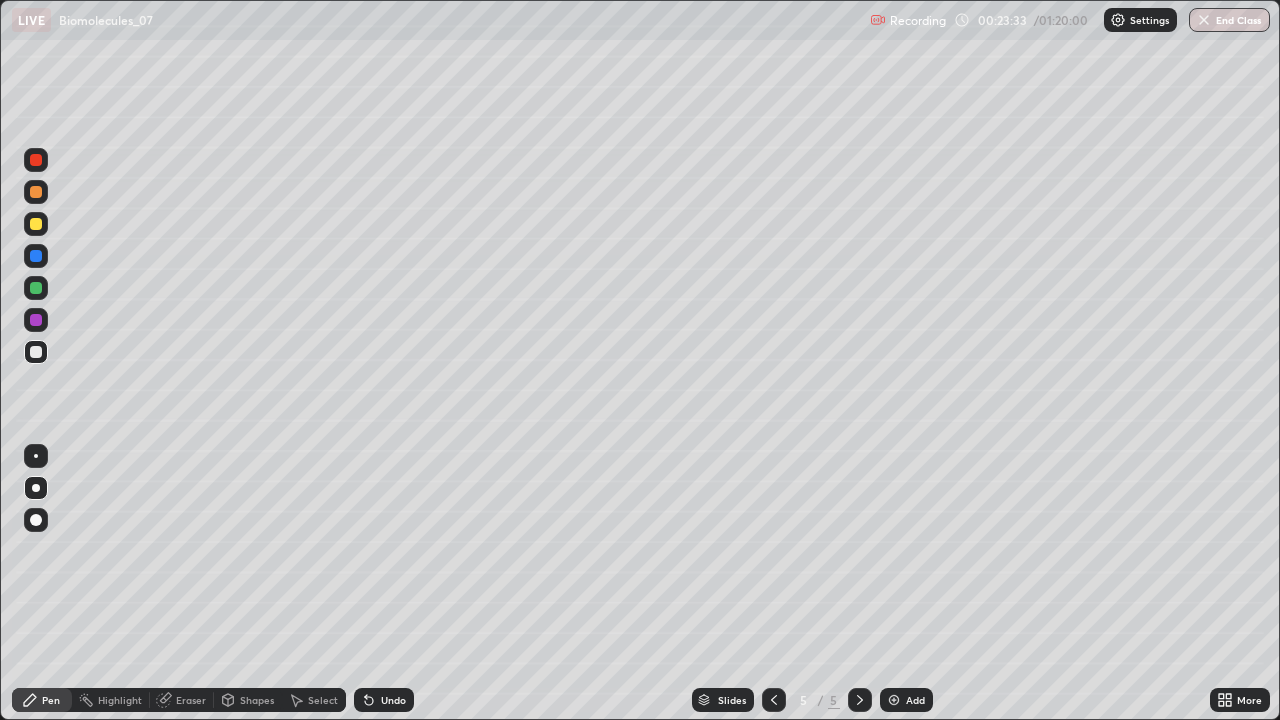 click on "Shapes" at bounding box center [257, 700] 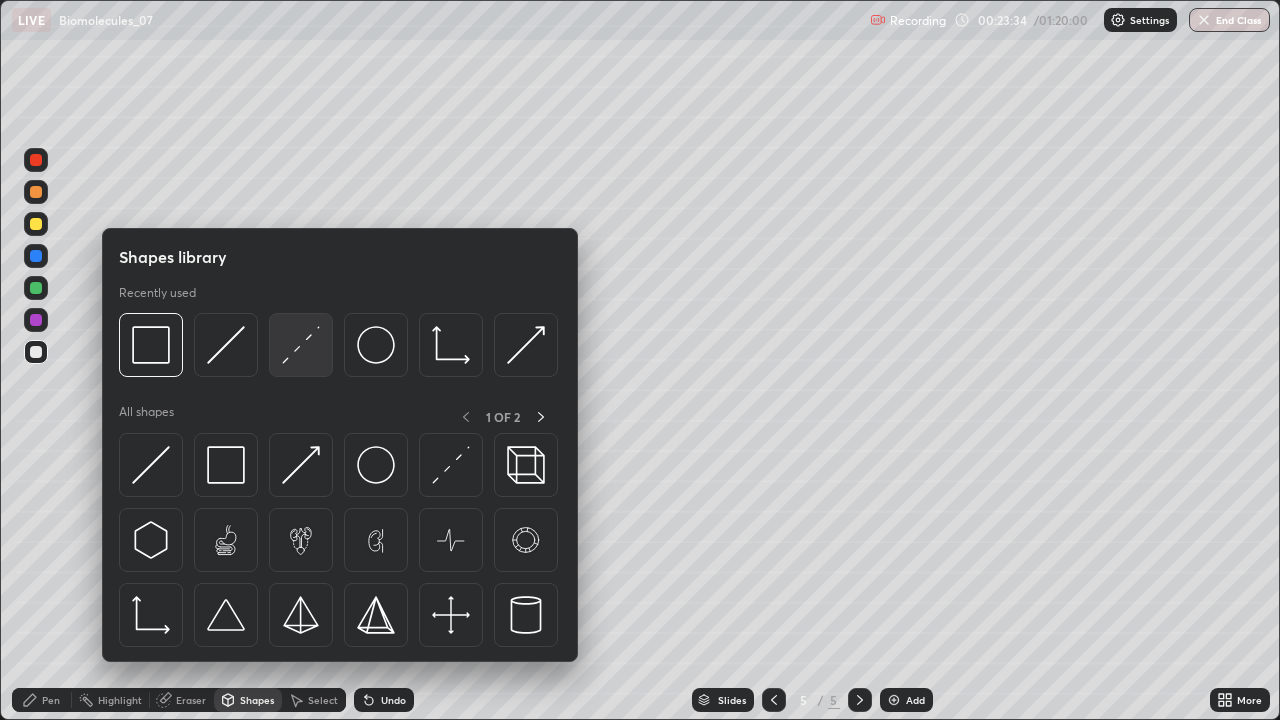 click at bounding box center (301, 345) 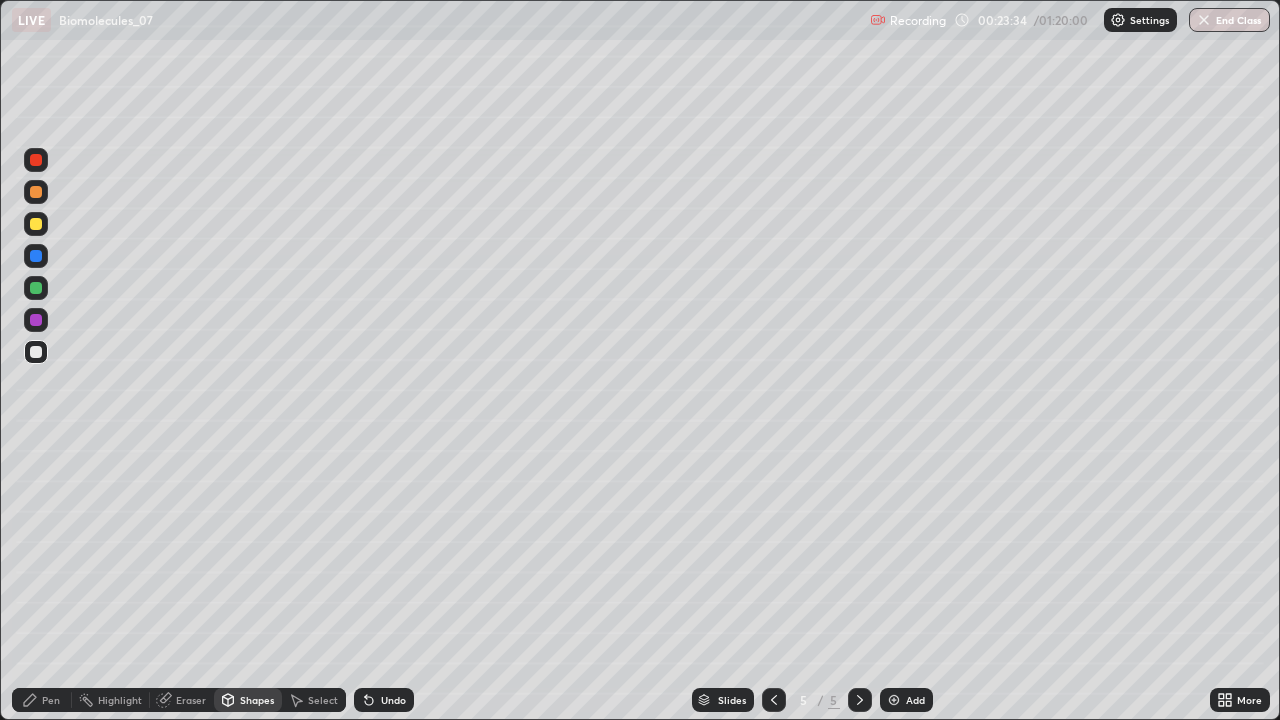 click at bounding box center (36, 288) 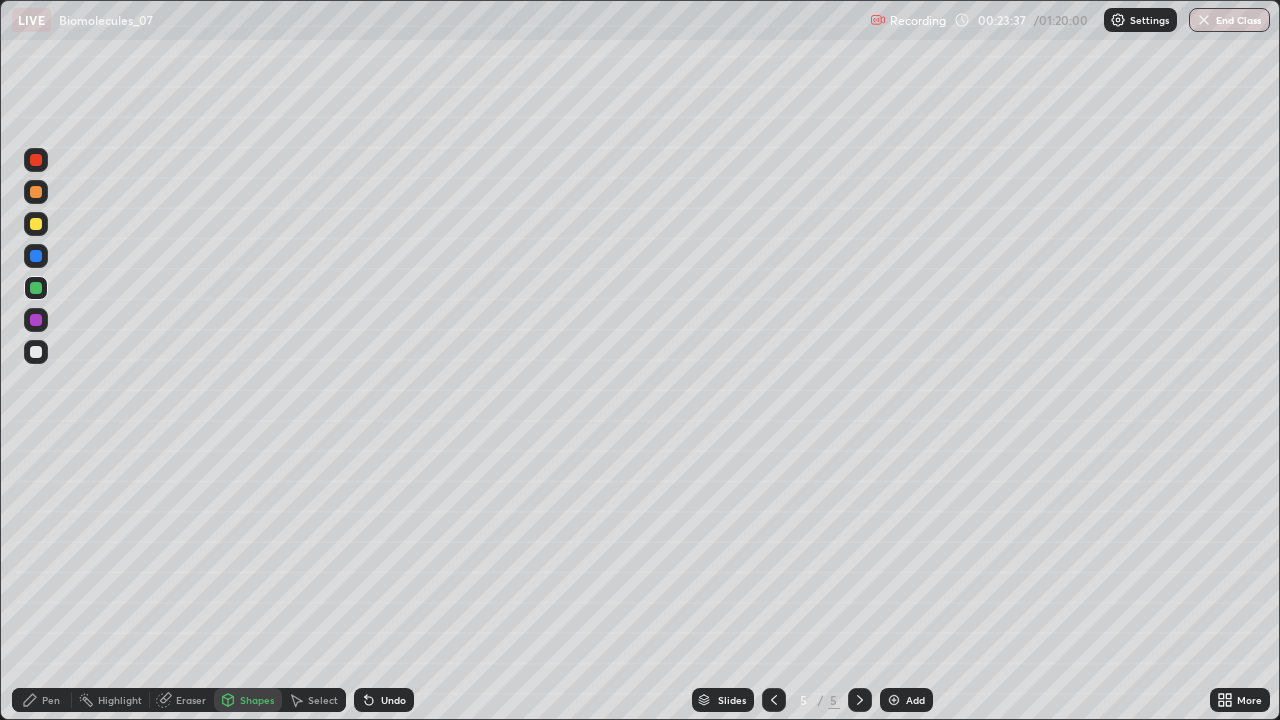 click 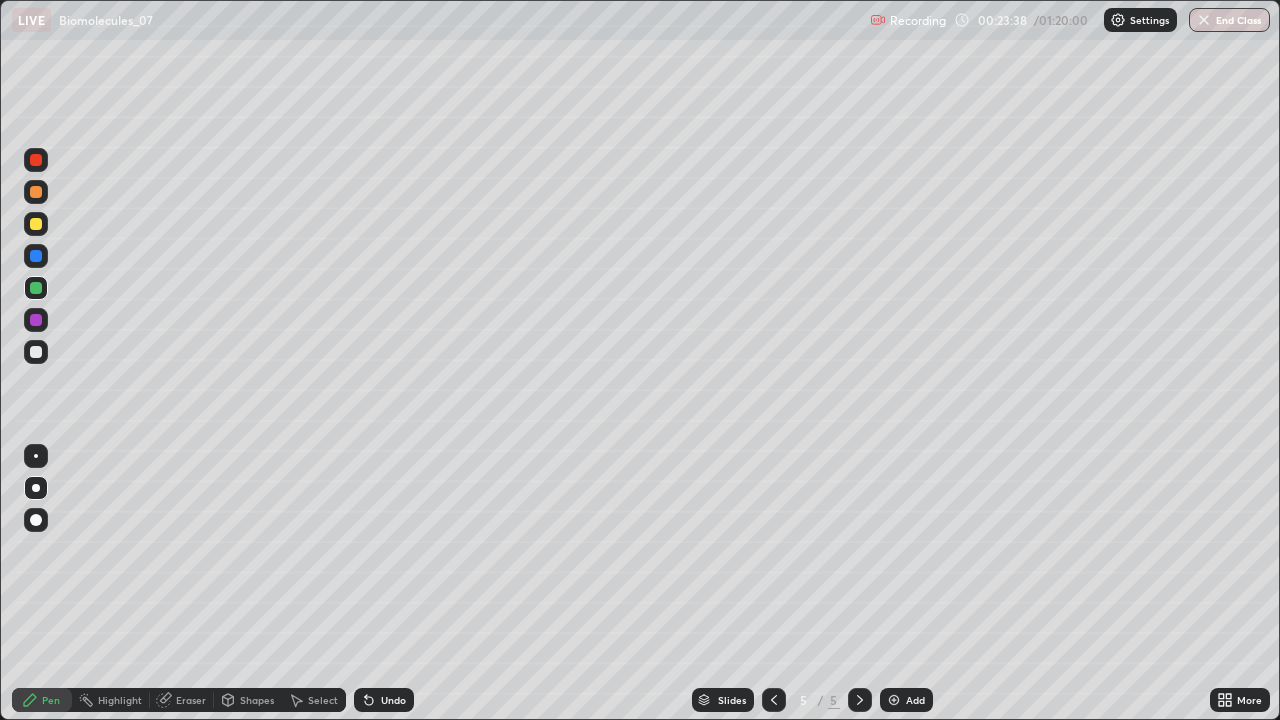 click at bounding box center (36, 352) 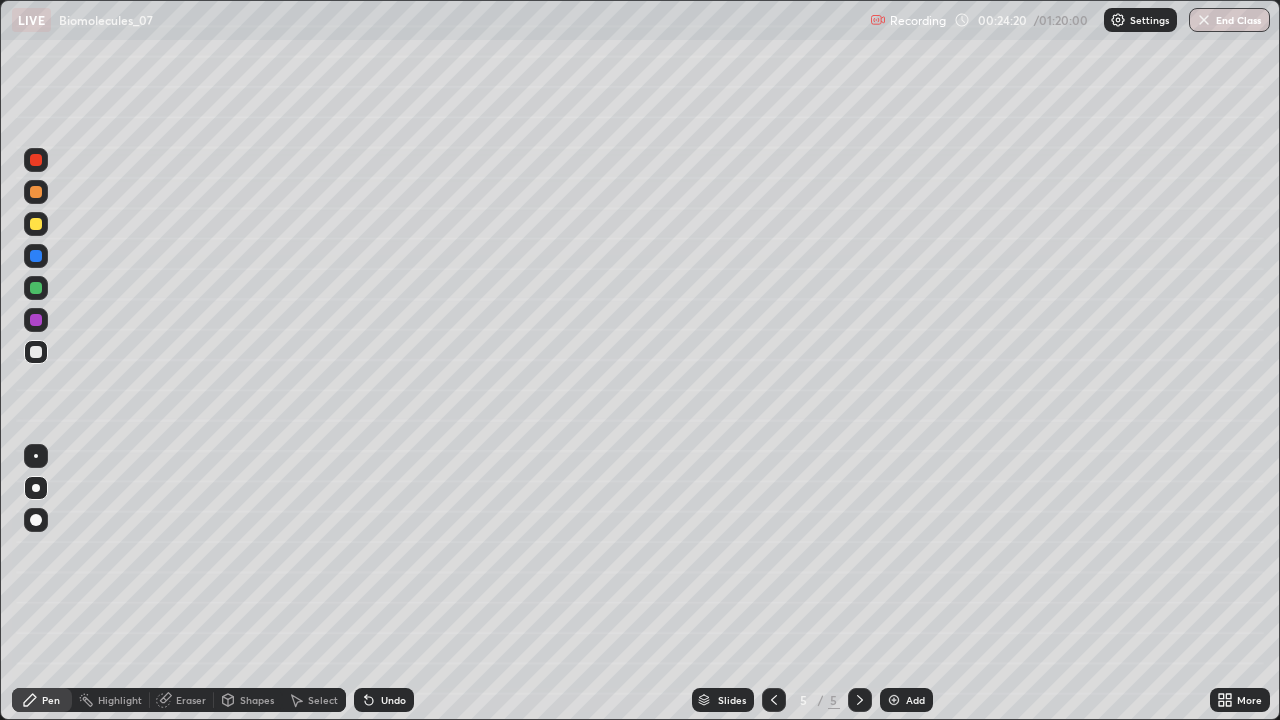 click at bounding box center [36, 288] 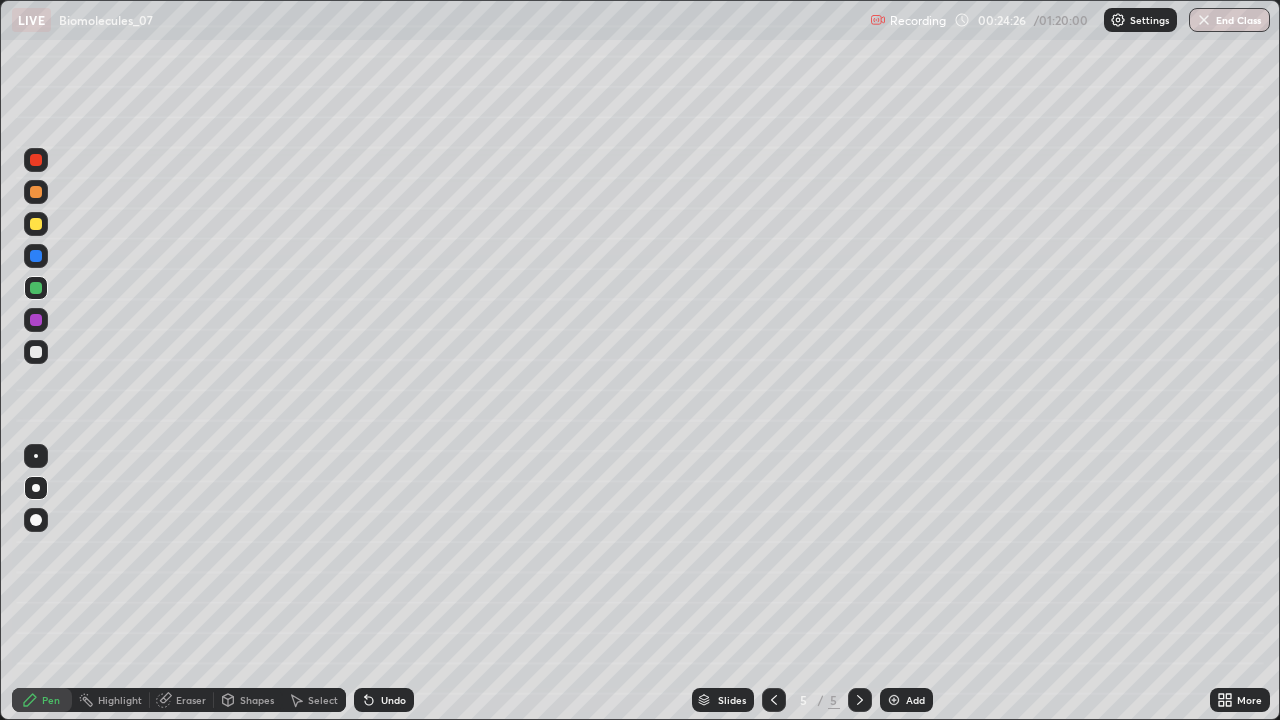 click on "Undo" at bounding box center [384, 700] 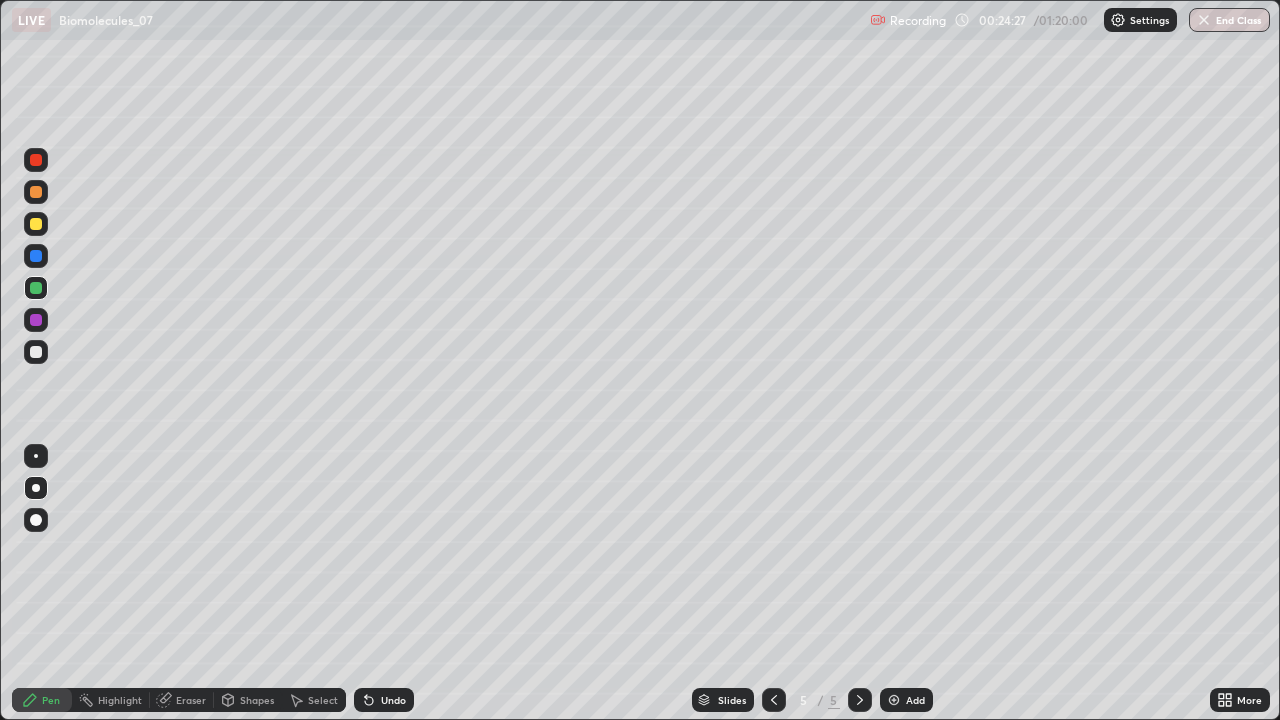 click on "Undo" at bounding box center (393, 700) 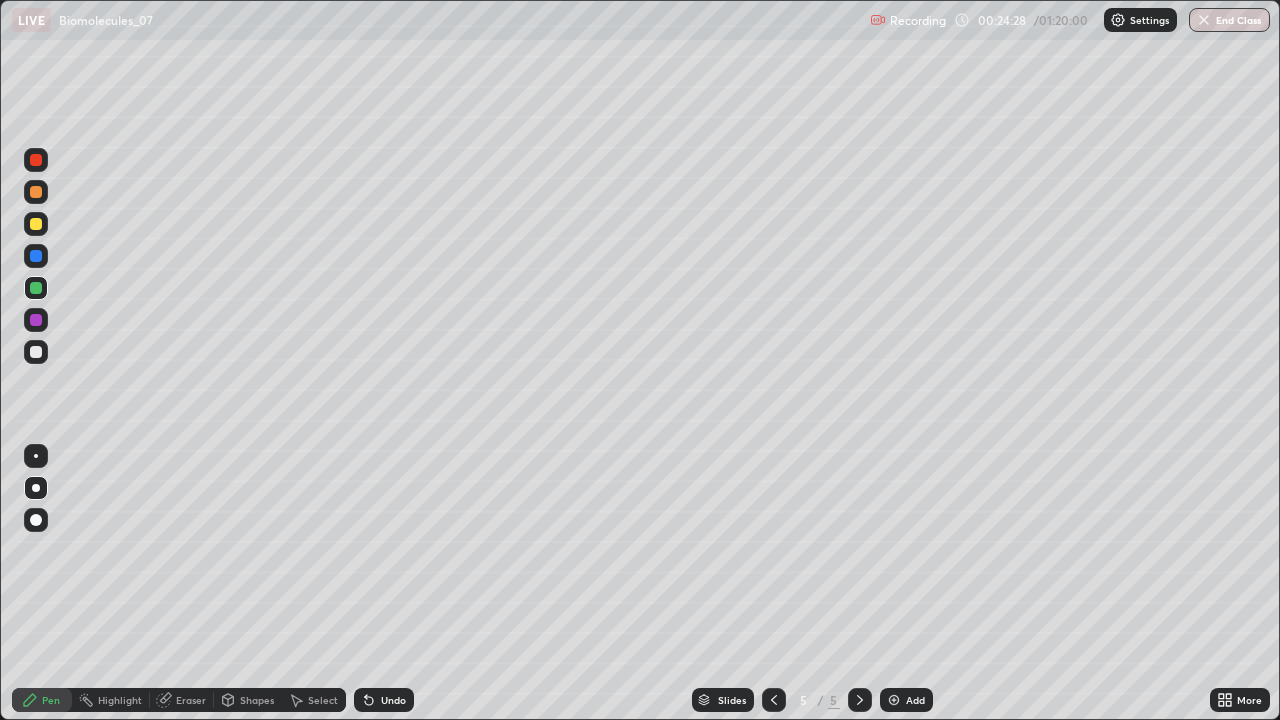 click on "Undo" at bounding box center (384, 700) 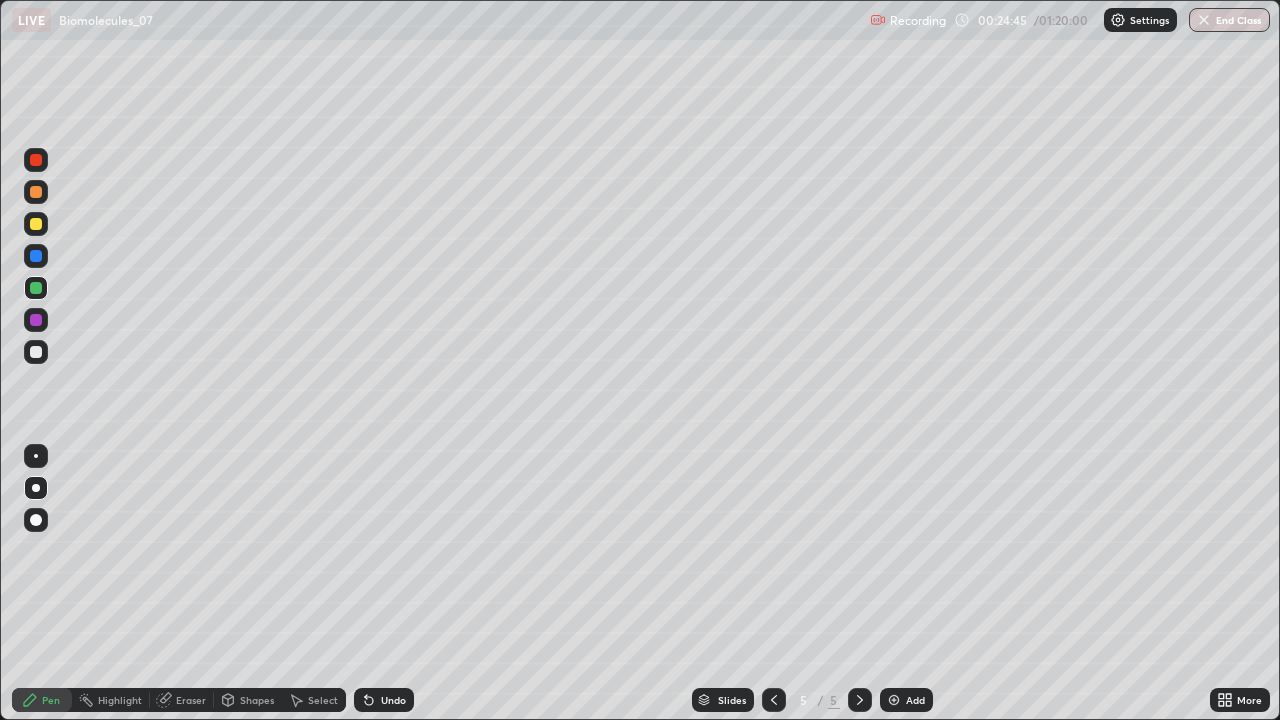 click at bounding box center [36, 352] 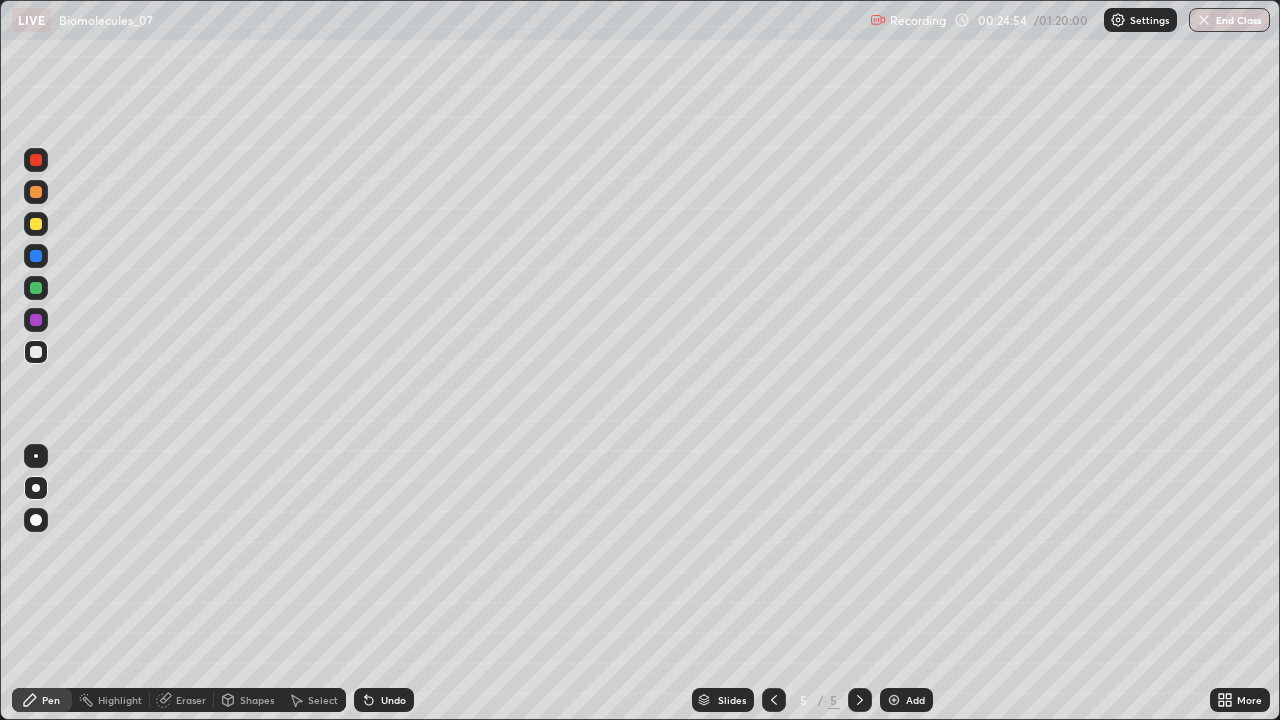 click at bounding box center (36, 288) 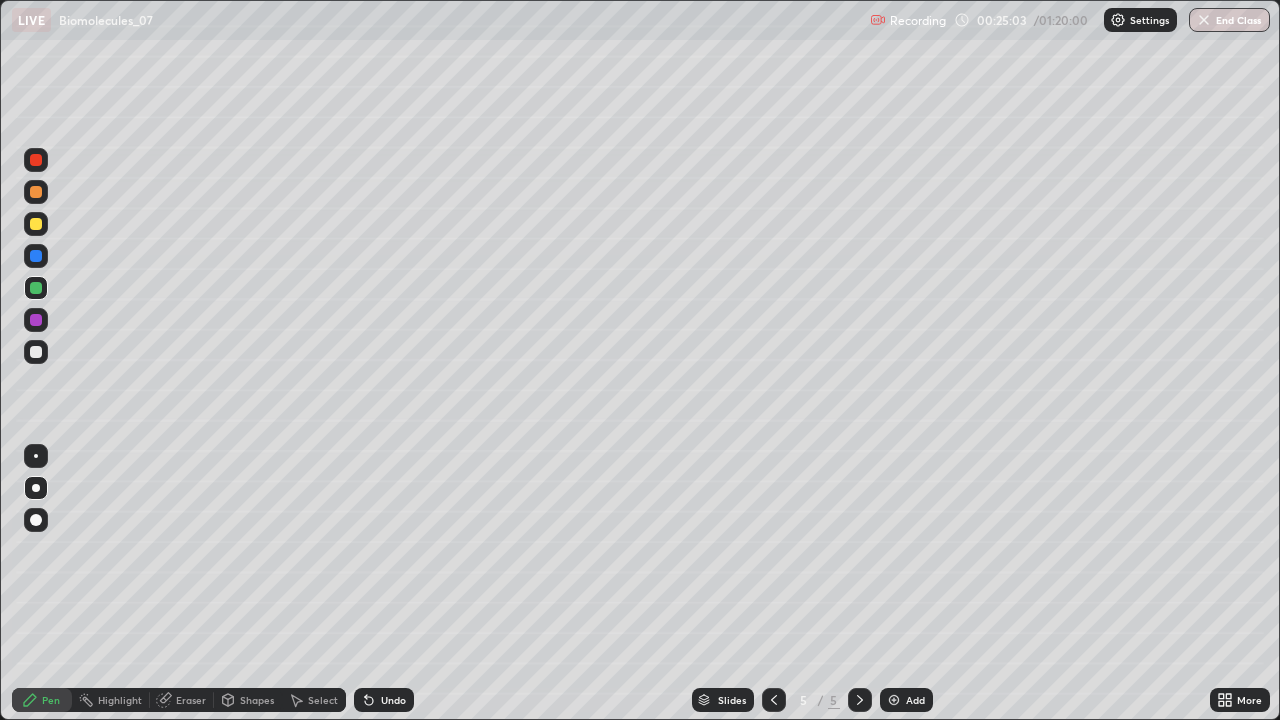 click on "Undo" at bounding box center (393, 700) 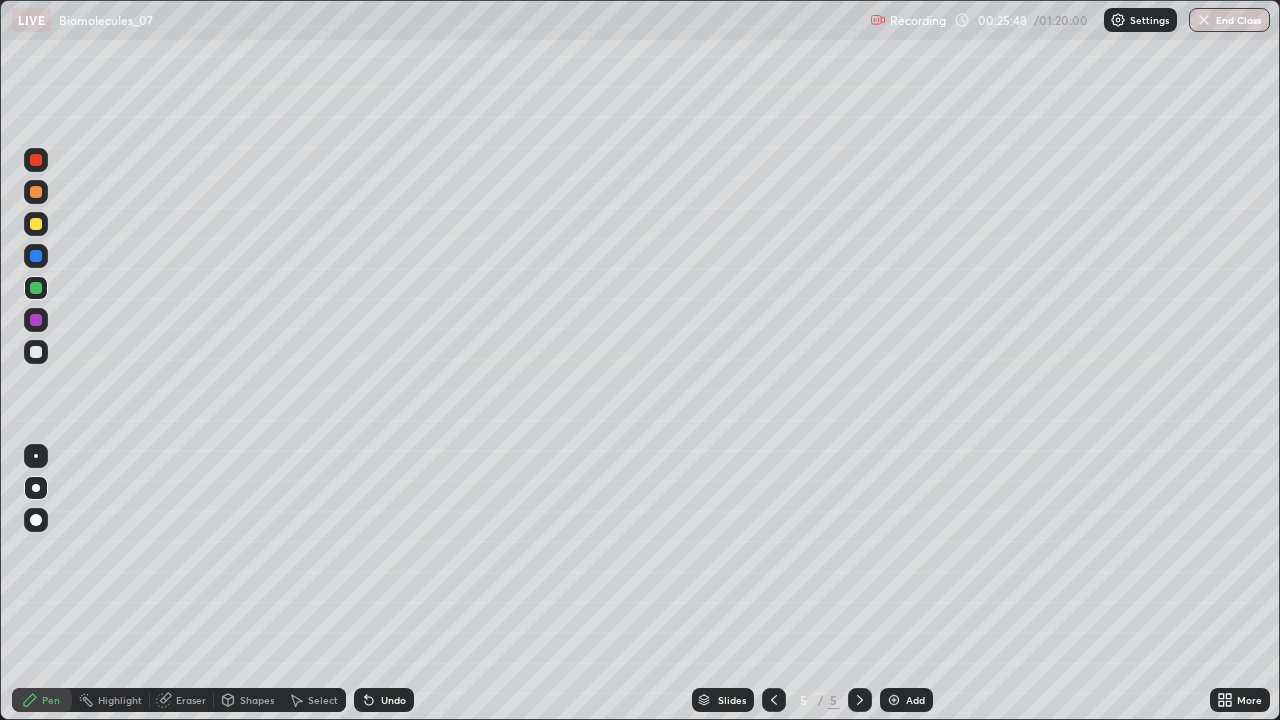 click at bounding box center [36, 320] 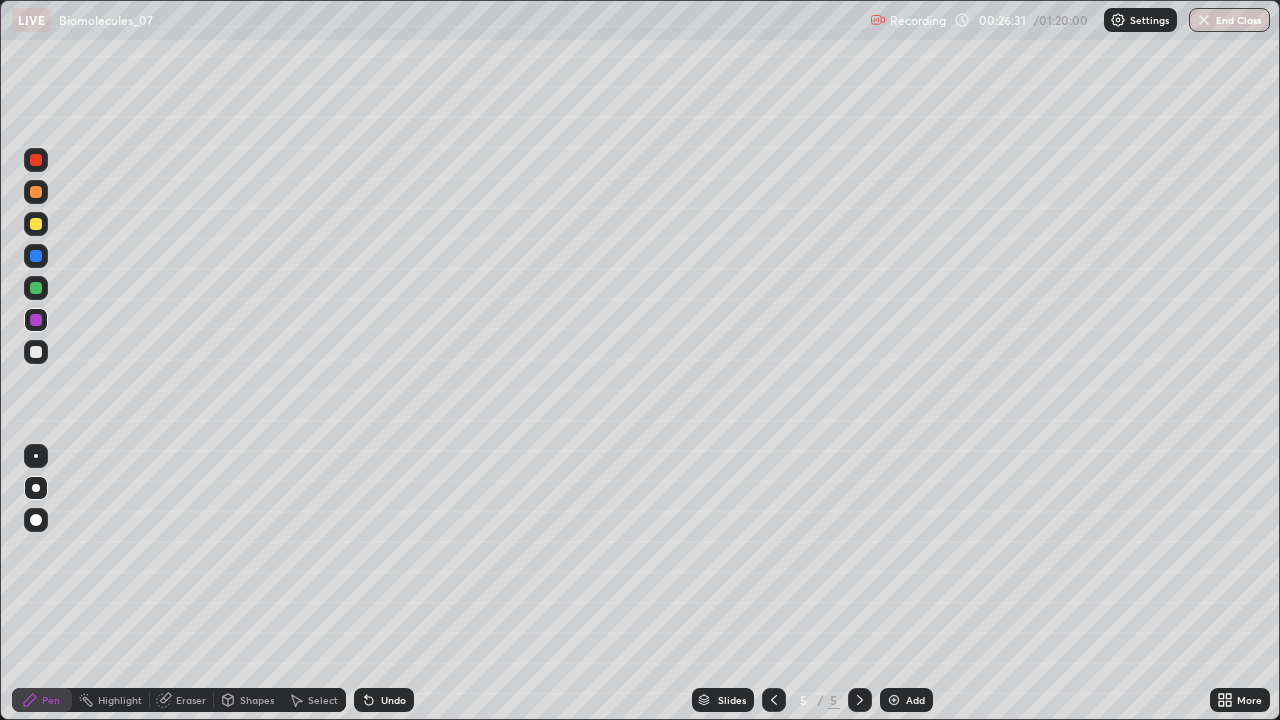 click on "Add" at bounding box center (915, 700) 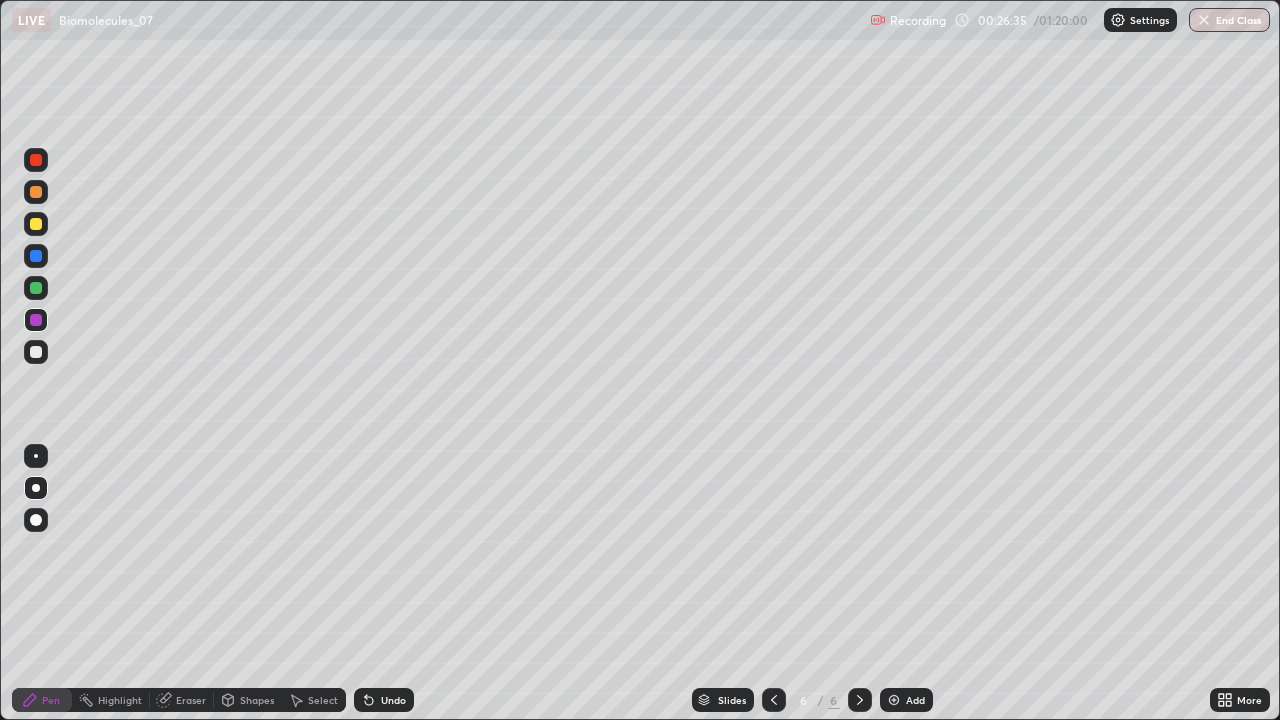 click 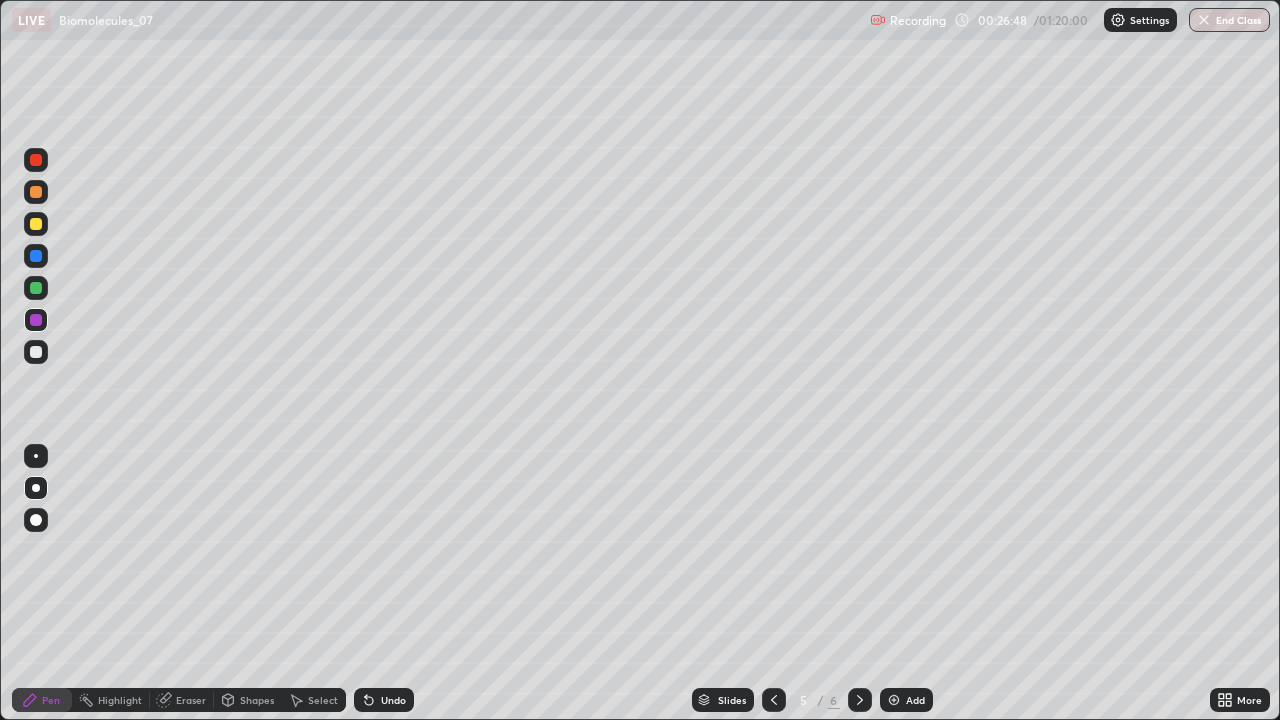 click 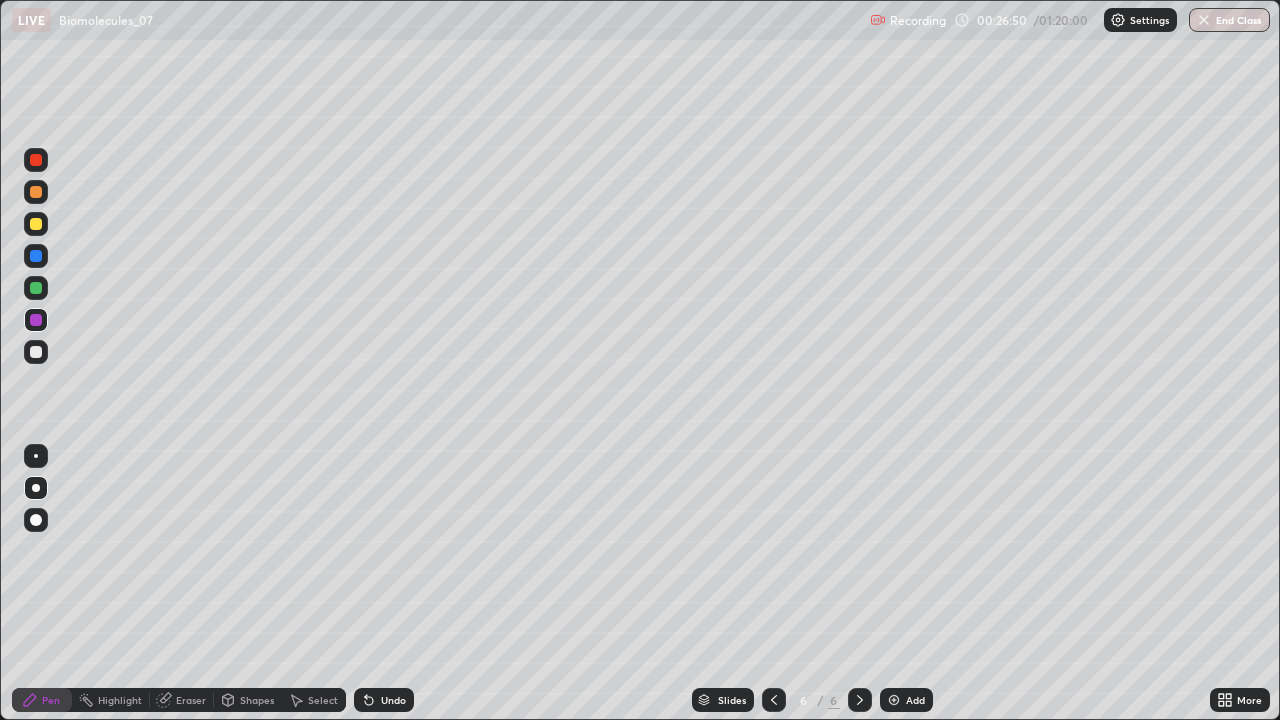 click at bounding box center (36, 352) 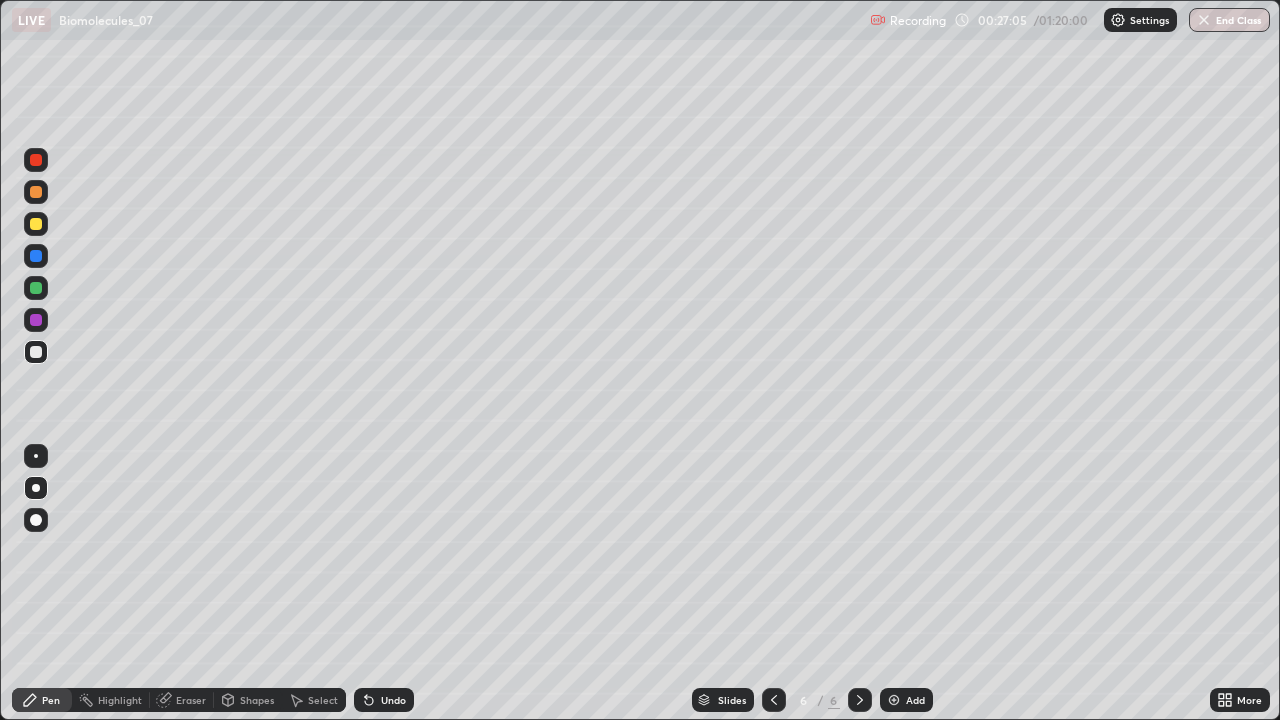click on "Undo" at bounding box center (393, 700) 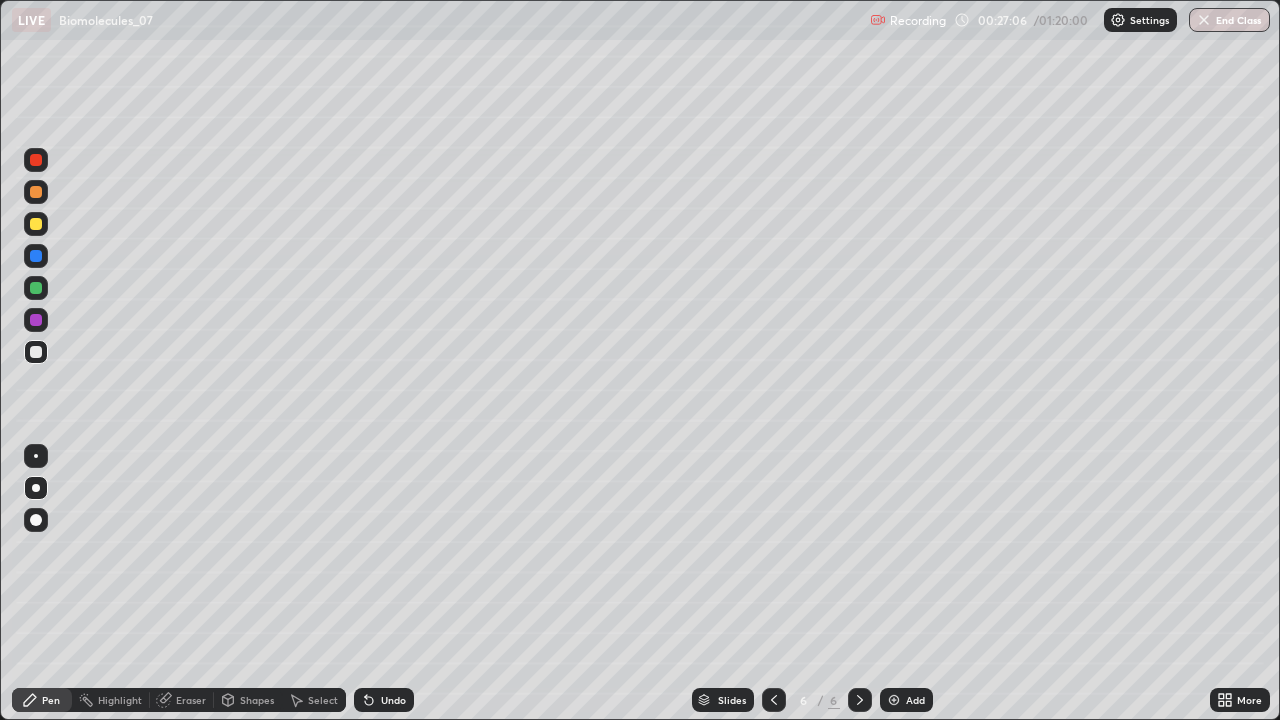 click at bounding box center [36, 288] 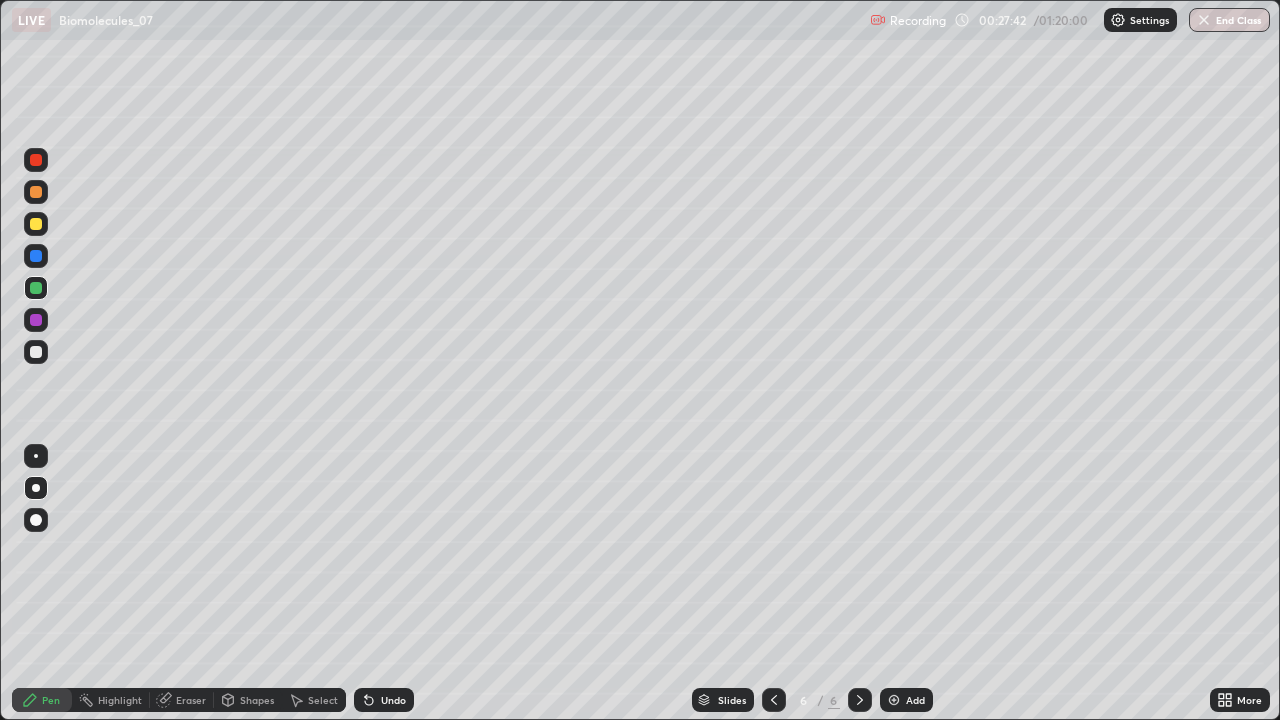 click at bounding box center (36, 224) 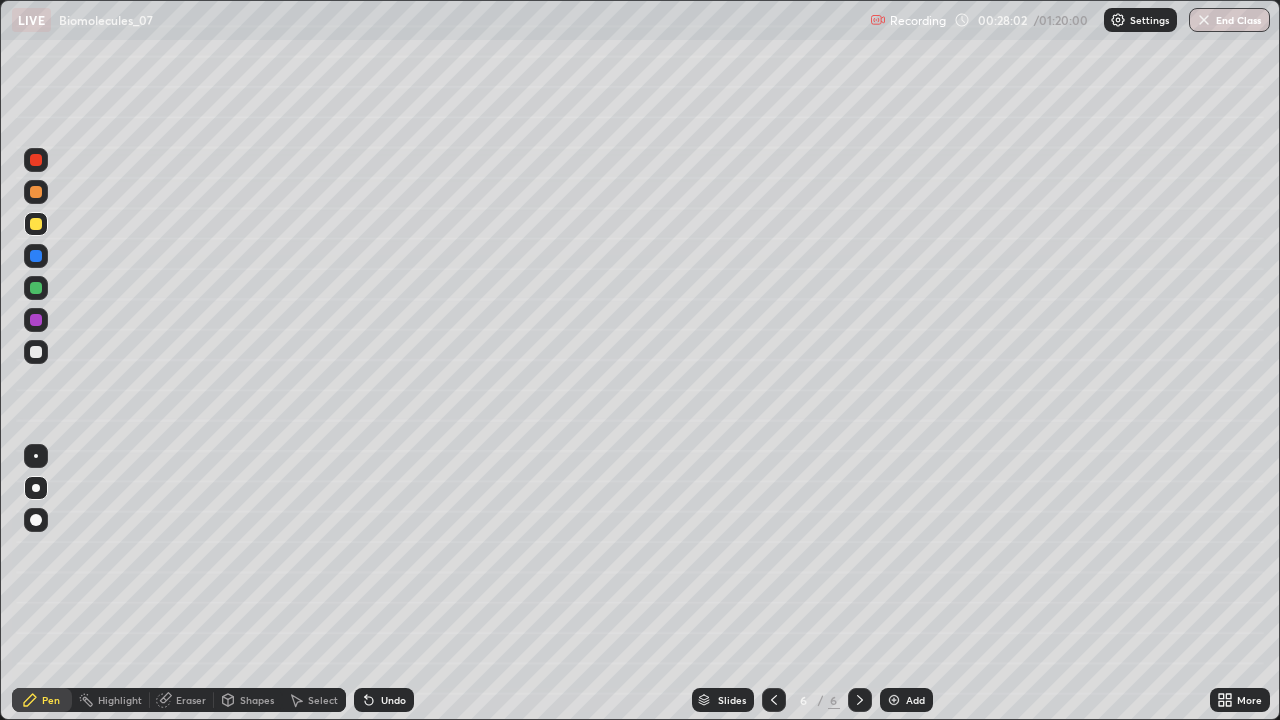 click on "Eraser" at bounding box center (191, 700) 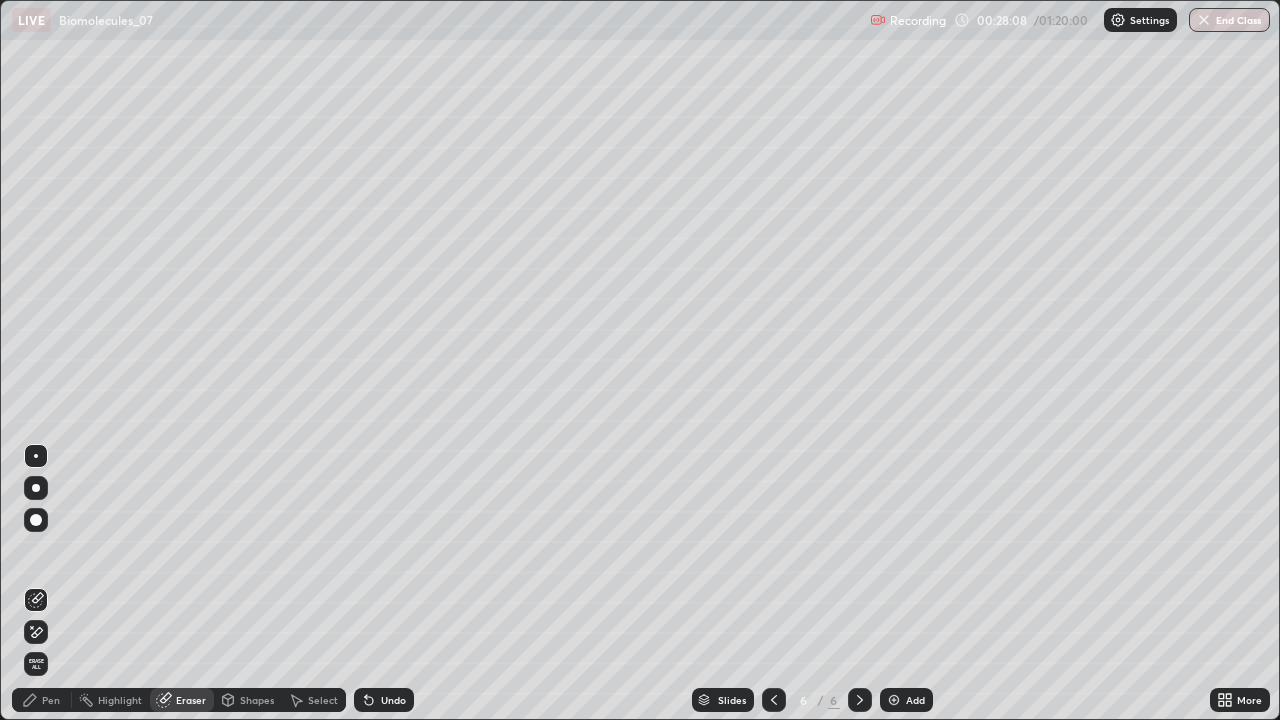 click 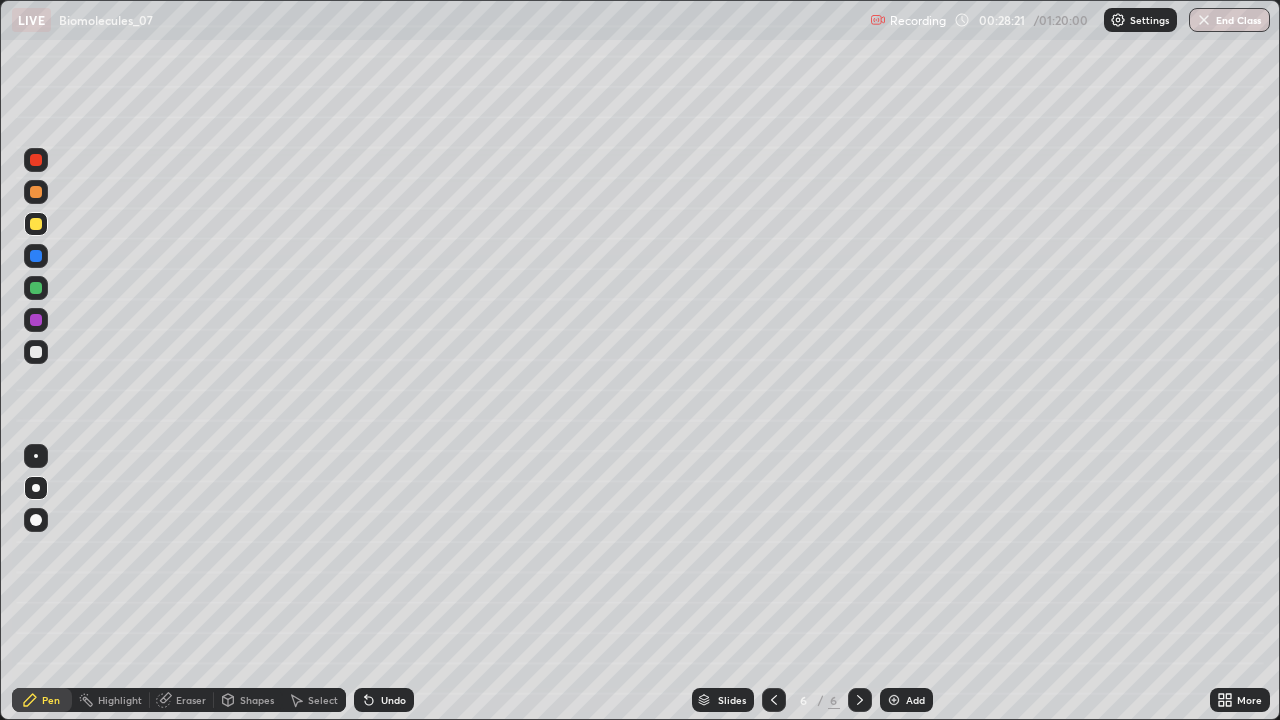 click at bounding box center [36, 320] 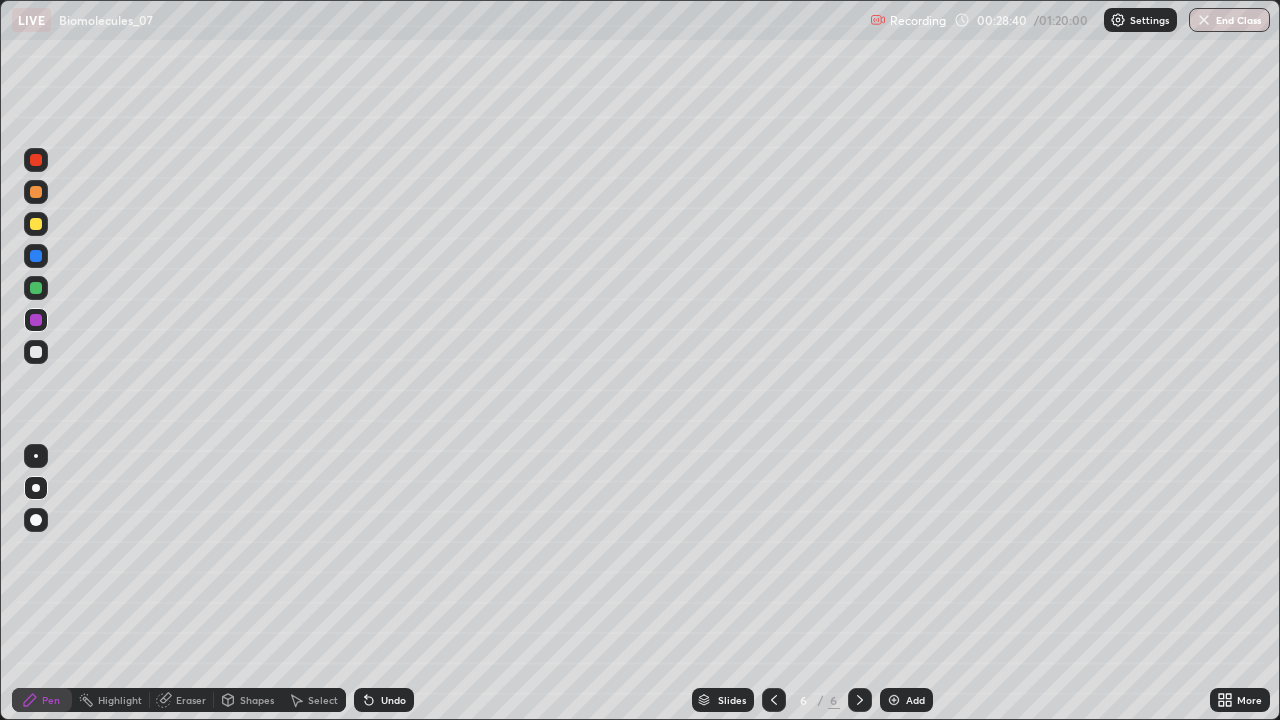 click 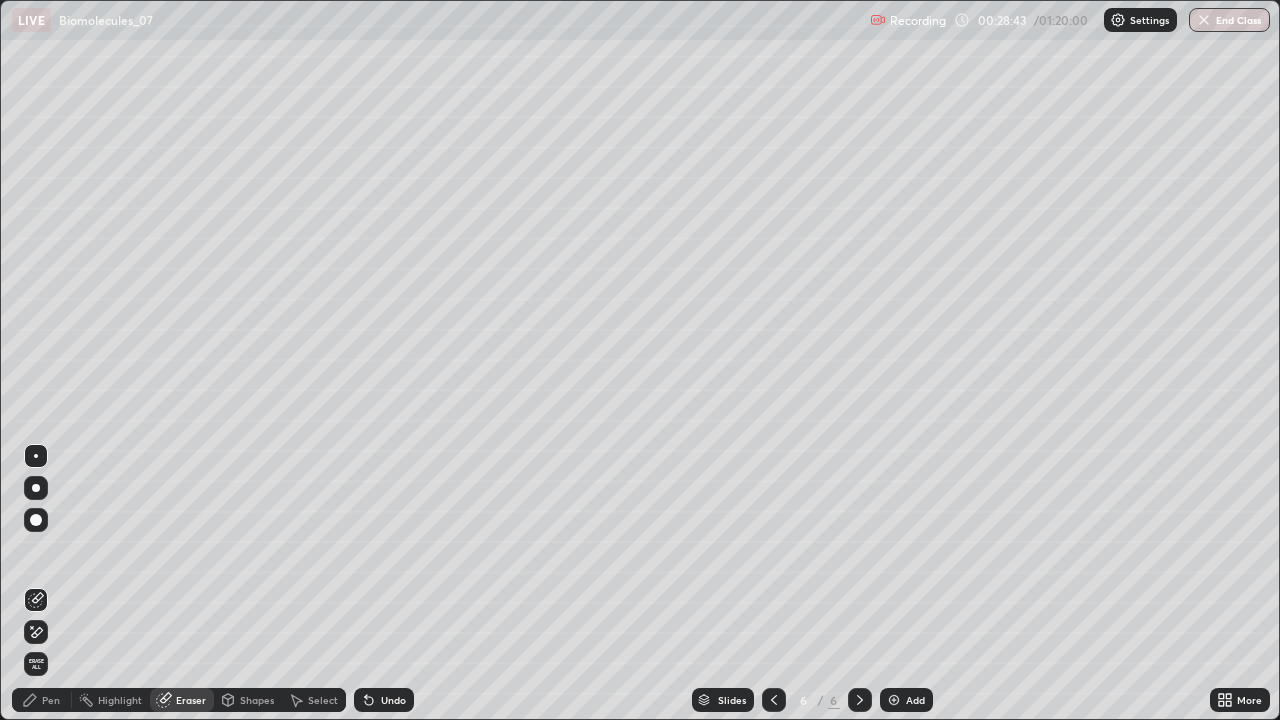 click on "Pen" at bounding box center (51, 700) 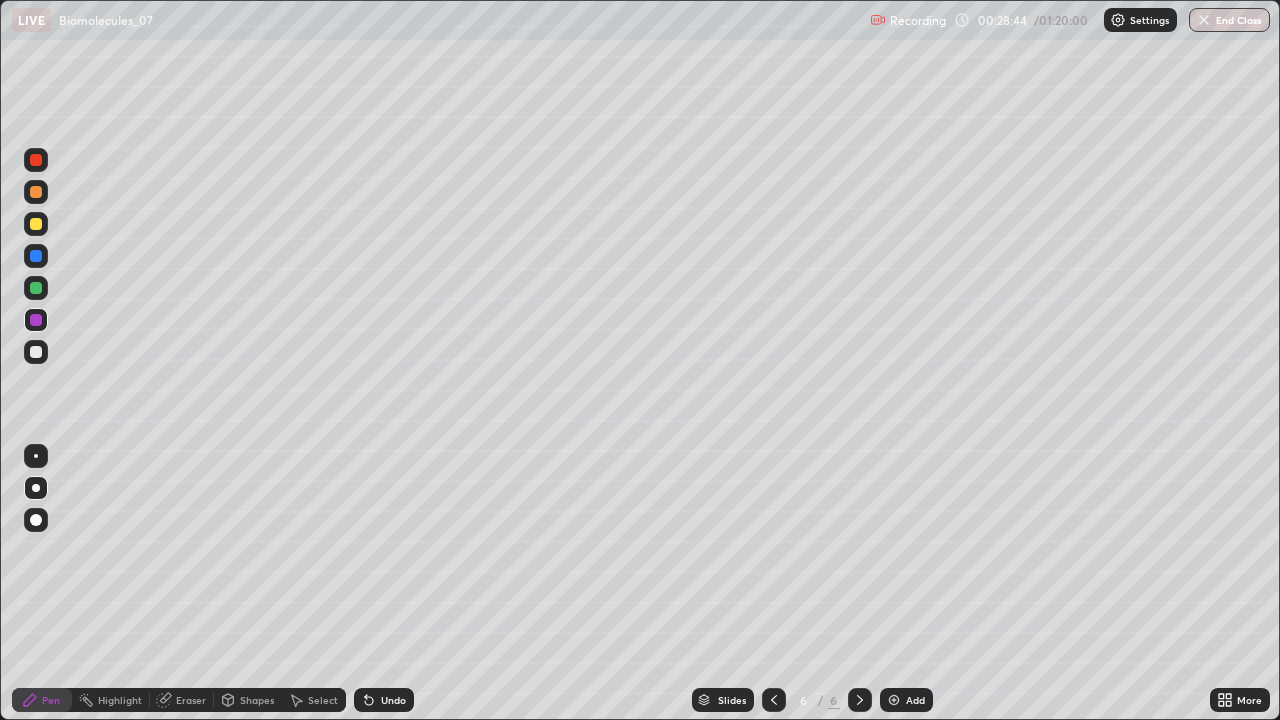 click at bounding box center (36, 352) 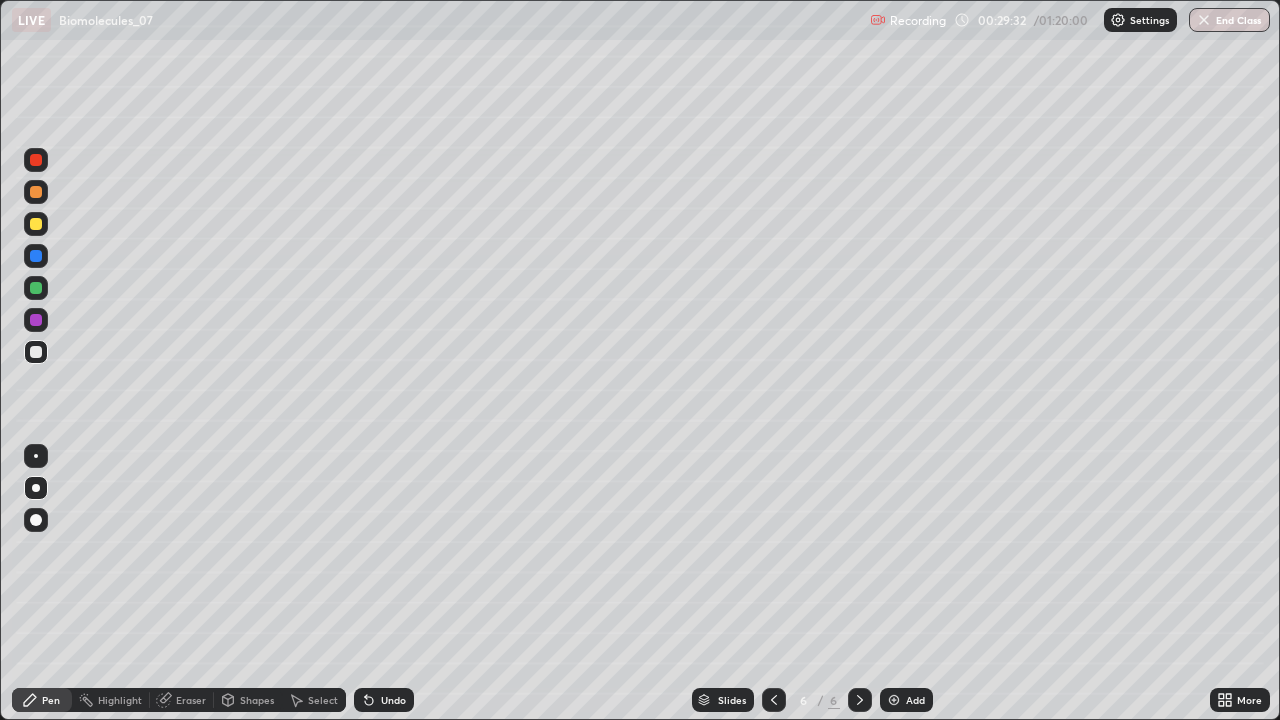 click at bounding box center [36, 256] 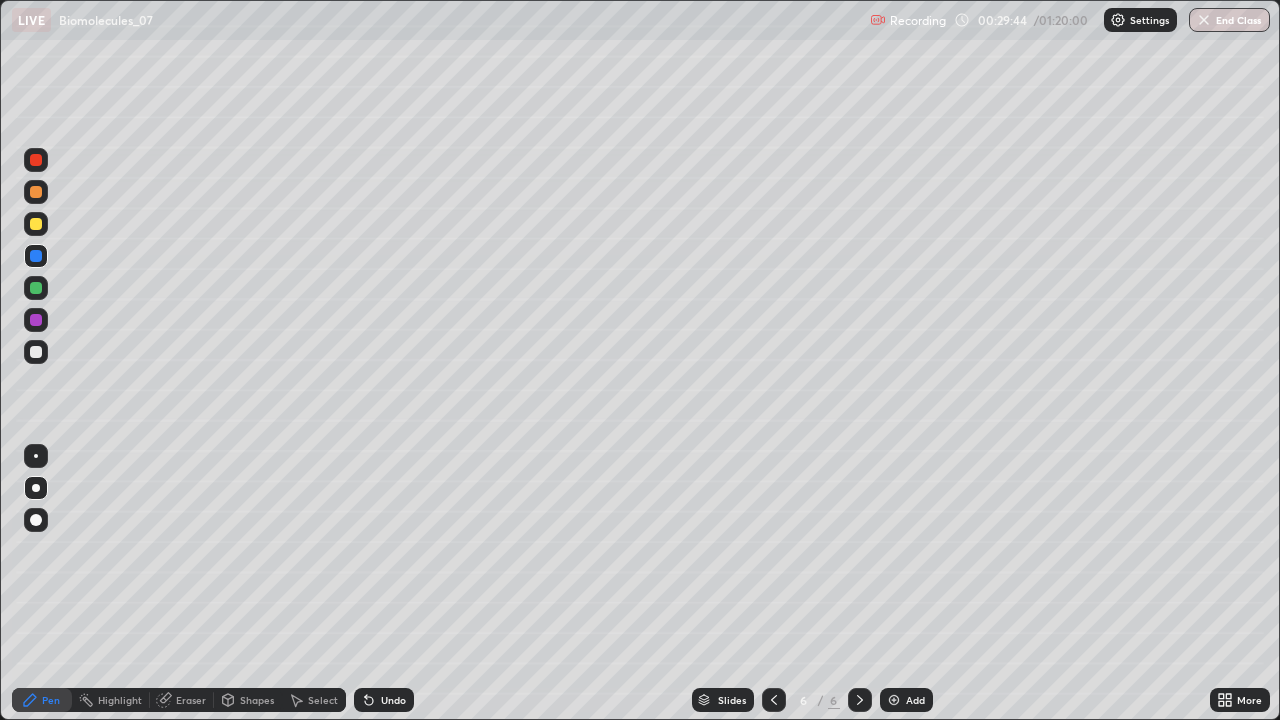 click on "Eraser" at bounding box center (191, 700) 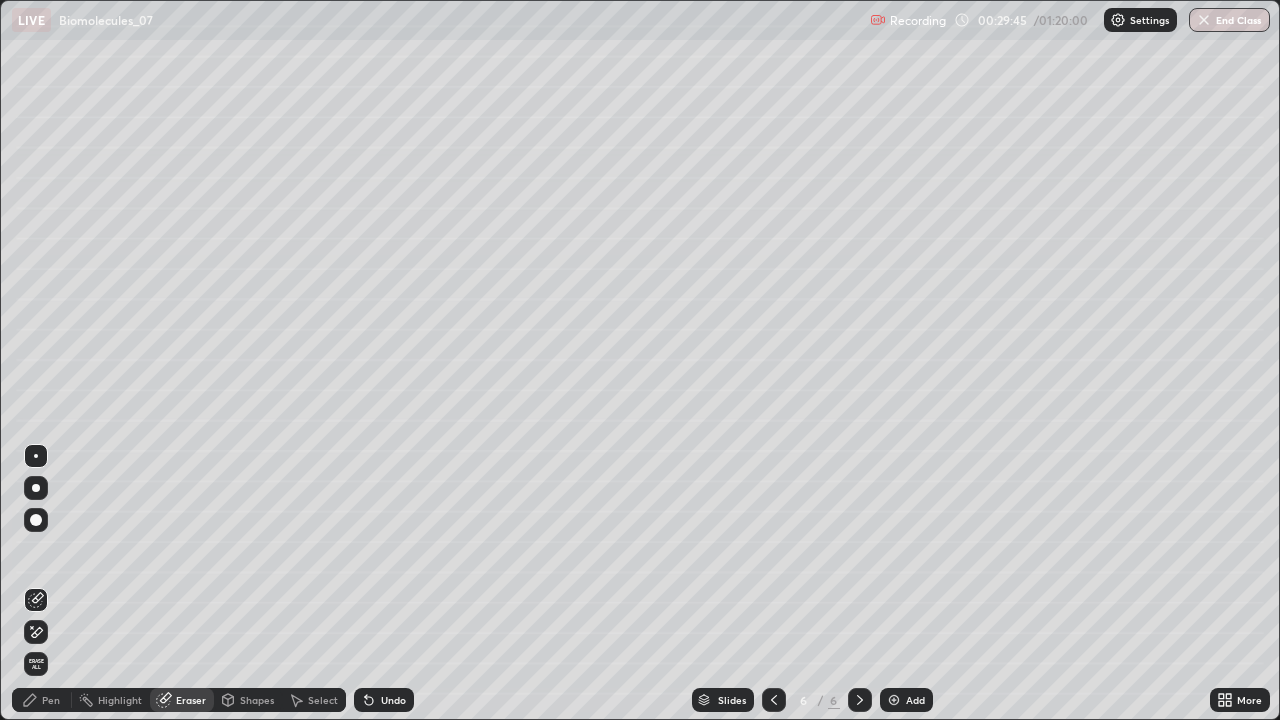 click 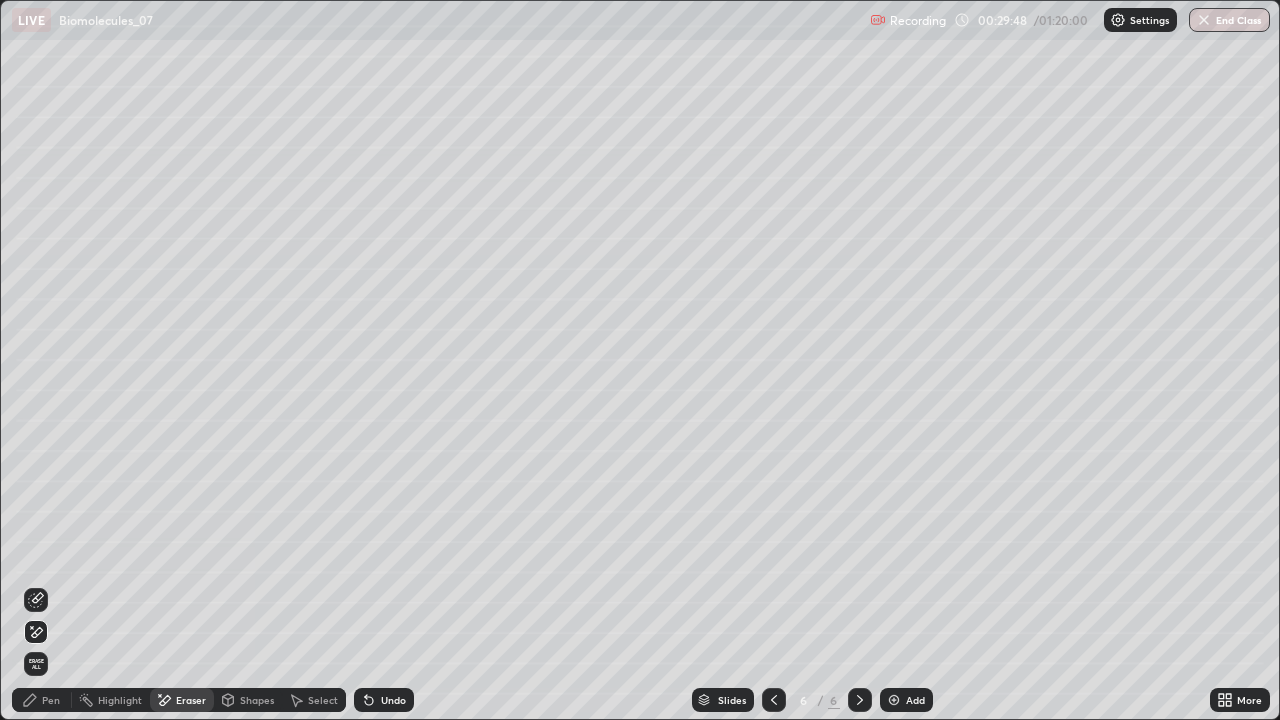 click on "Pen" at bounding box center [42, 700] 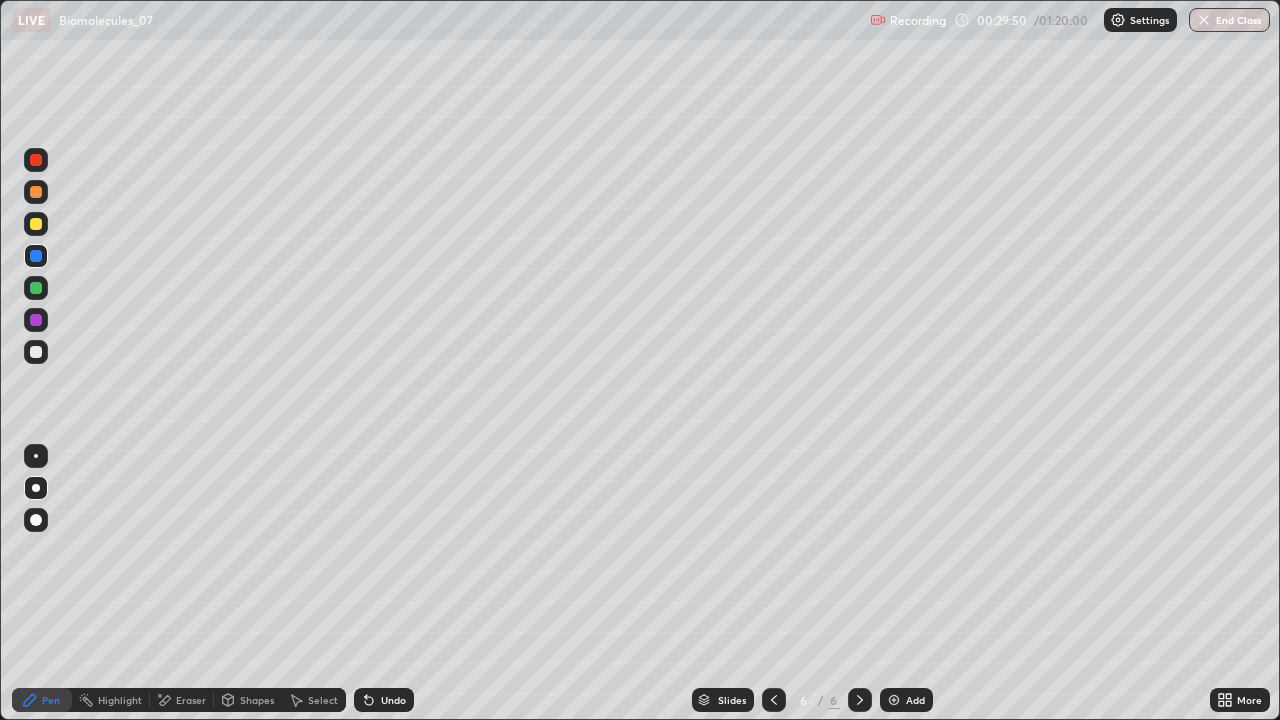 click at bounding box center [36, 320] 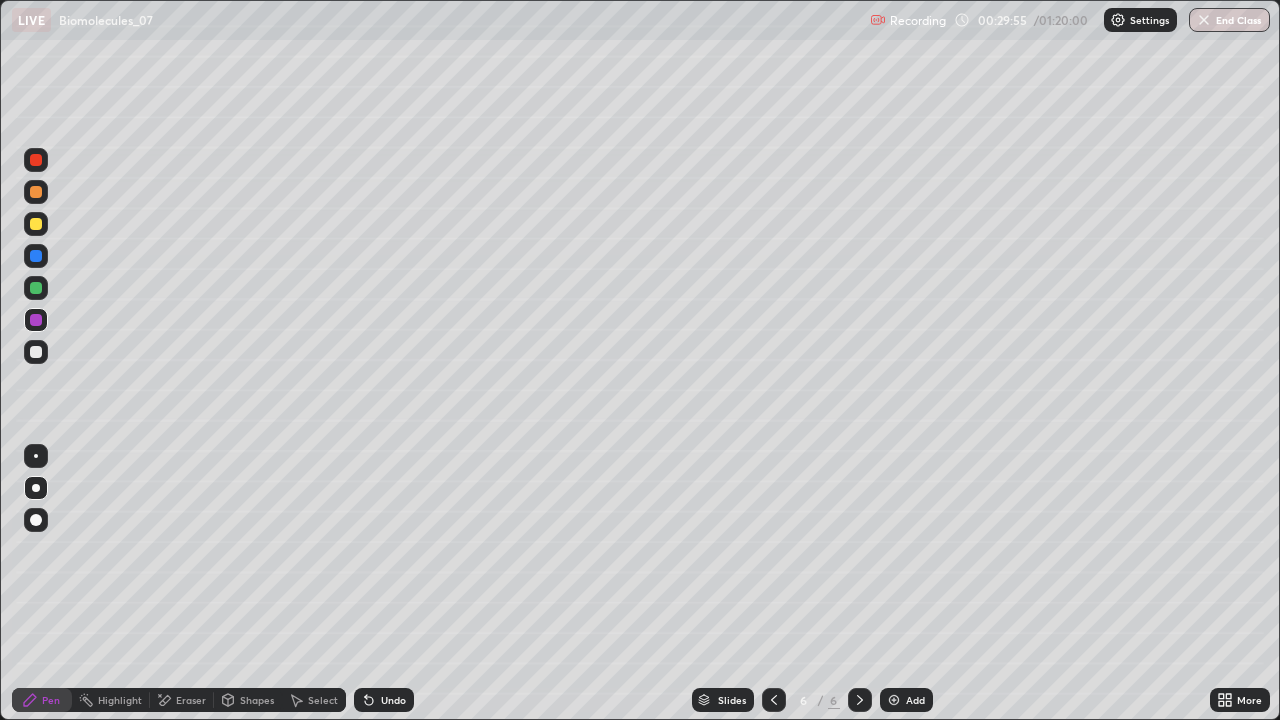 click on "Highlight" at bounding box center (120, 700) 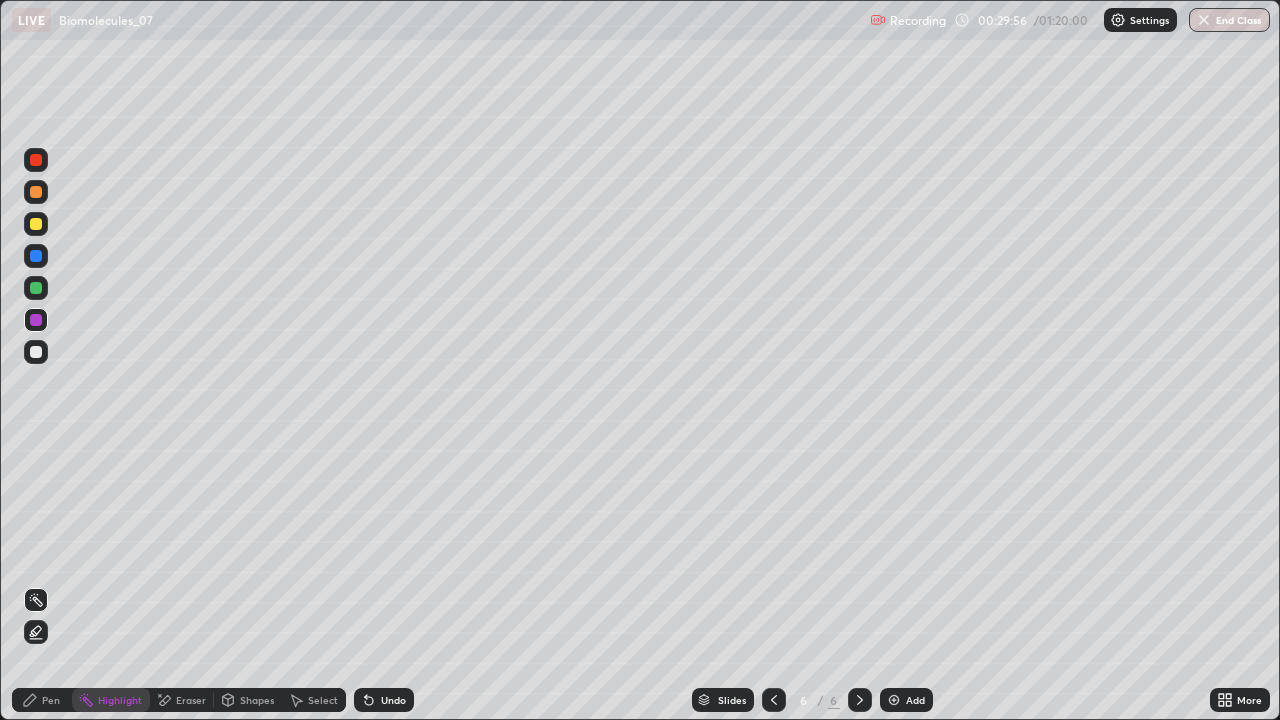 click on "Eraser" at bounding box center (191, 700) 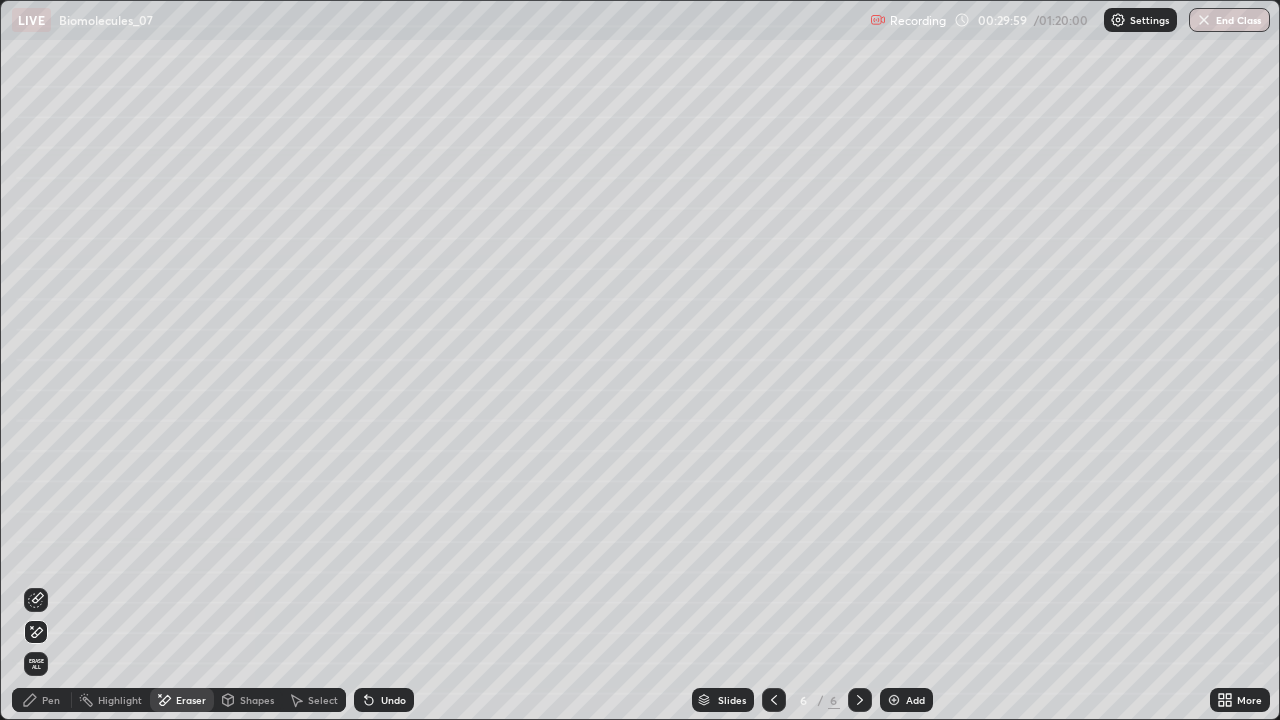 click on "Pen" at bounding box center [51, 700] 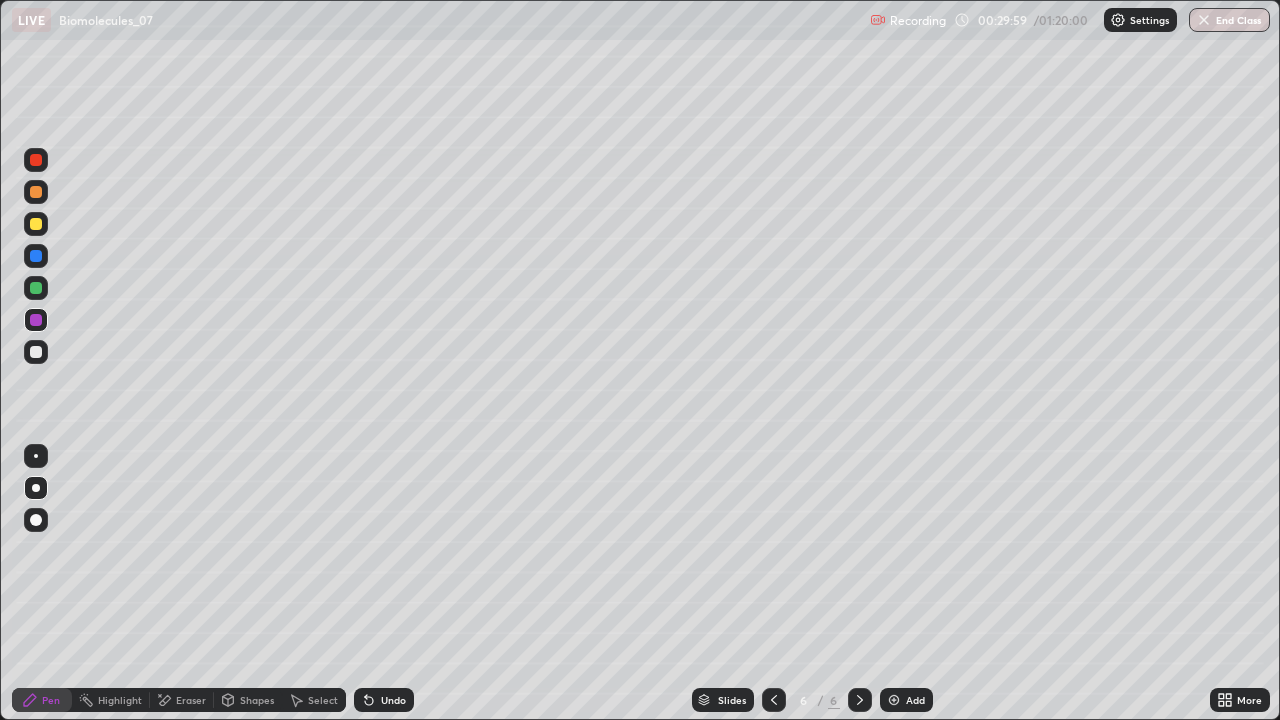 click at bounding box center [36, 352] 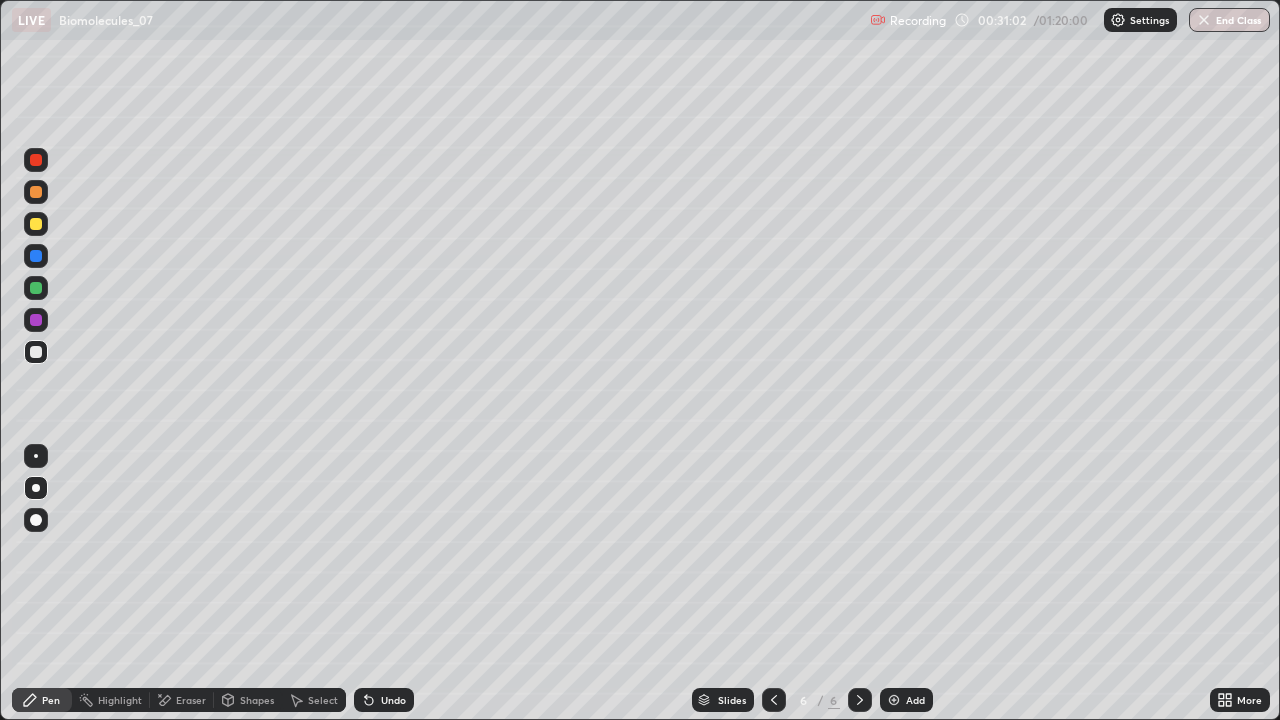 click 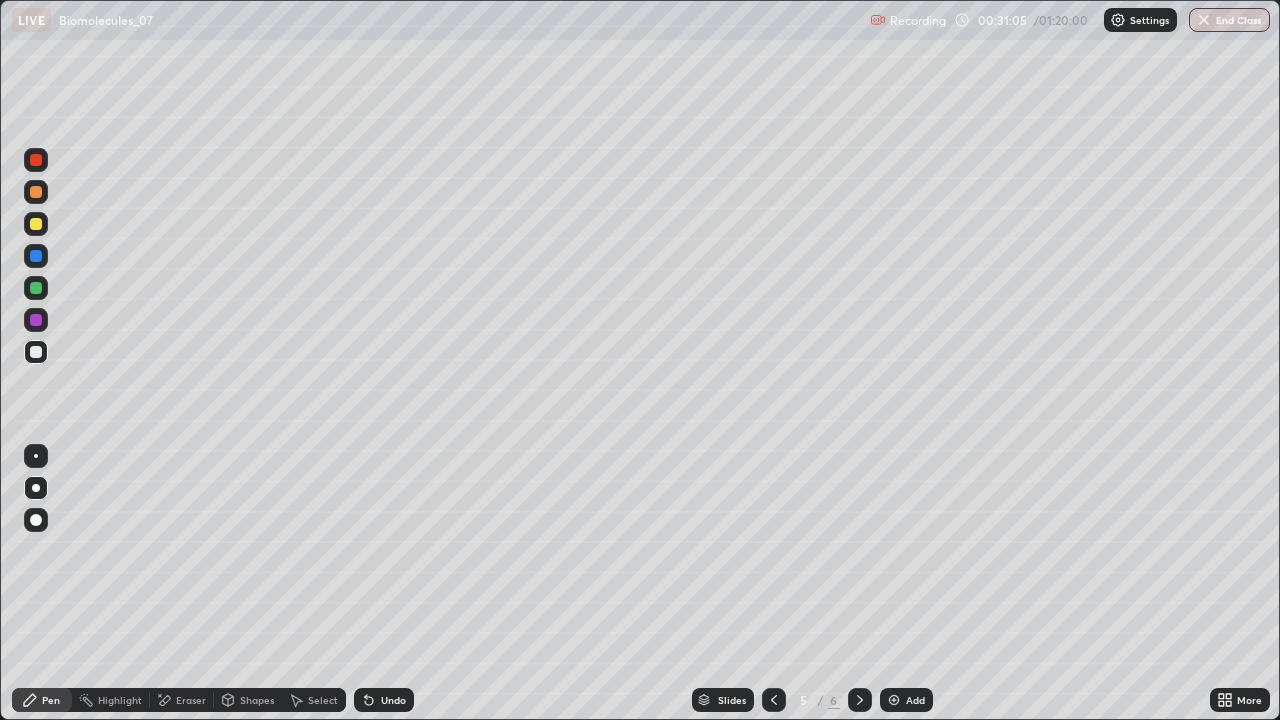 click at bounding box center (36, 288) 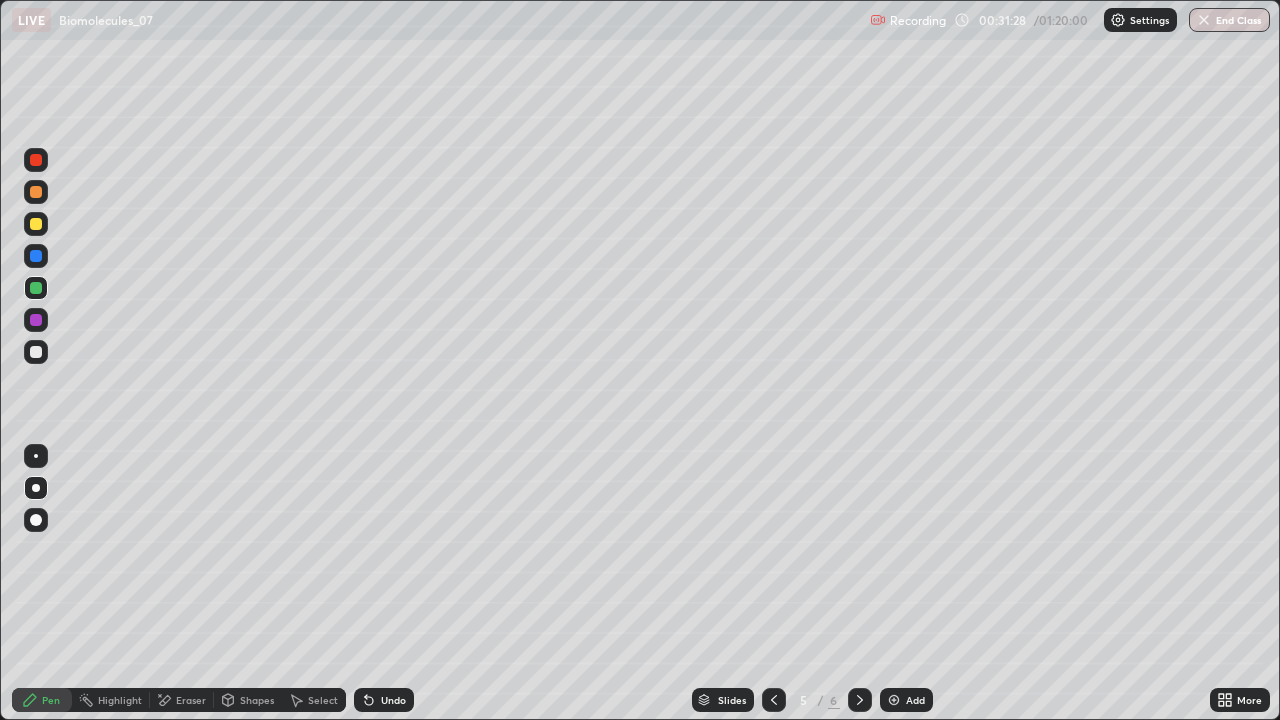 click 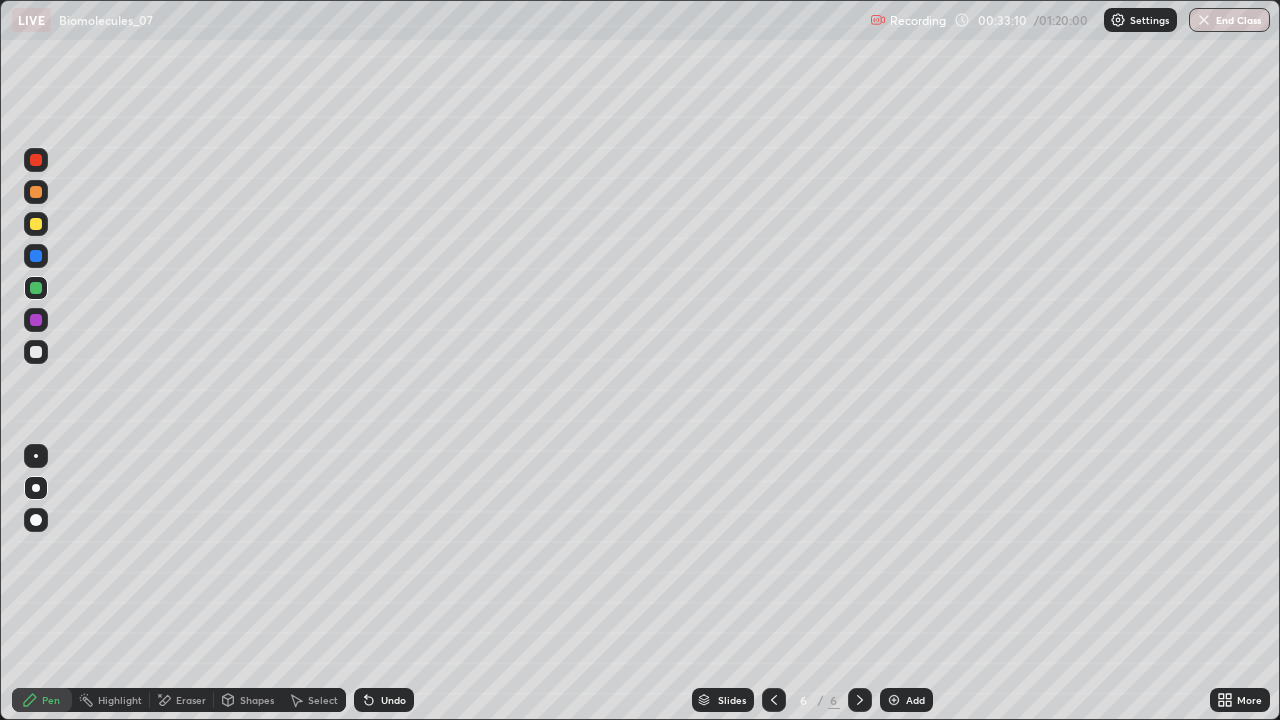 click at bounding box center [894, 700] 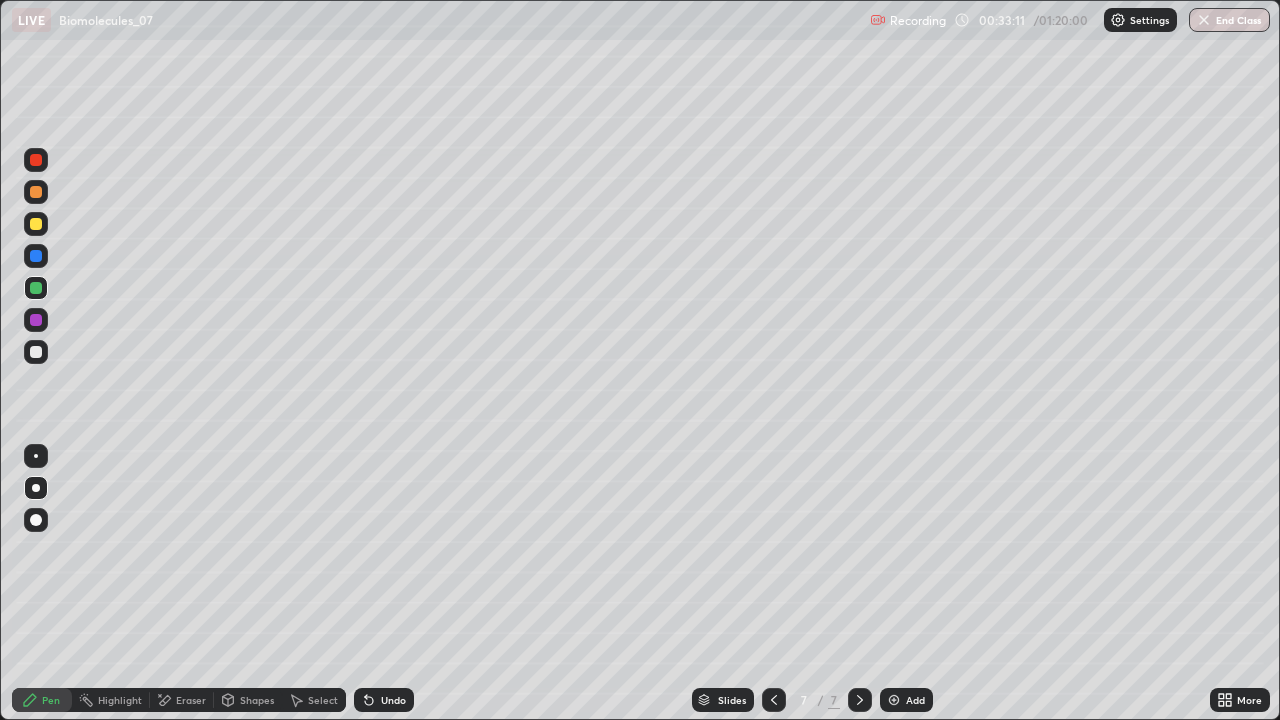 click on "Shapes" at bounding box center (257, 700) 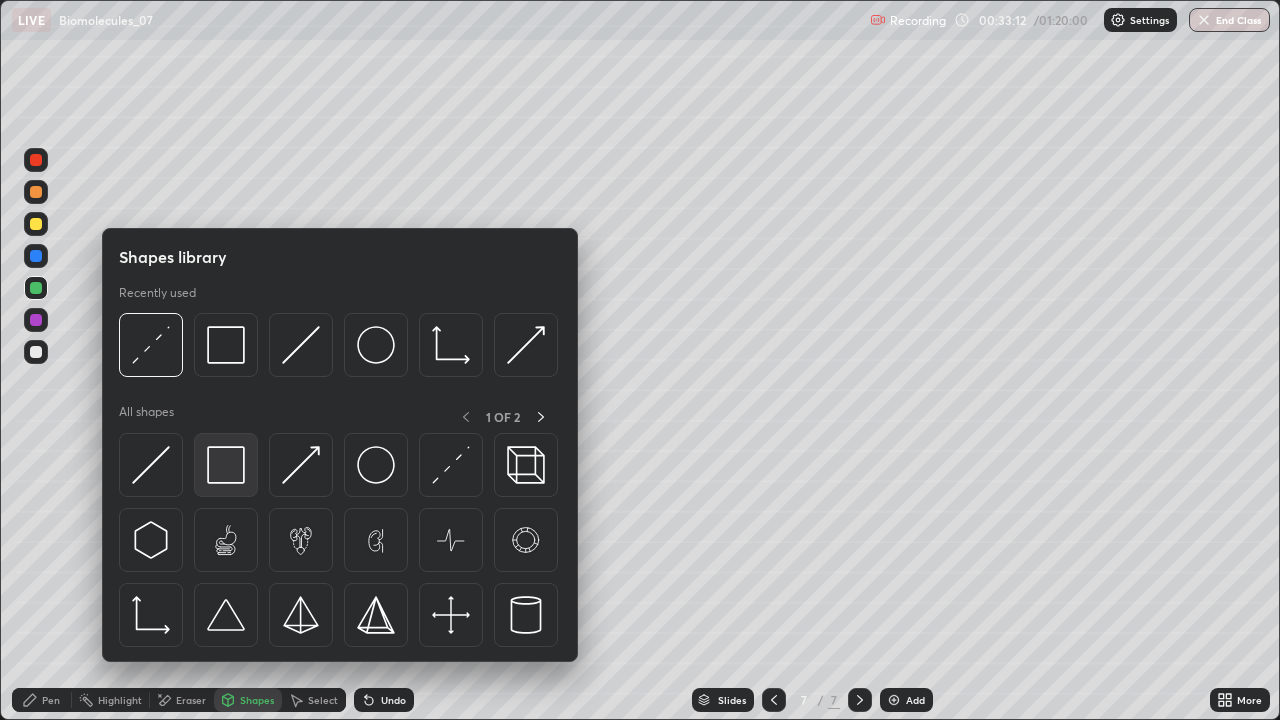 click at bounding box center [226, 465] 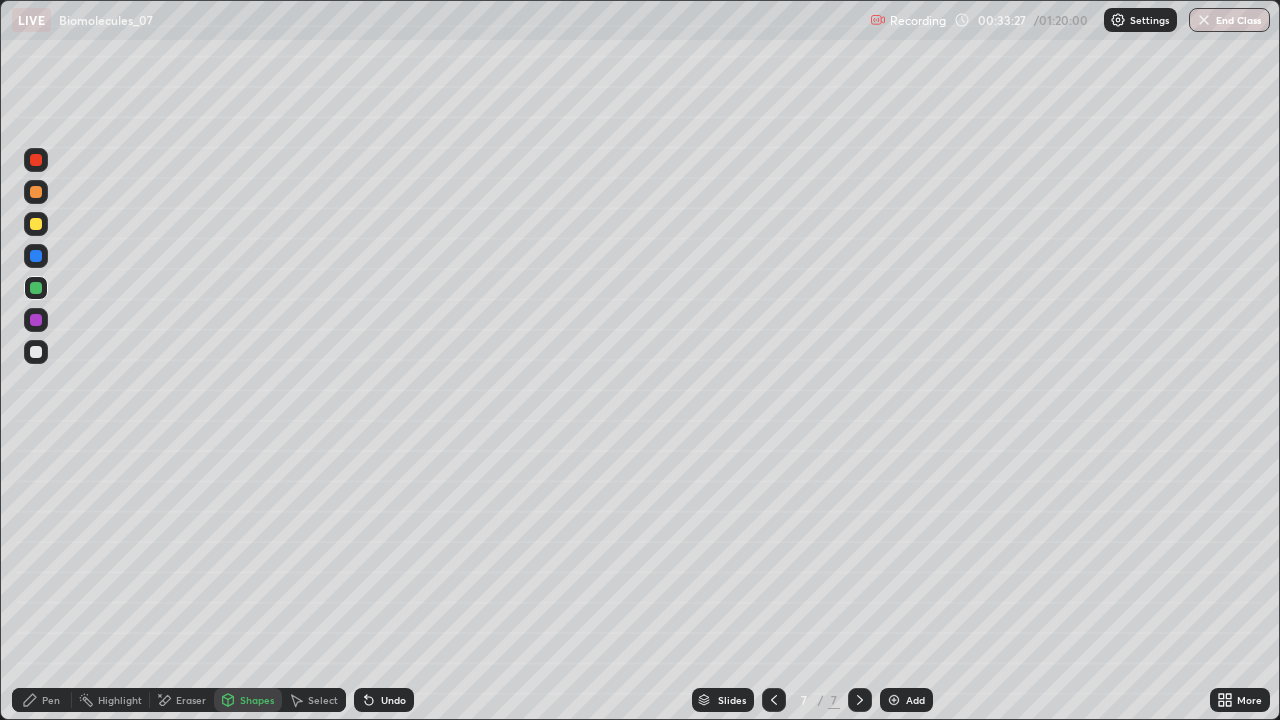 click on "Pen" at bounding box center (51, 700) 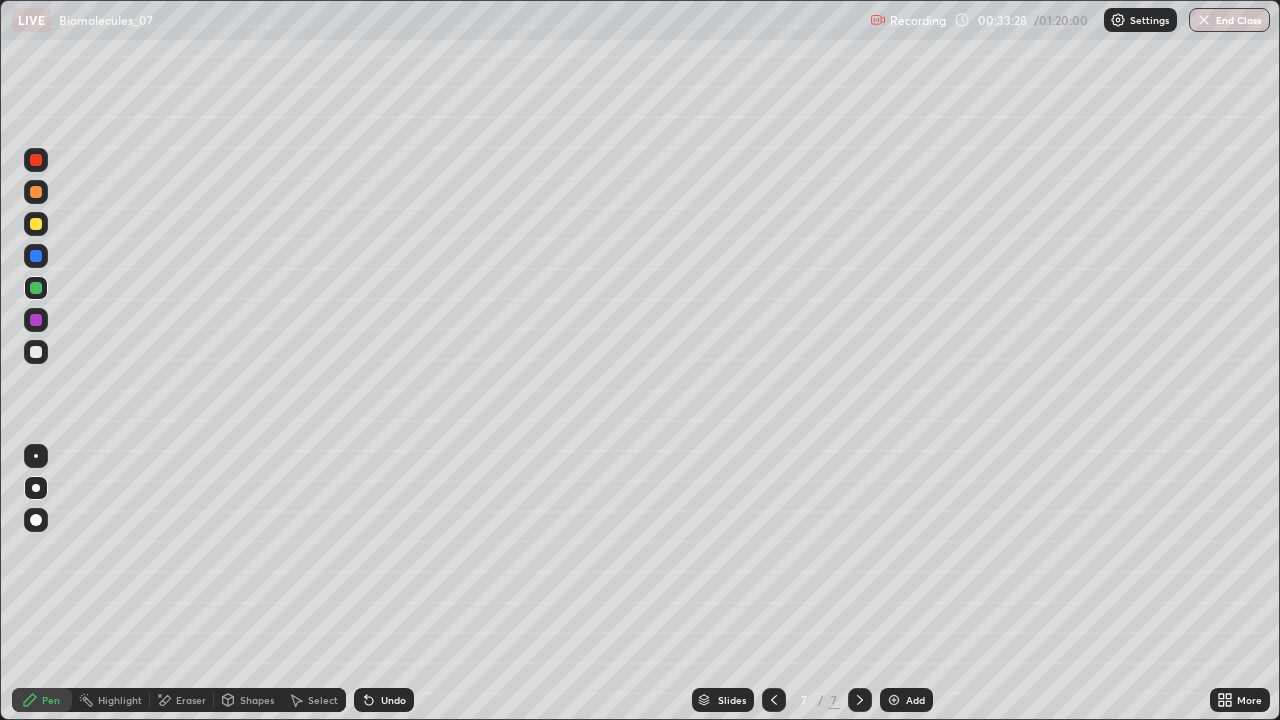 click at bounding box center [36, 520] 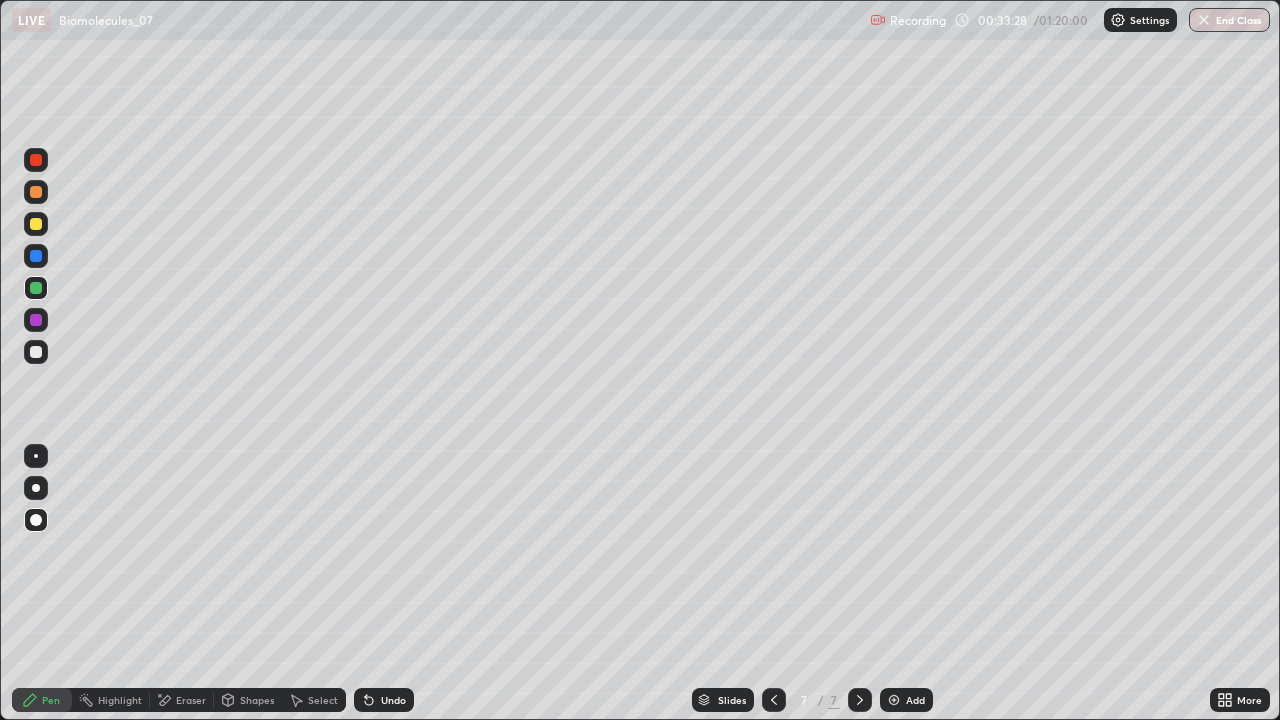 click at bounding box center [36, 352] 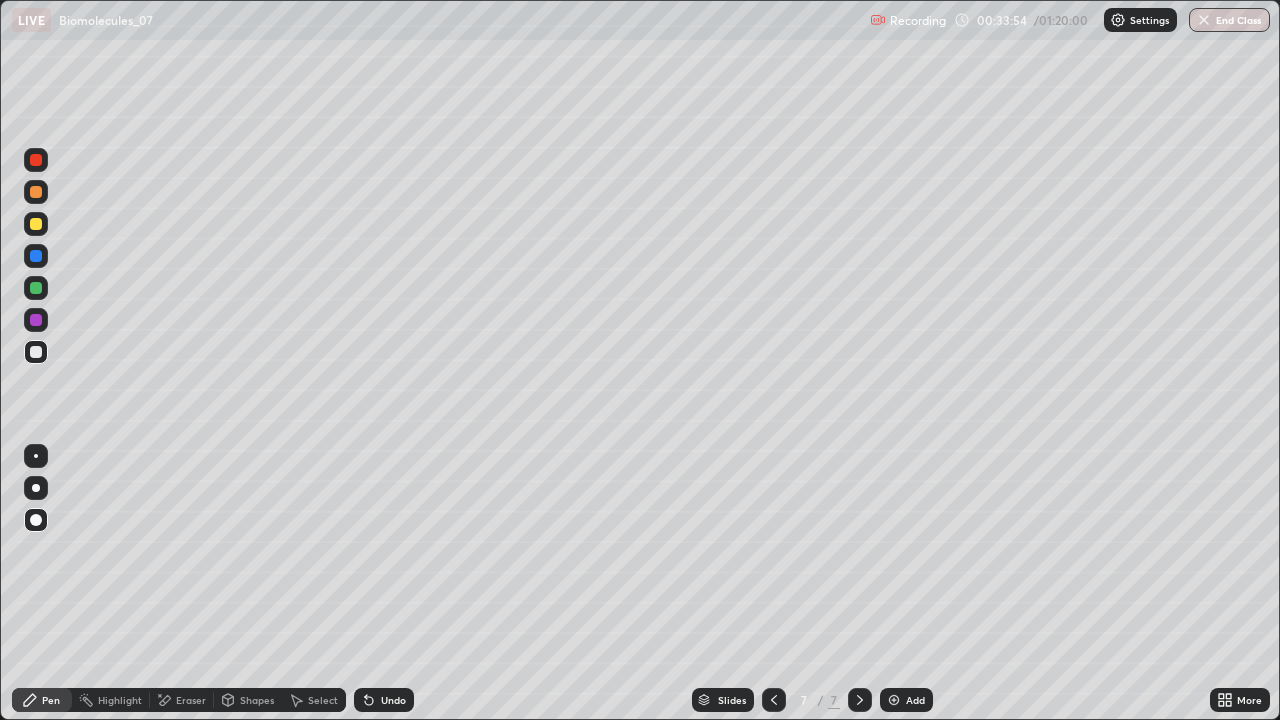 click at bounding box center [36, 224] 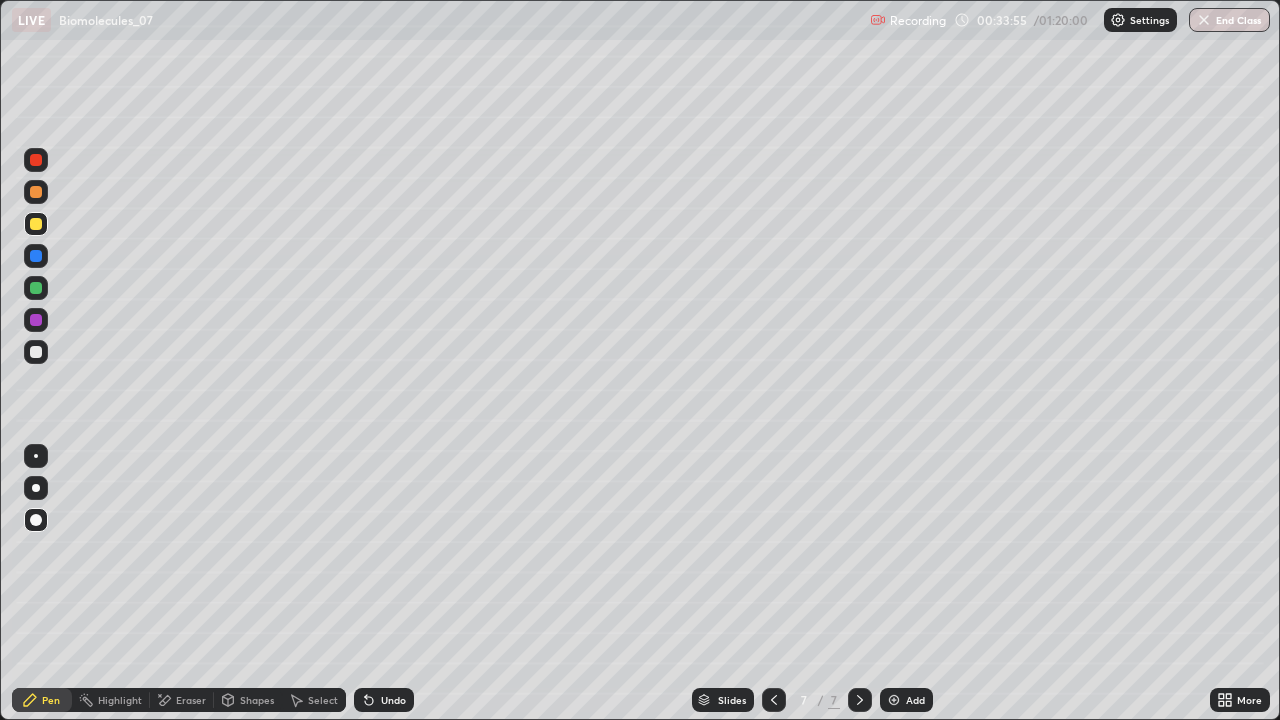 click at bounding box center (36, 488) 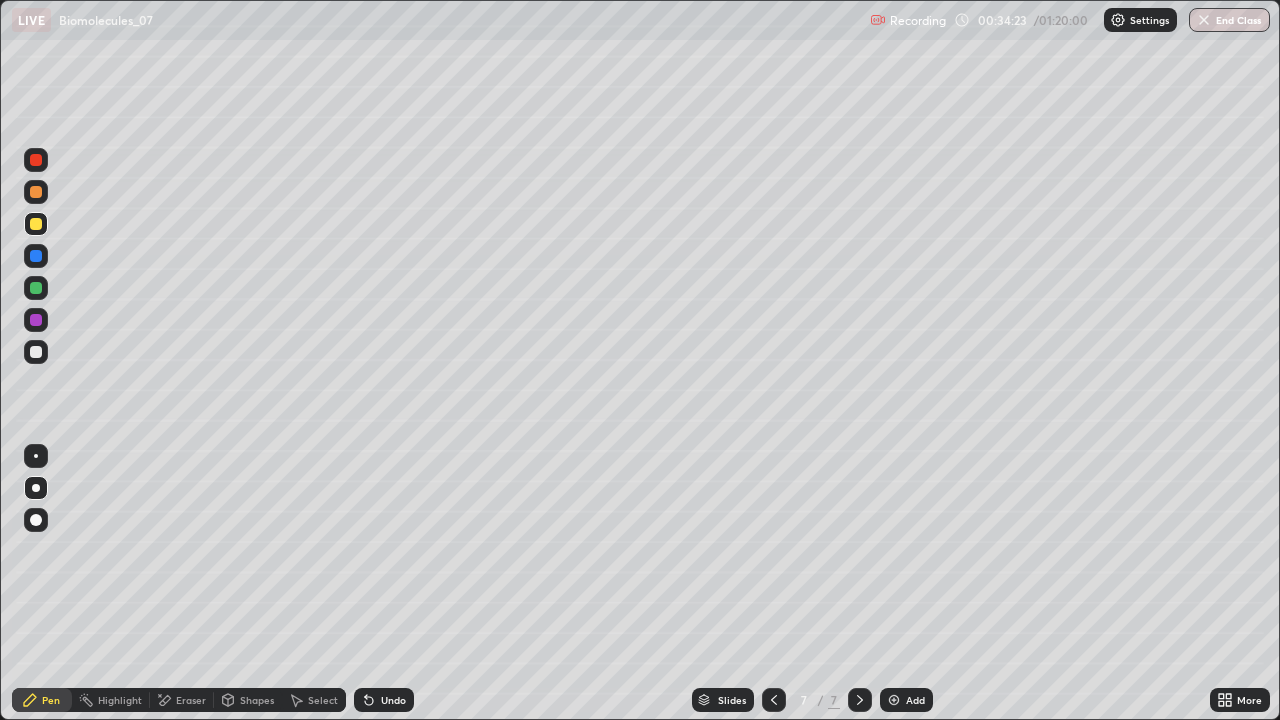 click at bounding box center [36, 192] 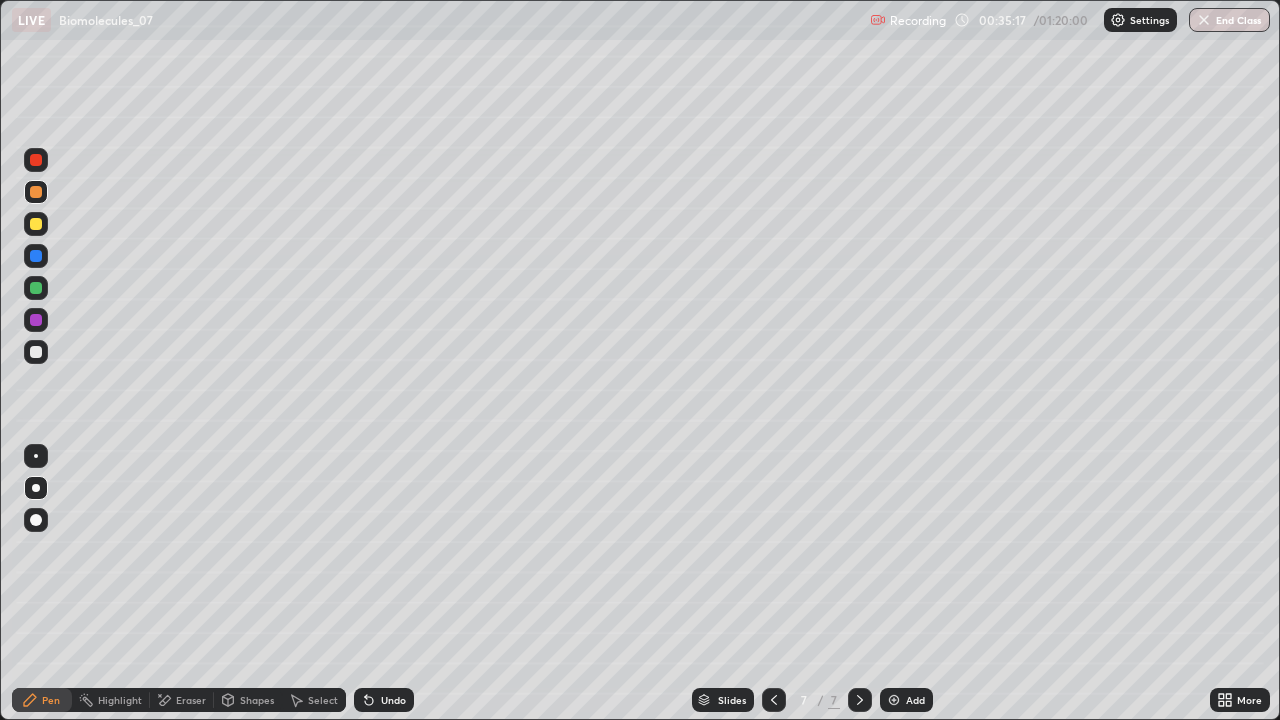 click at bounding box center (36, 256) 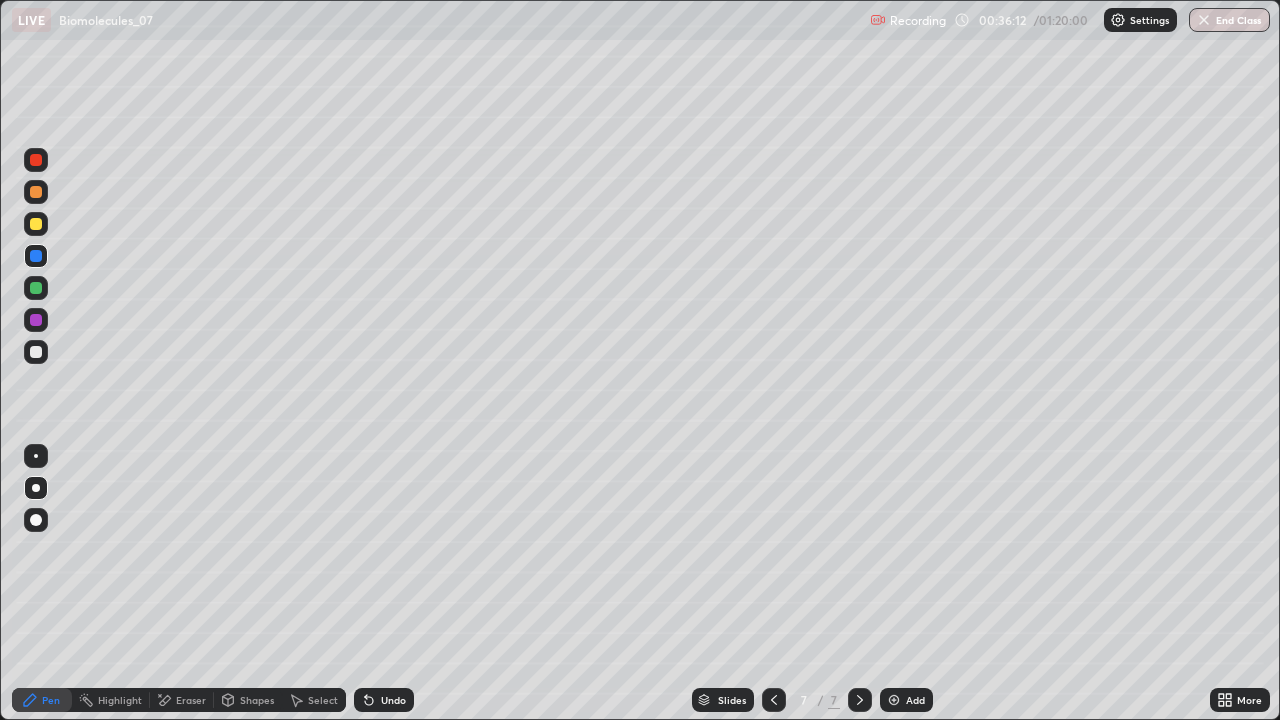 click at bounding box center (36, 352) 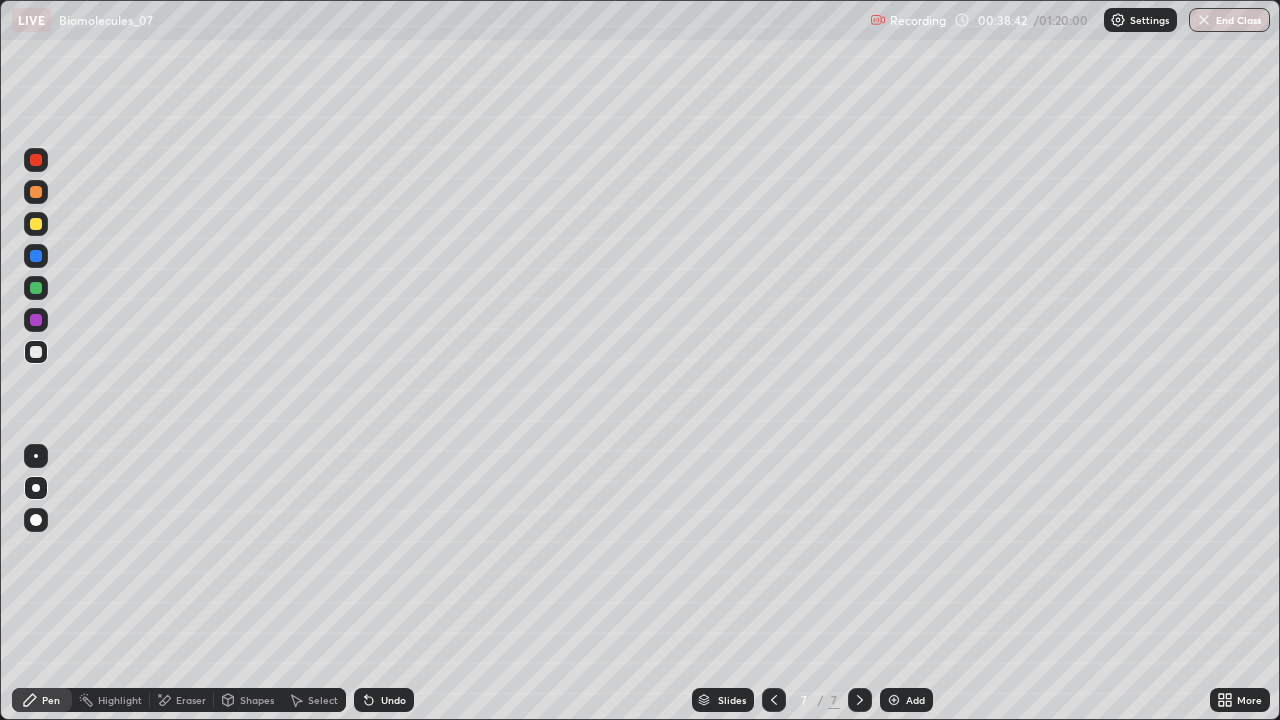 click at bounding box center (894, 700) 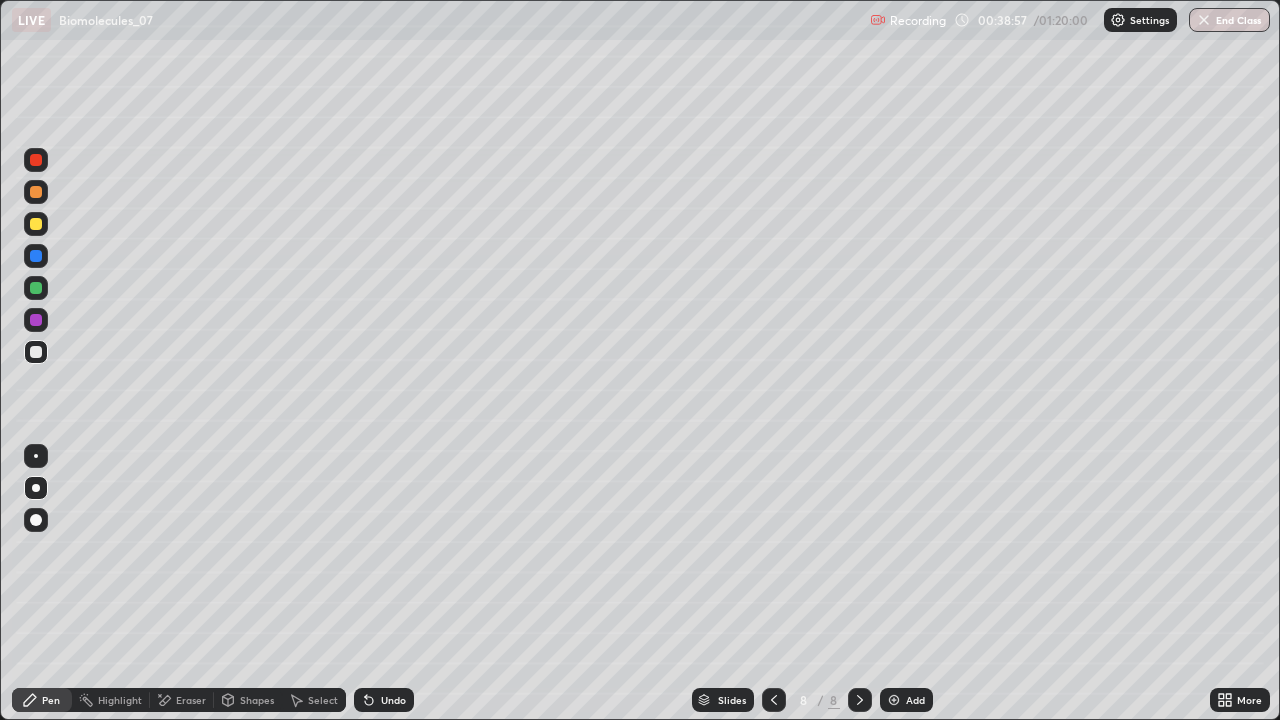 click on "Undo" at bounding box center [393, 700] 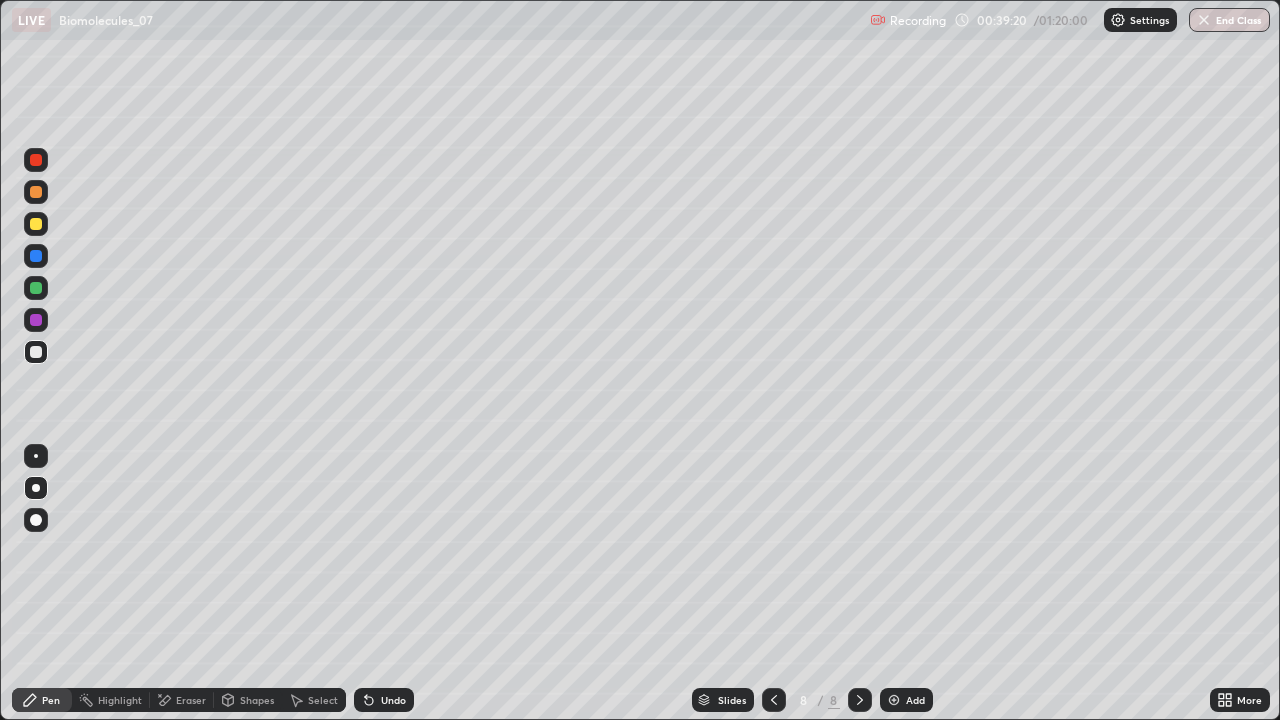 click at bounding box center (36, 288) 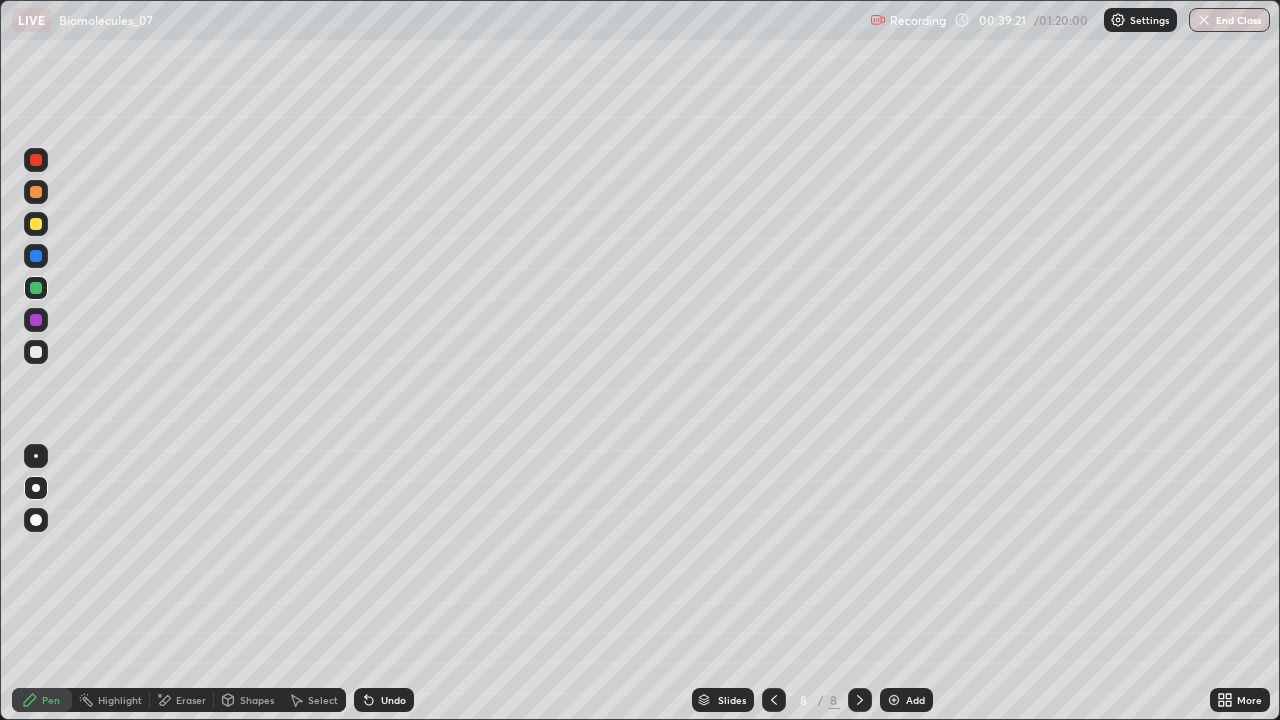 click at bounding box center [36, 456] 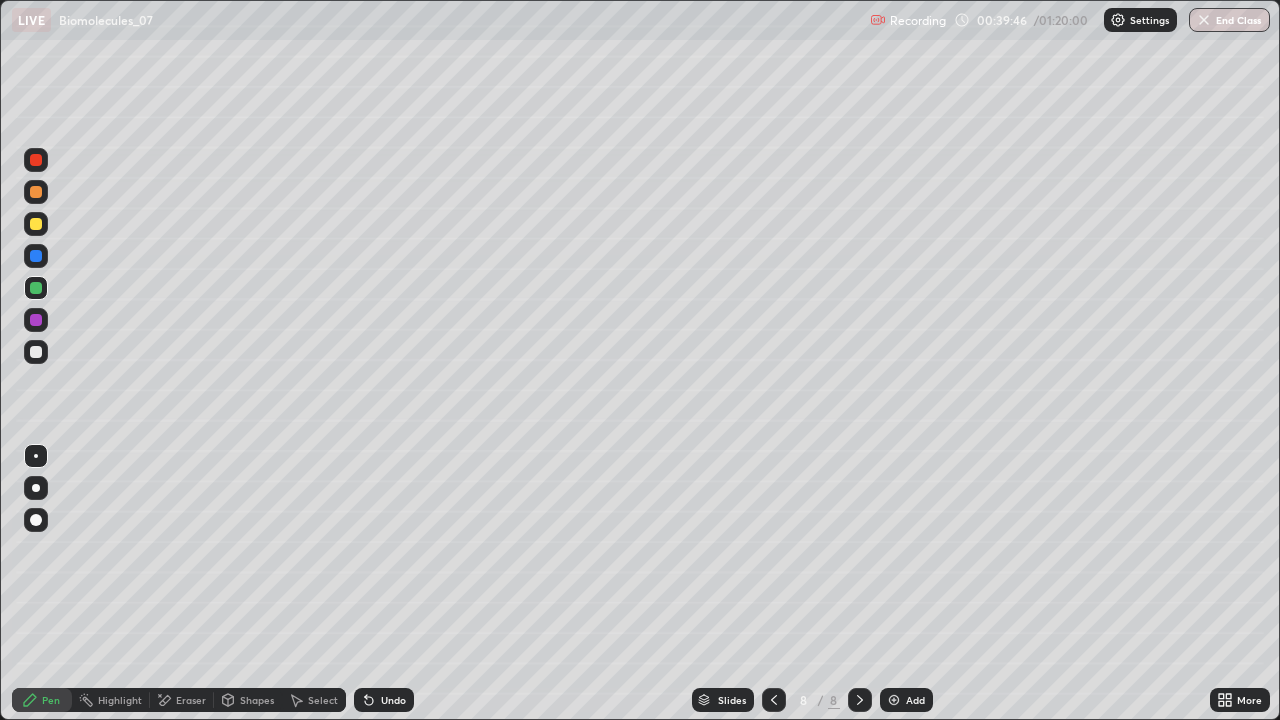 click at bounding box center (36, 352) 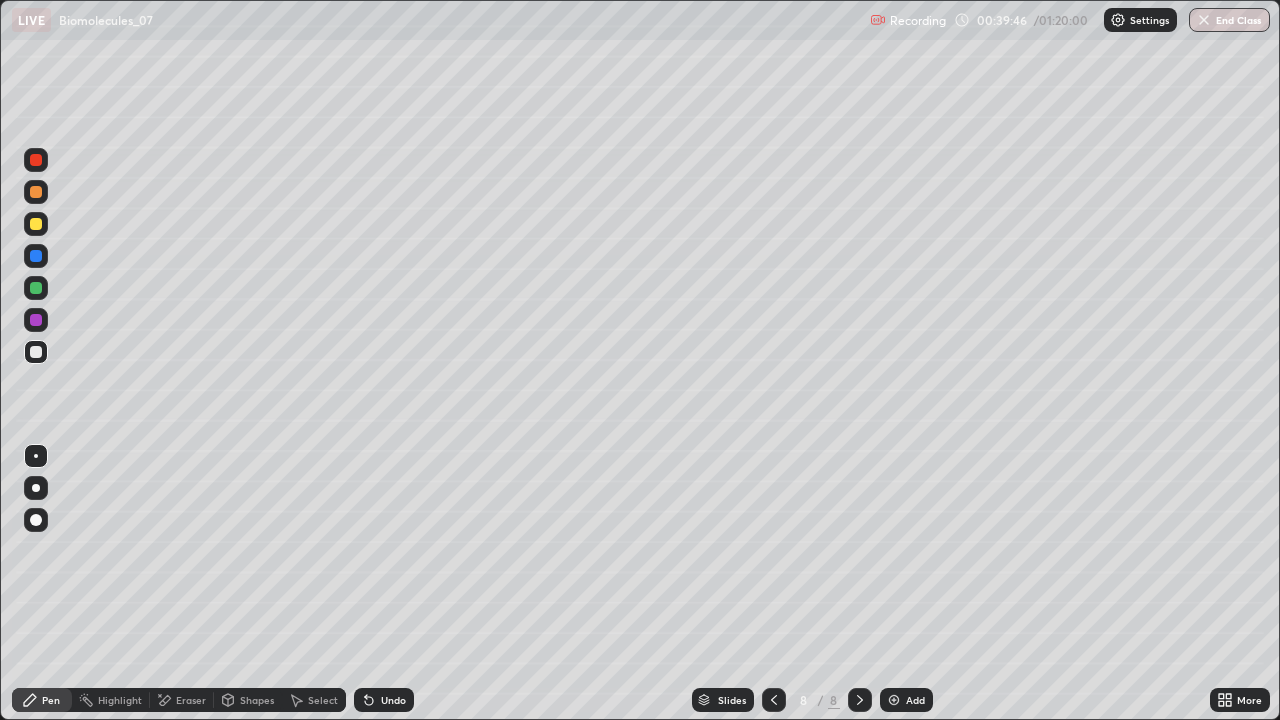 click at bounding box center (36, 488) 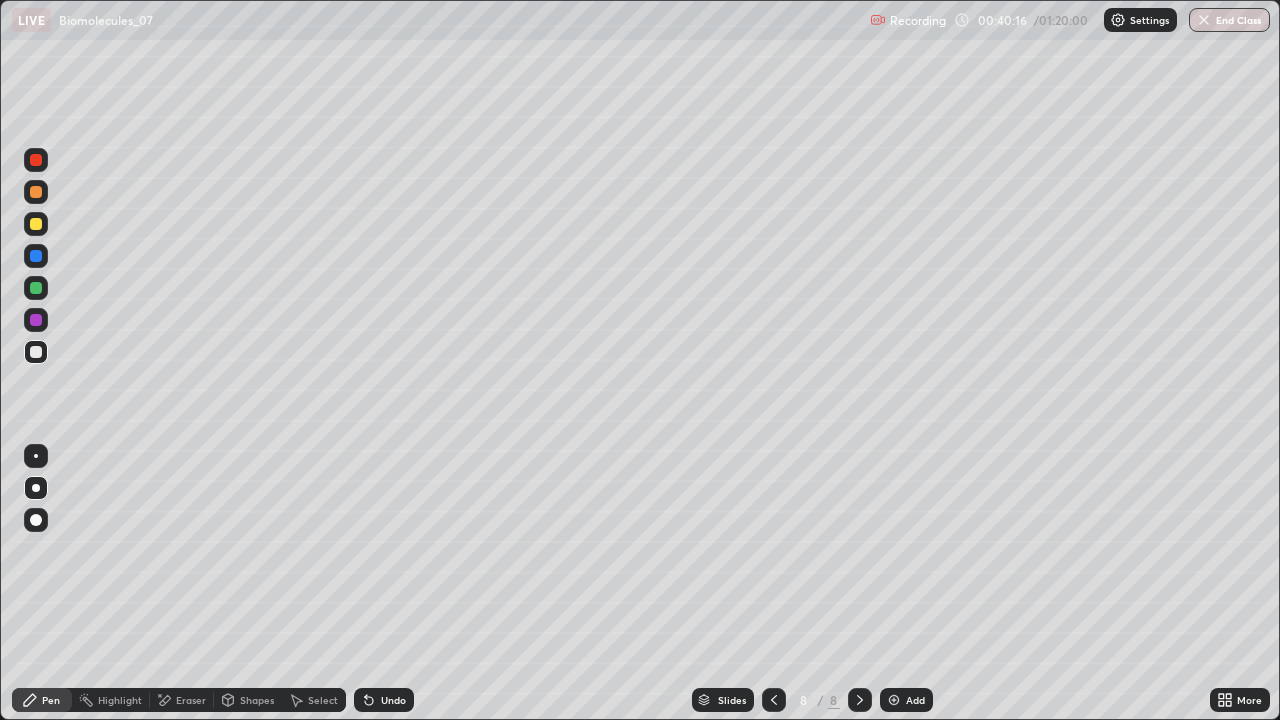 click on "Eraser" at bounding box center [191, 700] 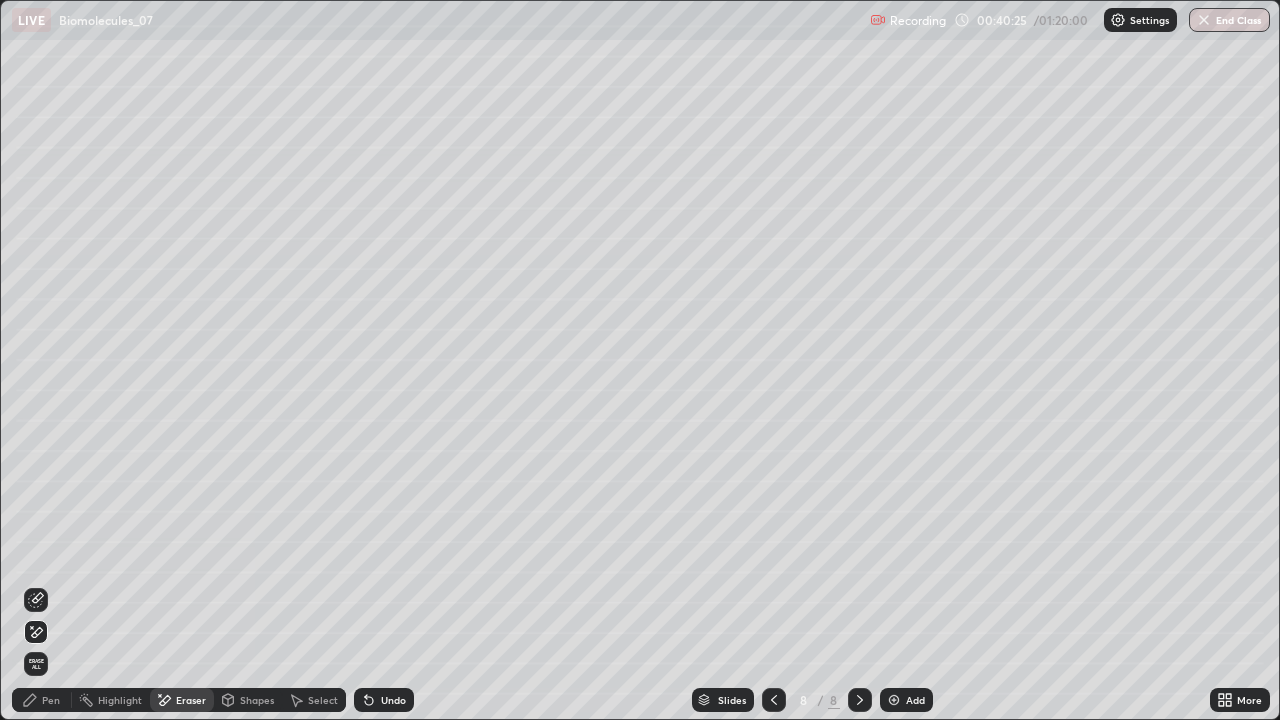 click on "Pen" at bounding box center (42, 700) 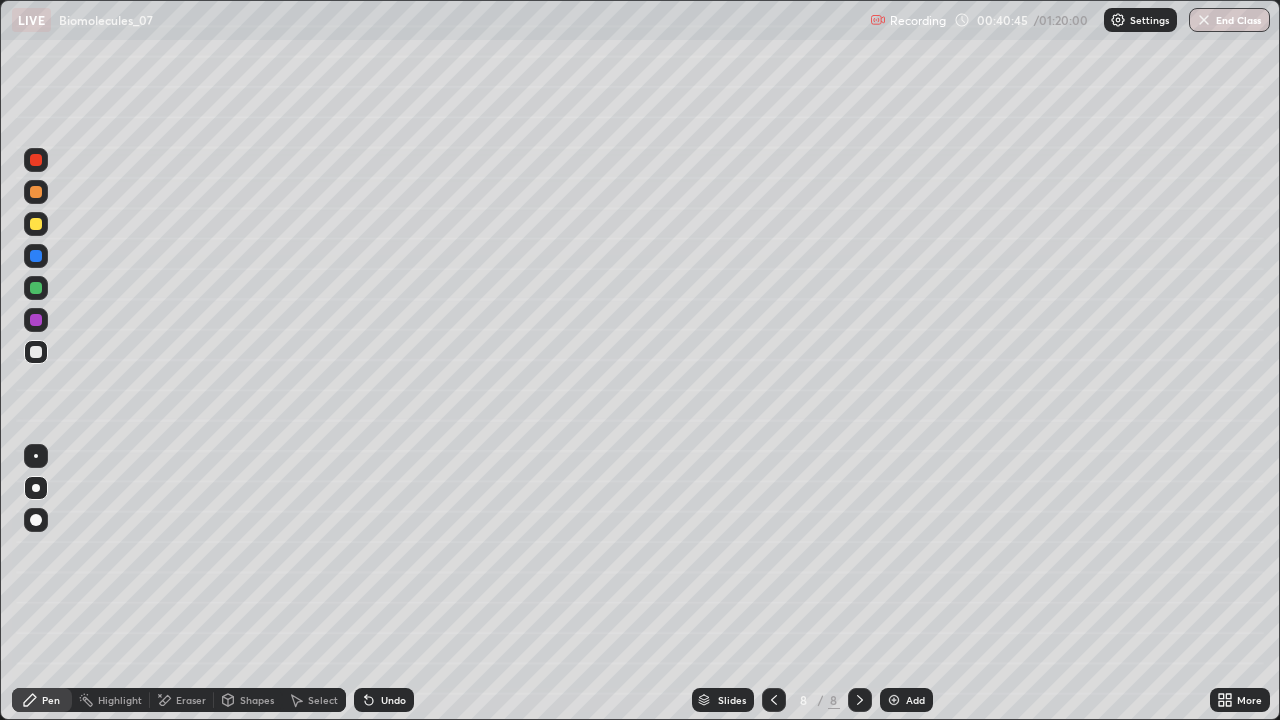 click at bounding box center [36, 288] 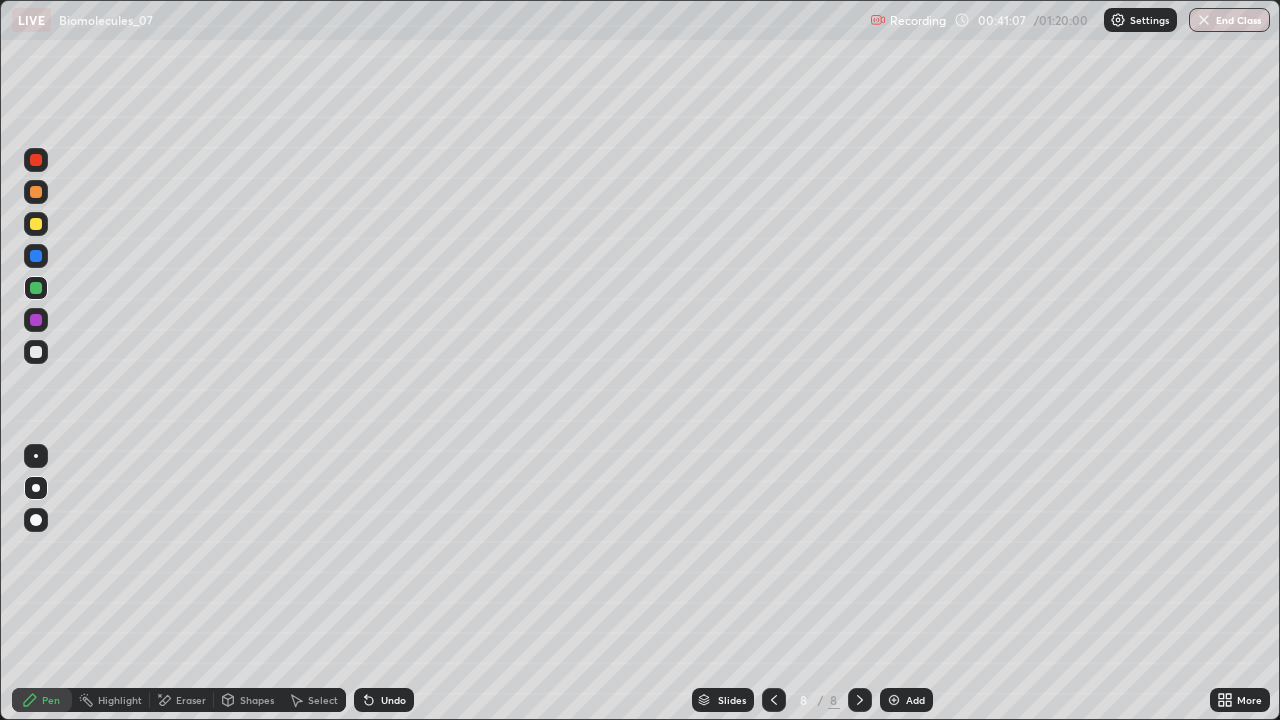 click at bounding box center (36, 352) 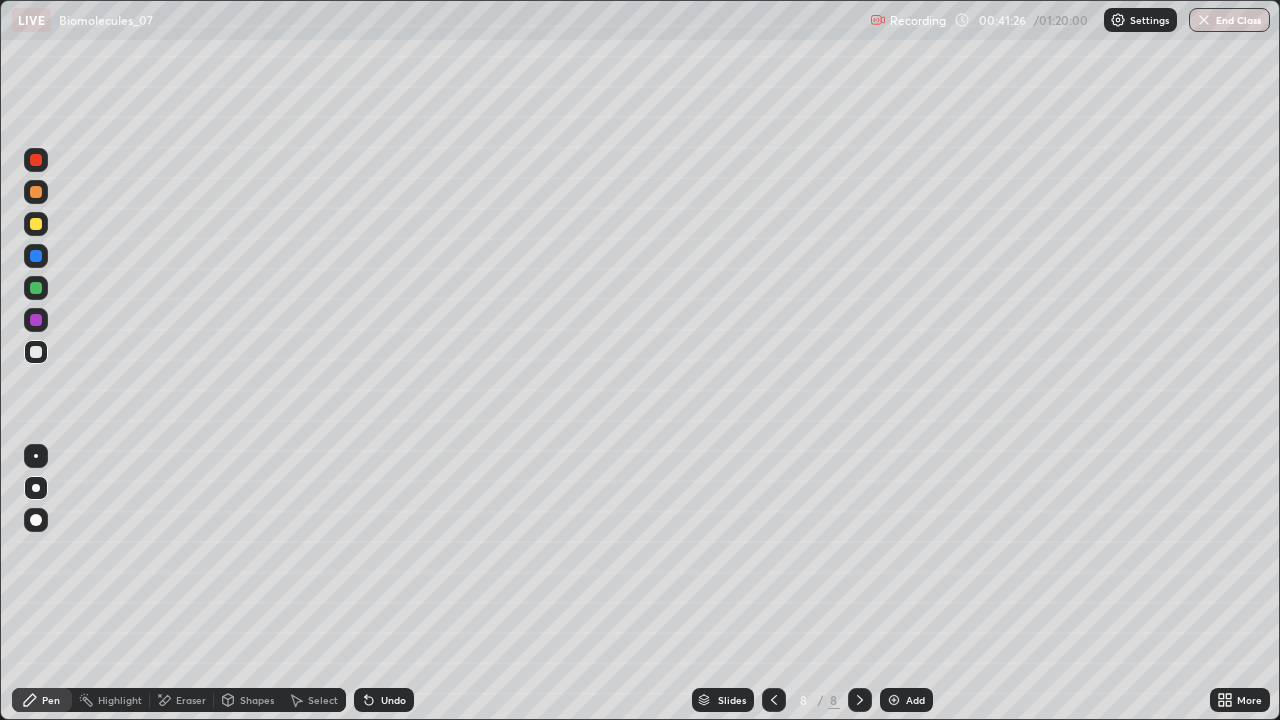 click at bounding box center (36, 288) 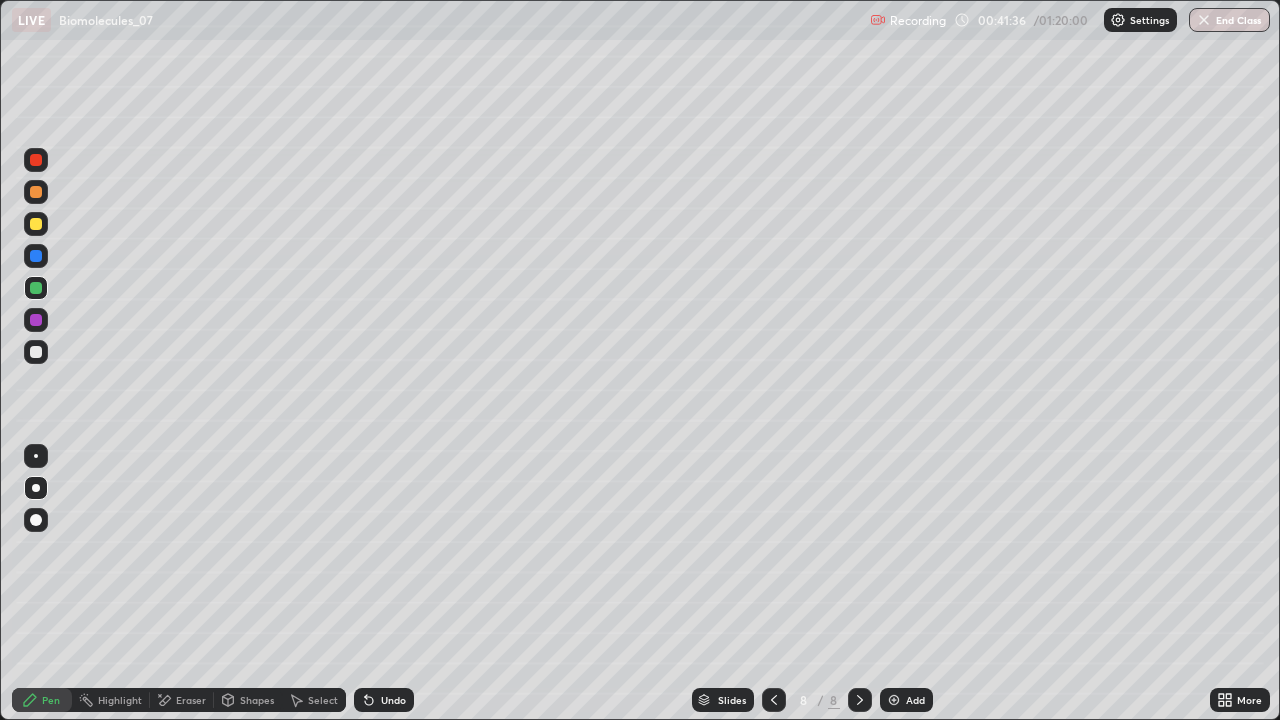 click on "Eraser" at bounding box center (191, 700) 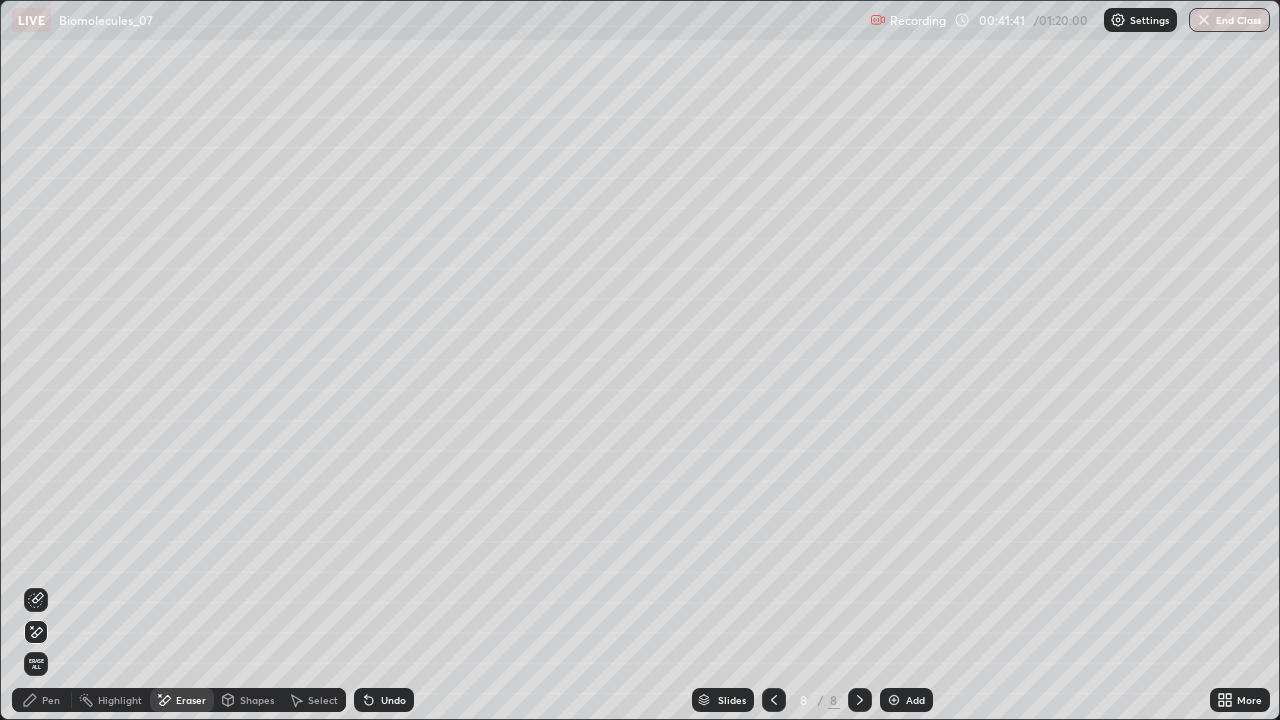 click on "Pen" at bounding box center [51, 700] 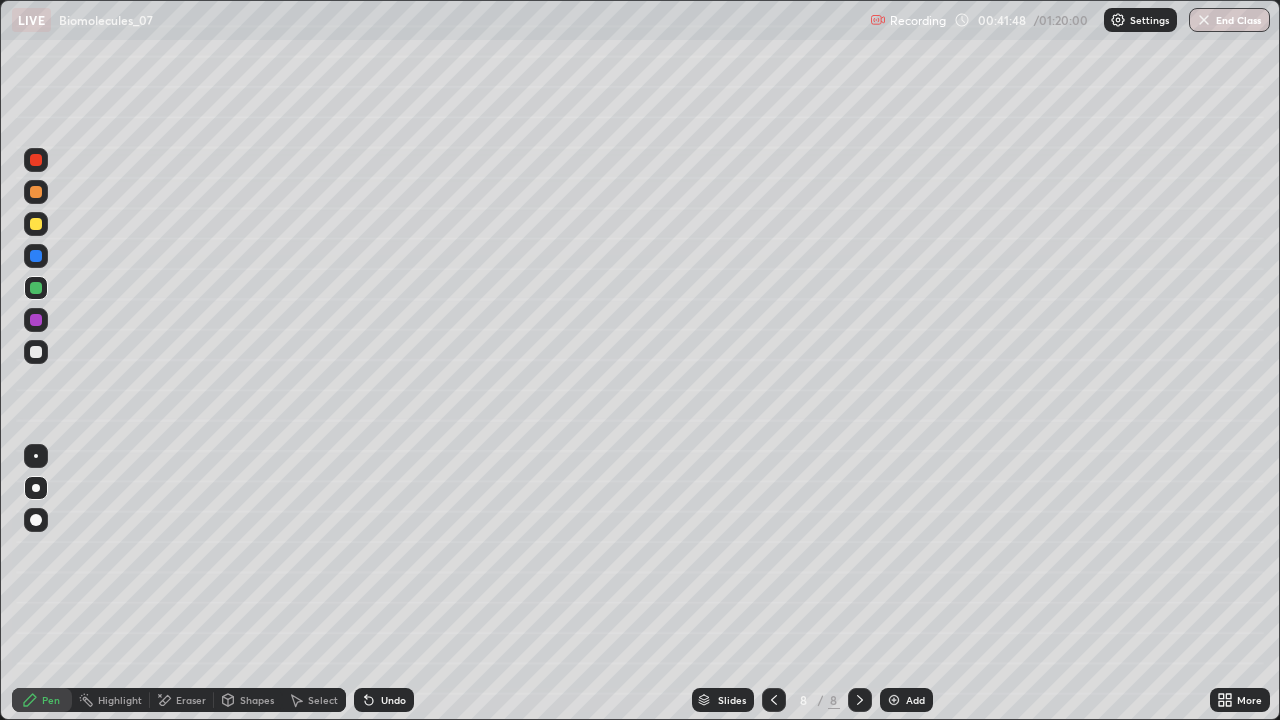 click at bounding box center [36, 352] 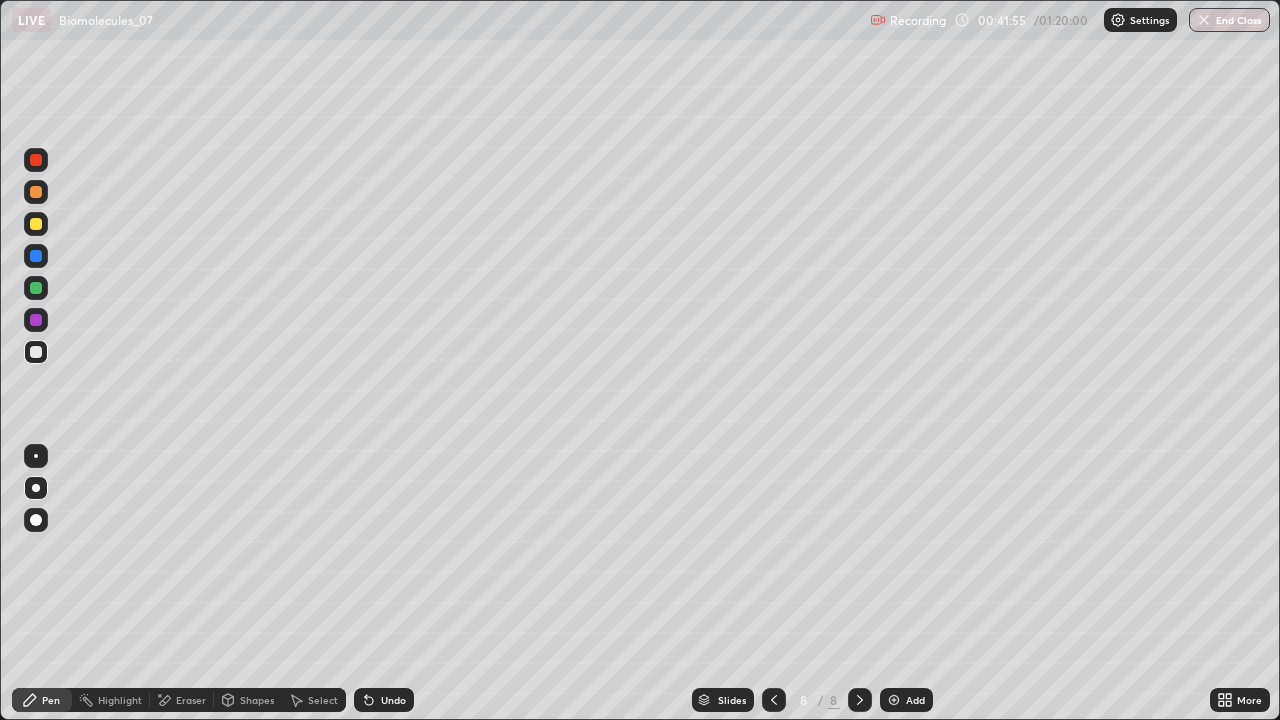 click at bounding box center (36, 288) 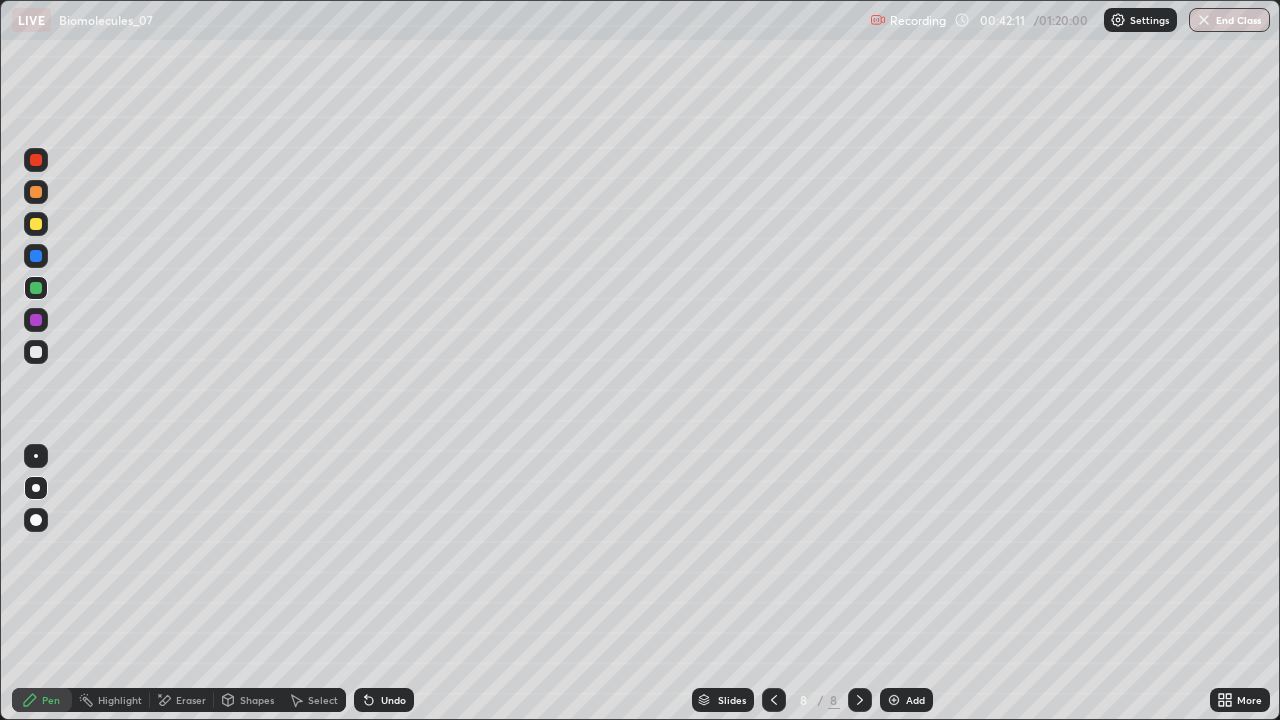 click 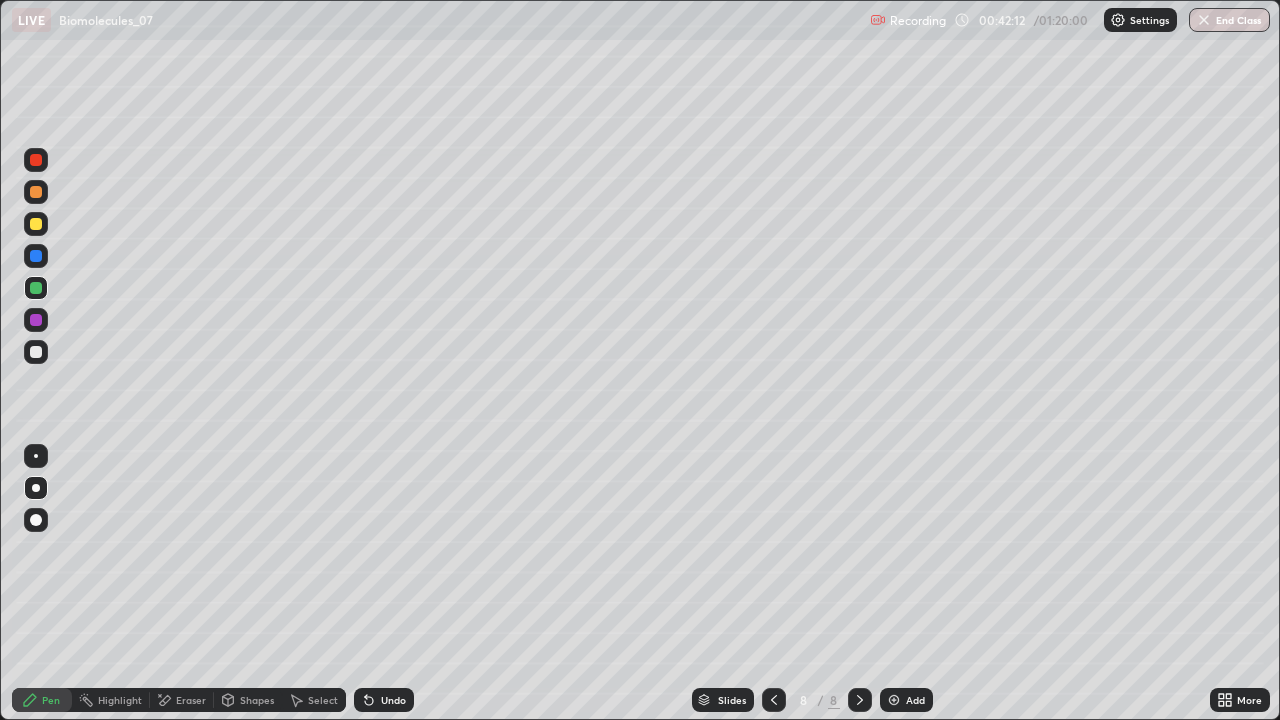 click 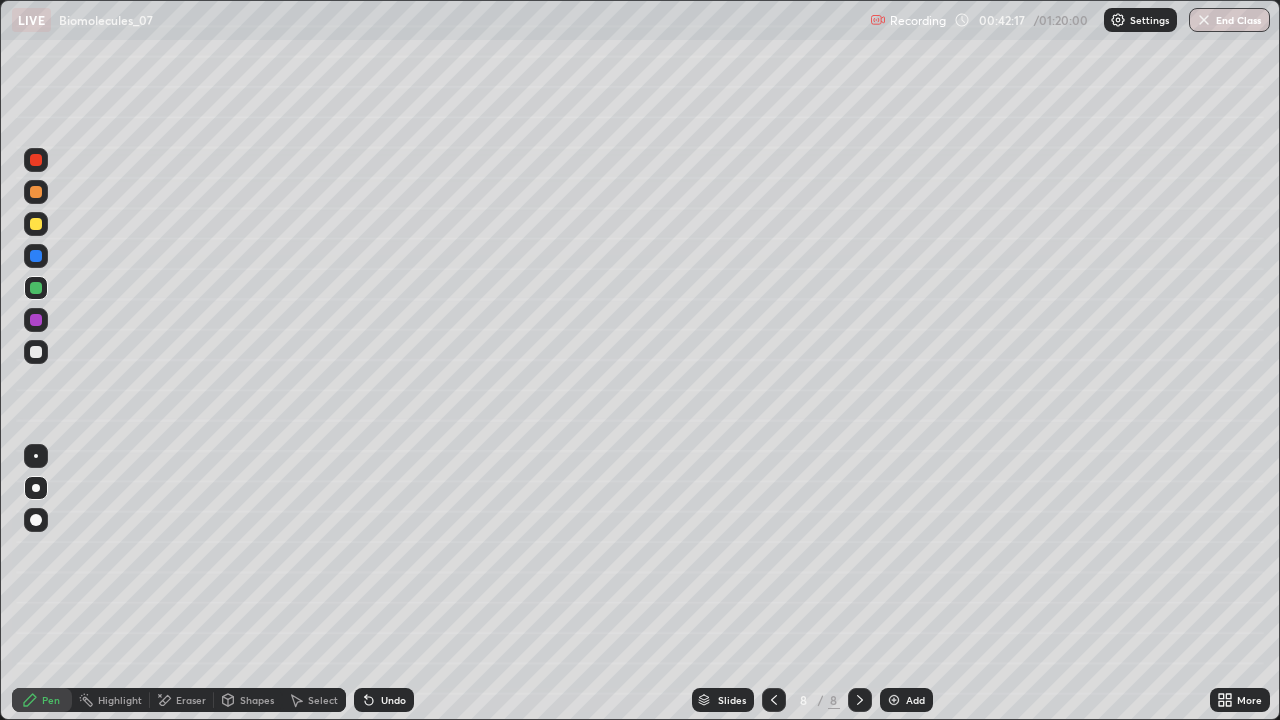 click at bounding box center (36, 352) 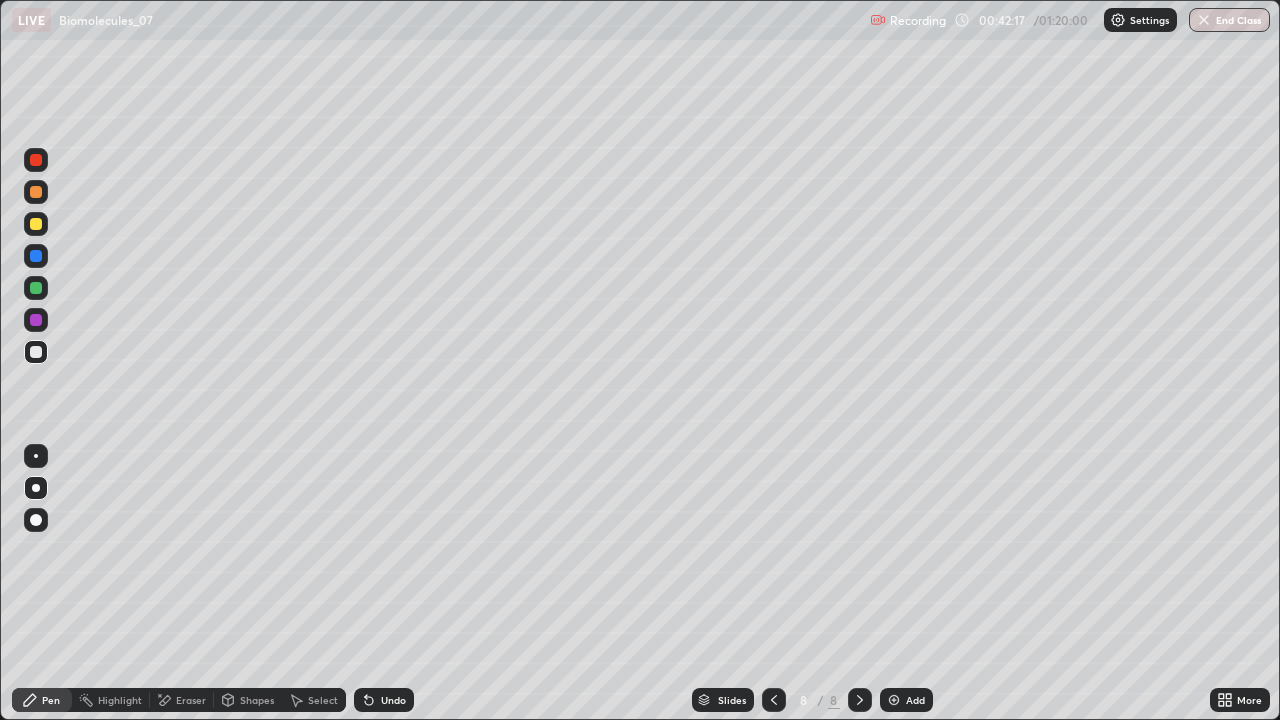 click at bounding box center (36, 352) 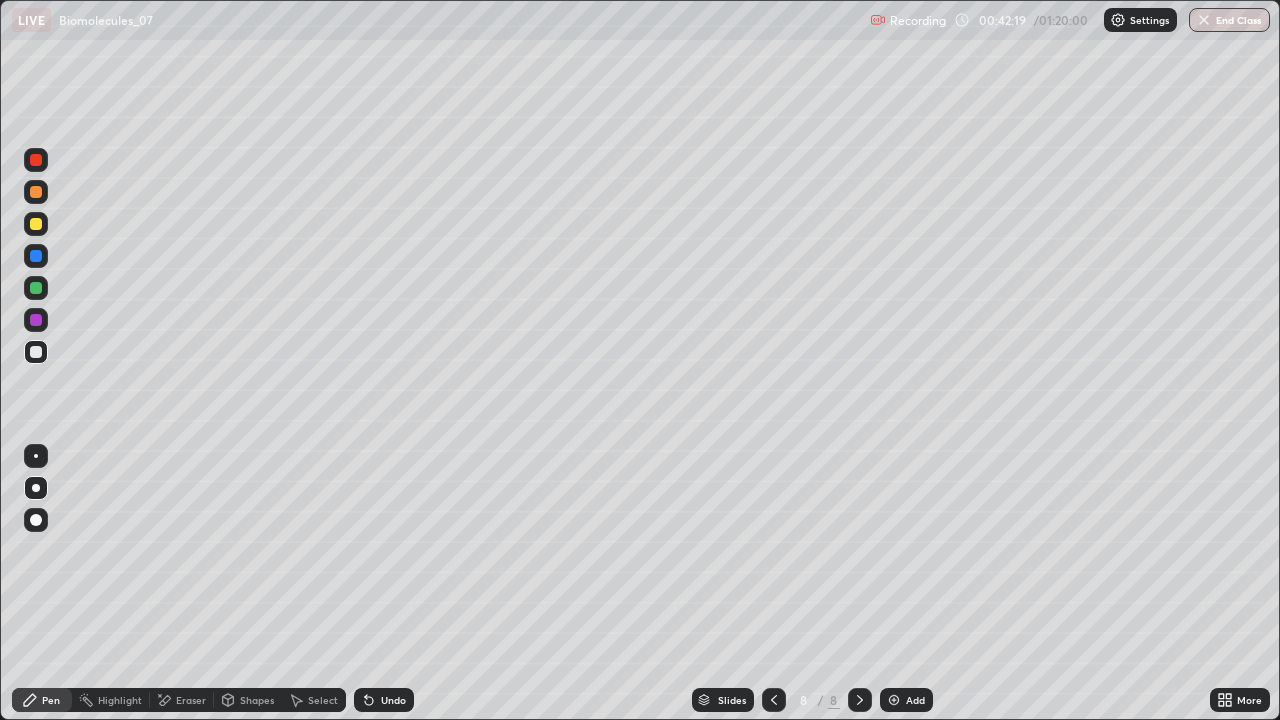 click 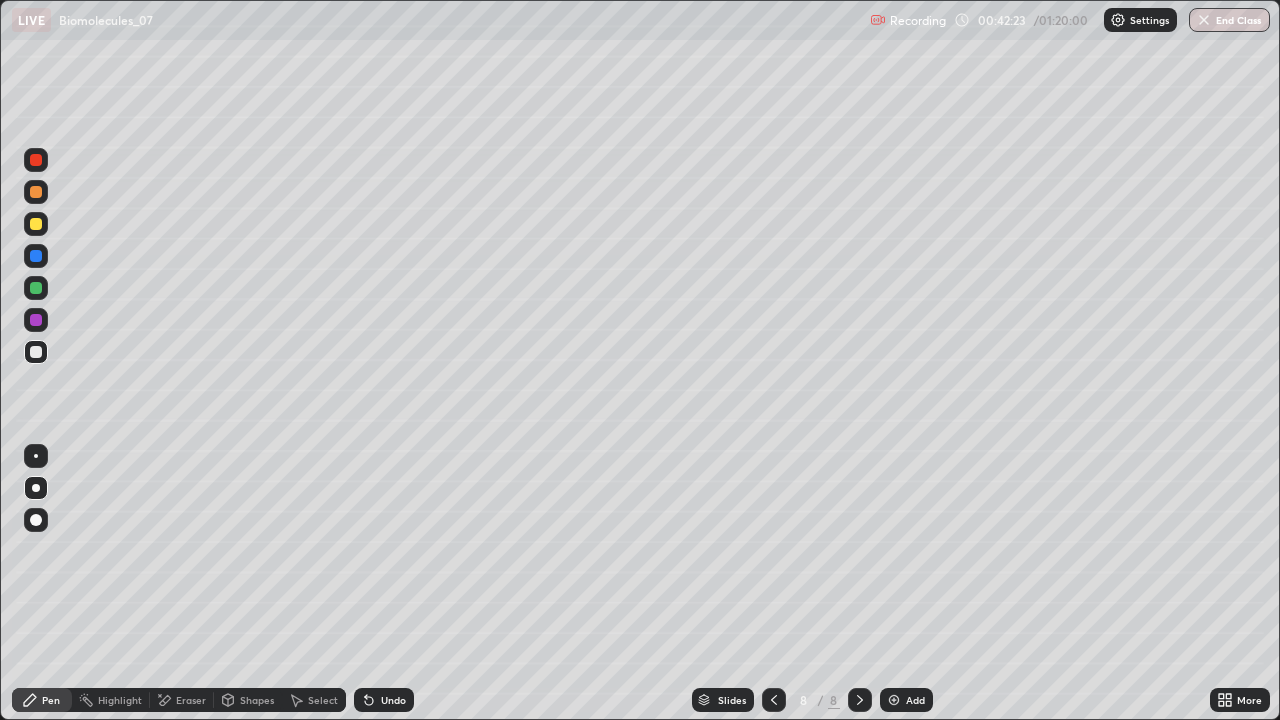 click on "Undo" at bounding box center [393, 700] 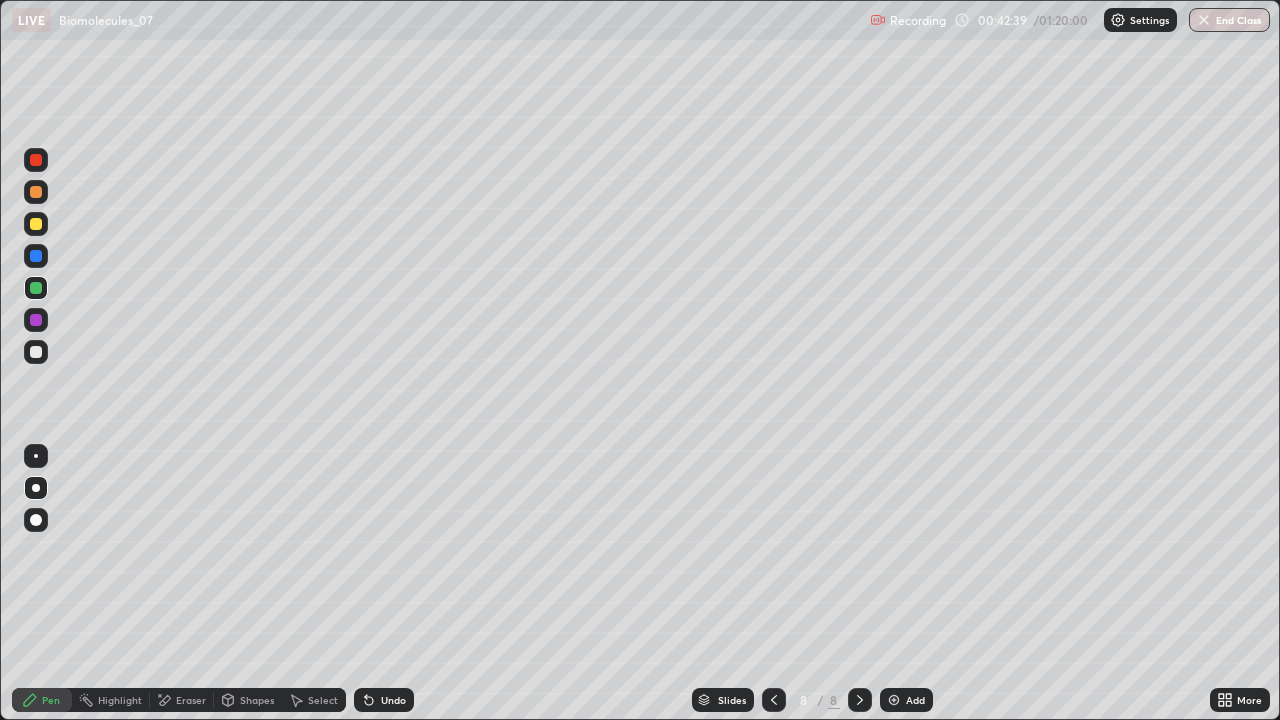 click at bounding box center (36, 352) 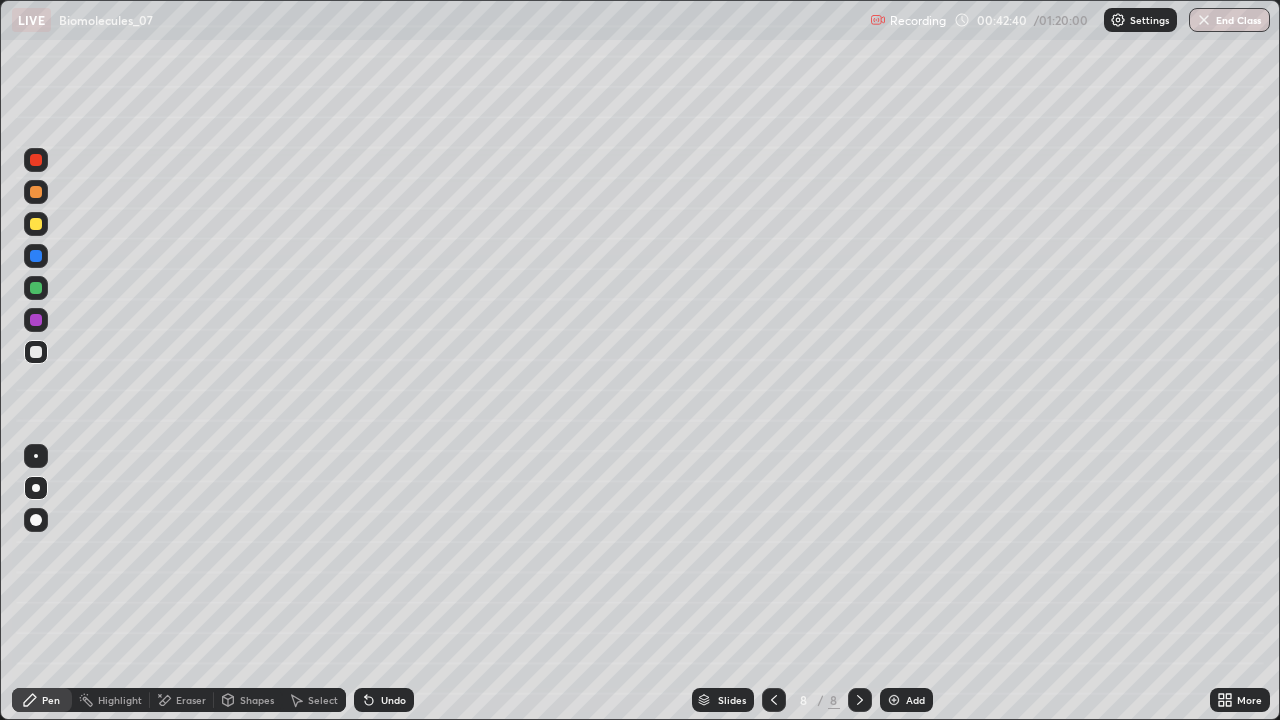 click on "Shapes" at bounding box center (257, 700) 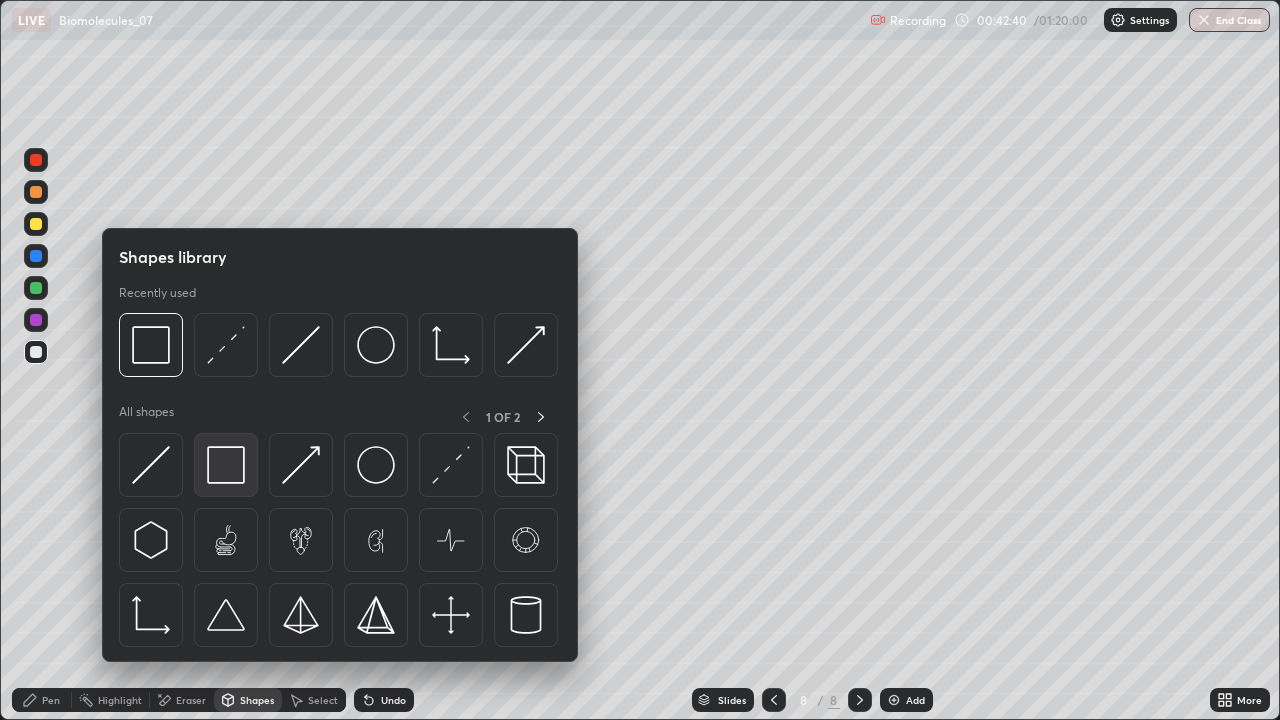 click at bounding box center [226, 465] 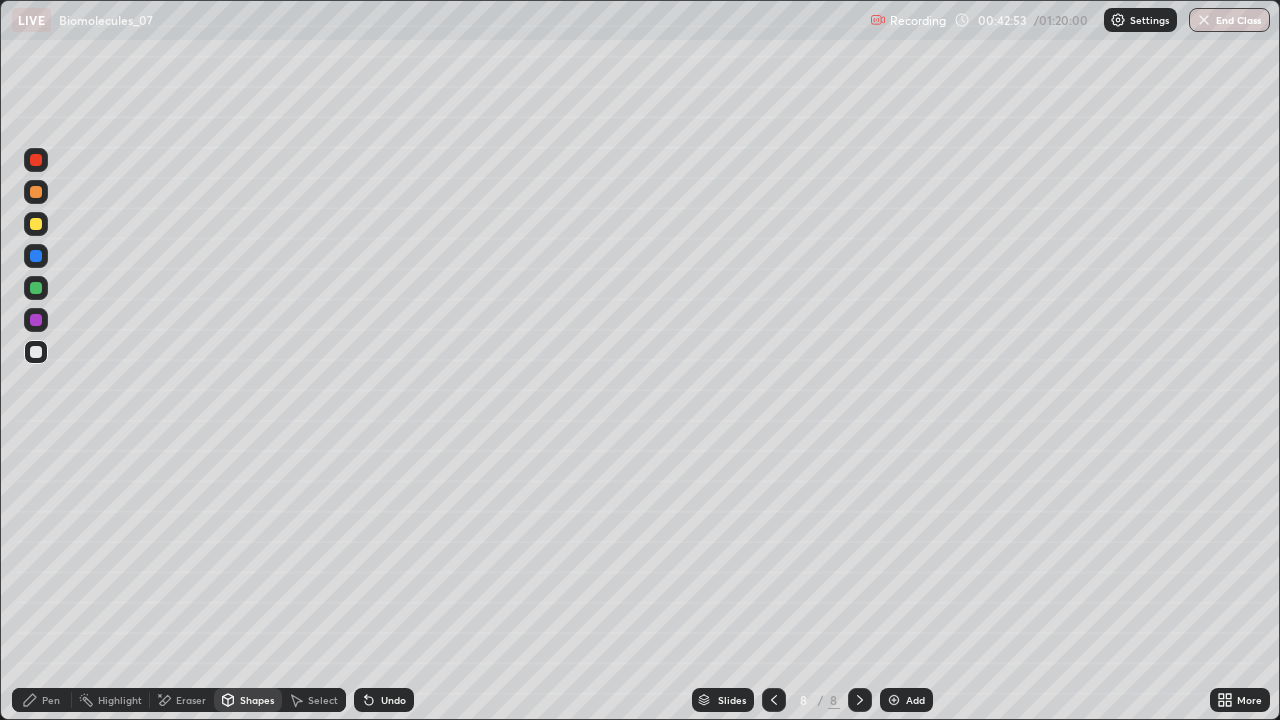 click on "Pen" at bounding box center (42, 700) 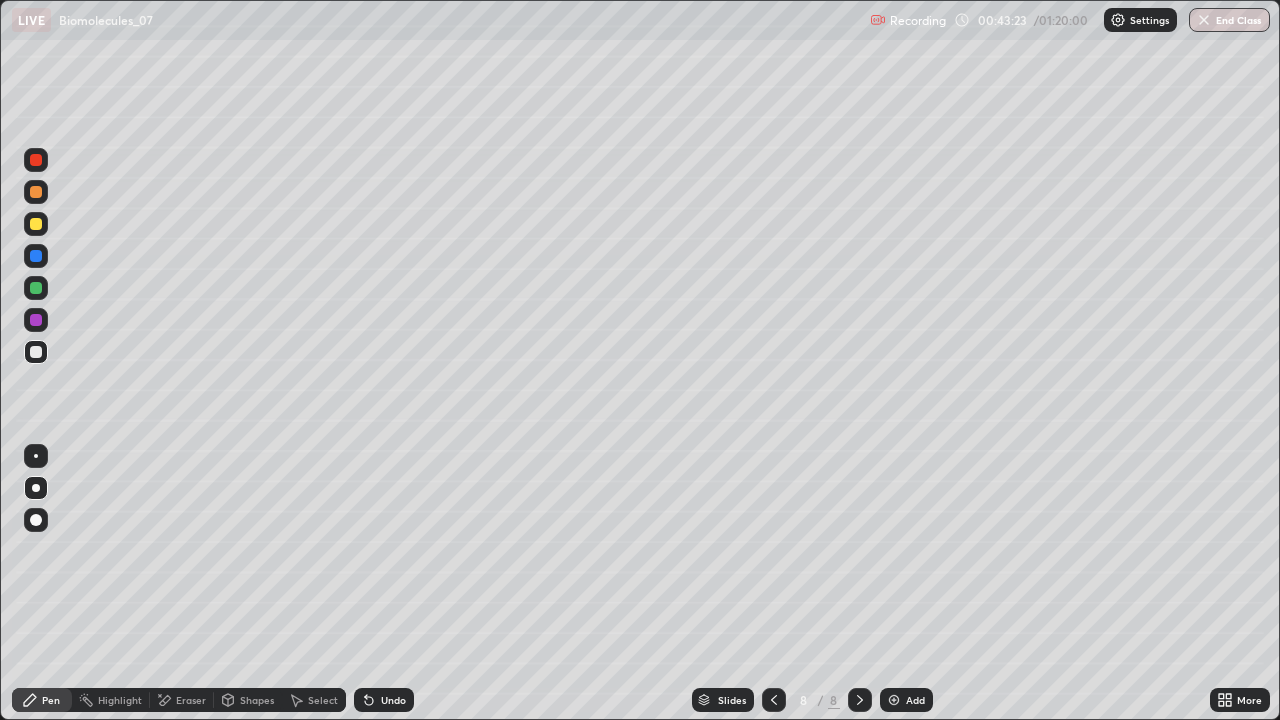 click at bounding box center [36, 224] 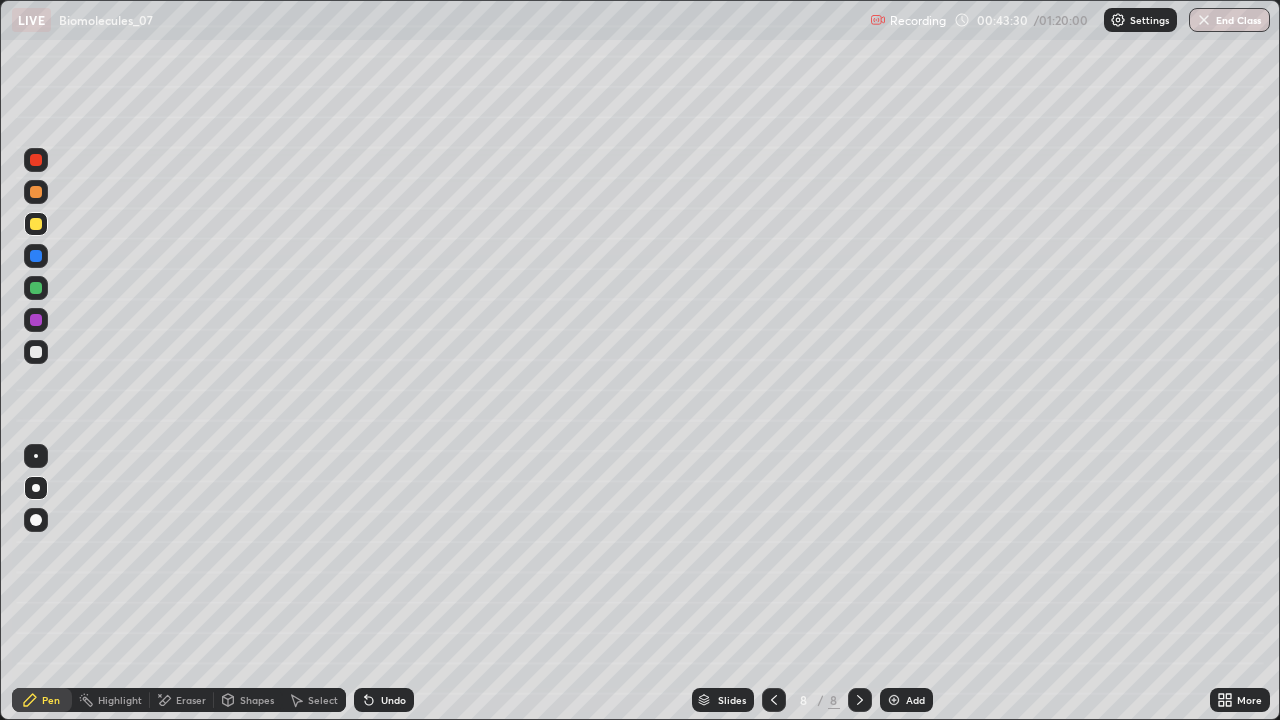 click 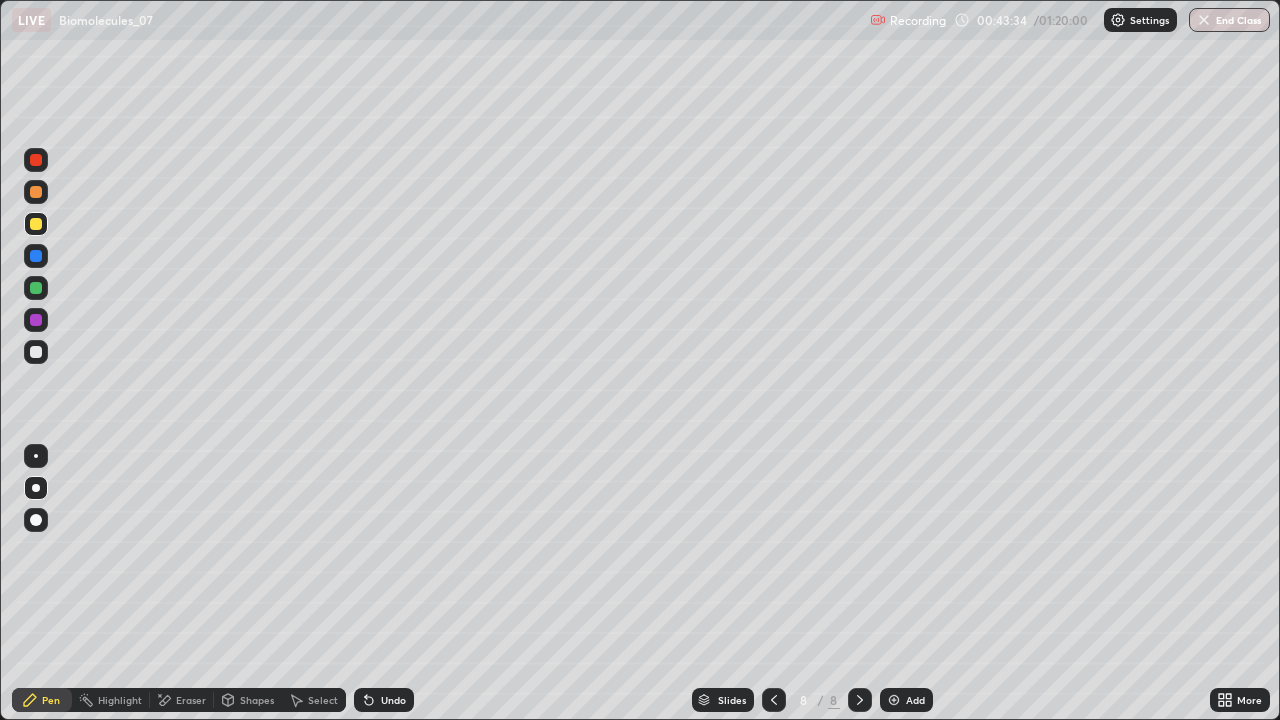 click on "Undo" at bounding box center (384, 700) 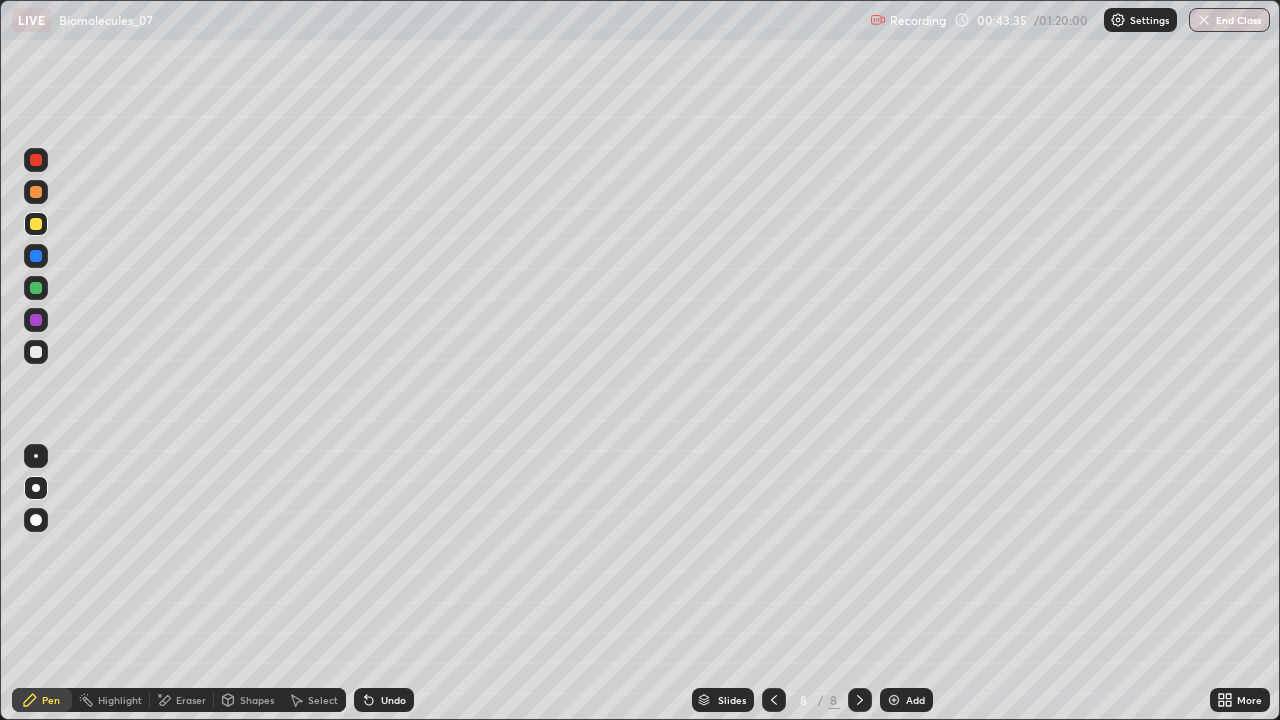 click 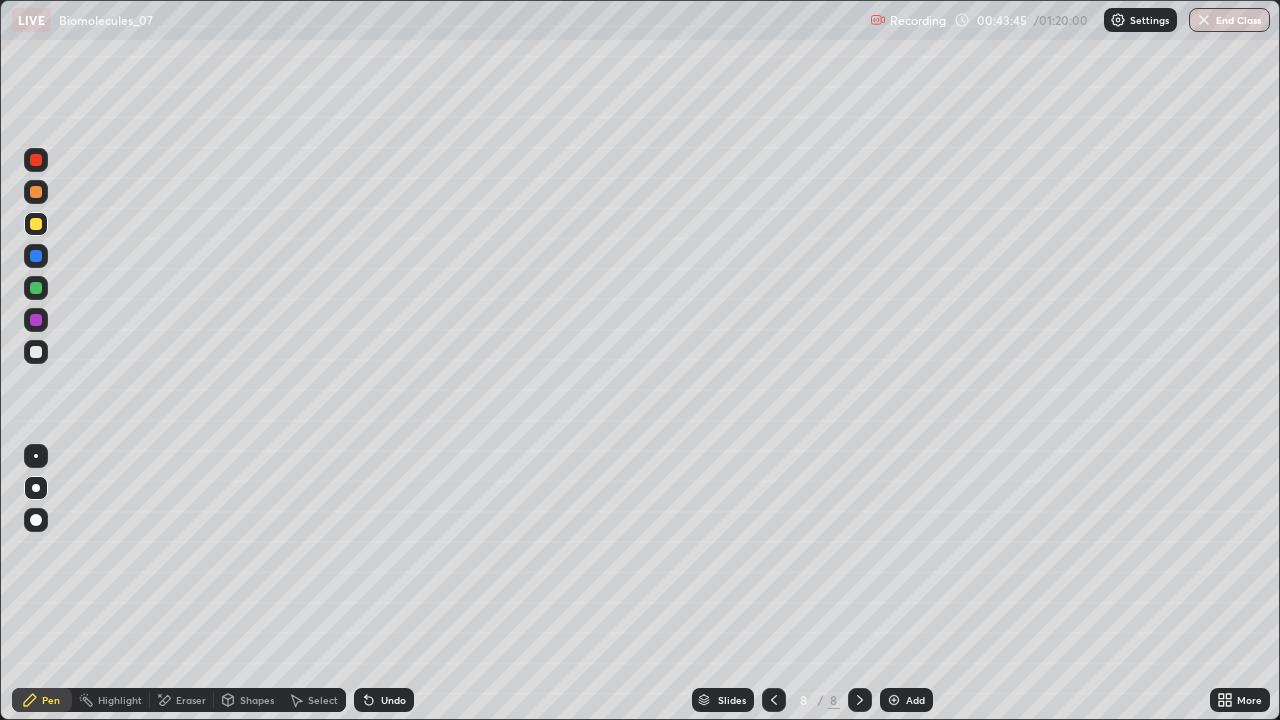 click on "Eraser" at bounding box center [191, 700] 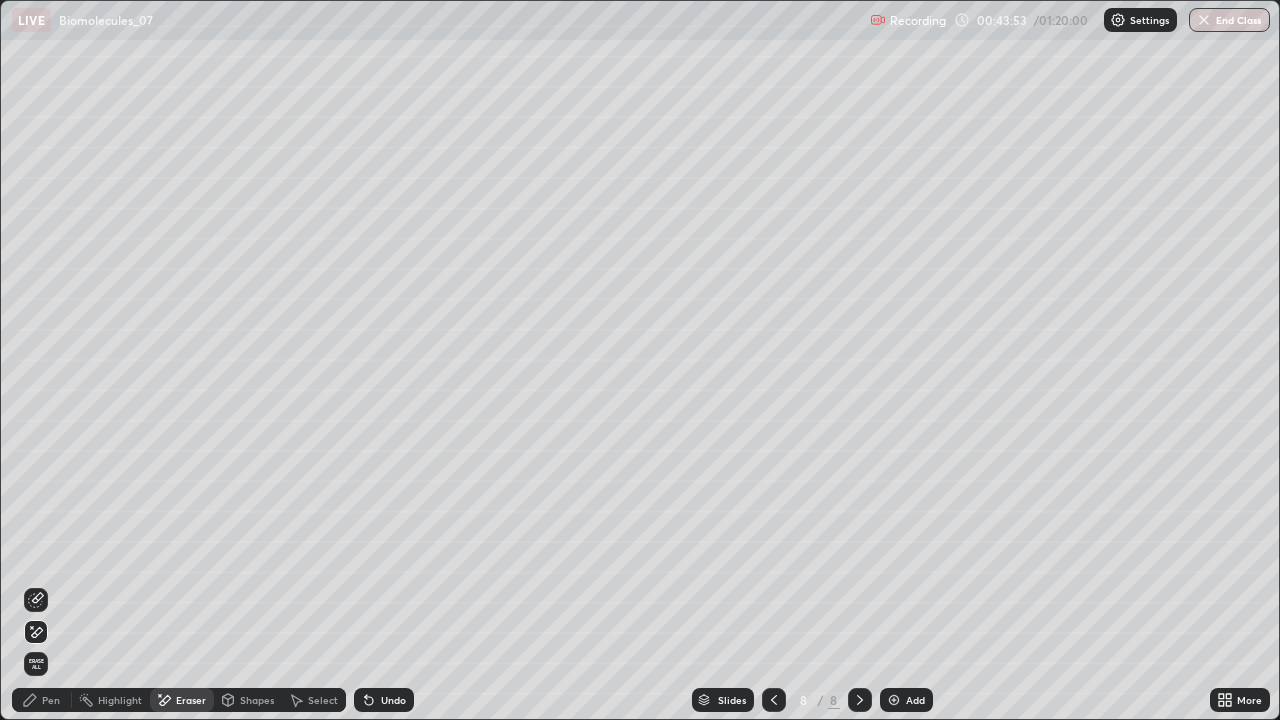 click 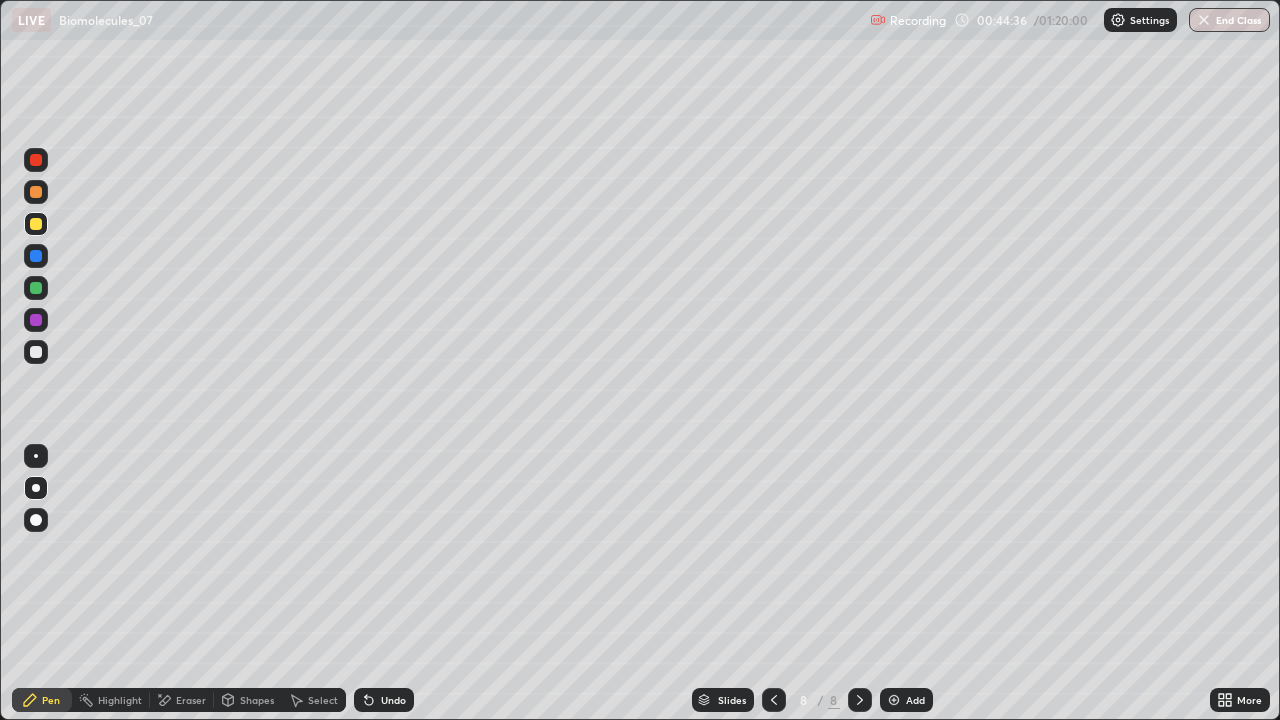 click at bounding box center [36, 352] 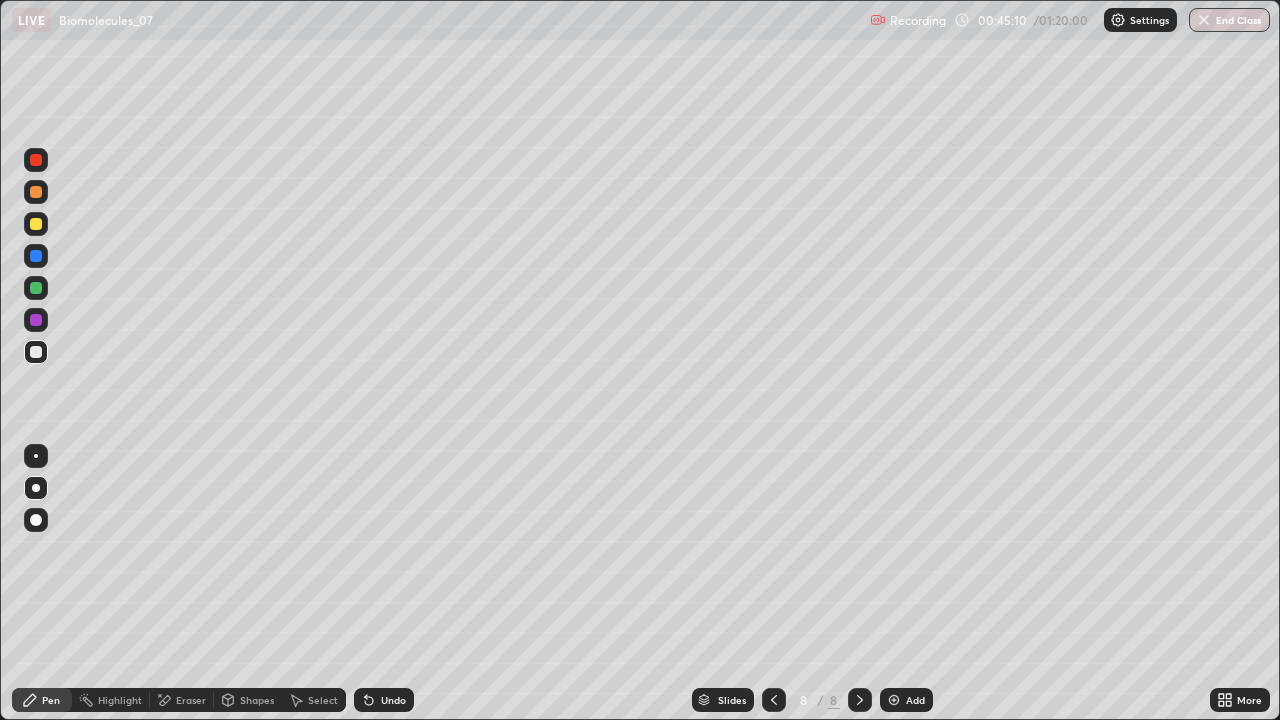 click on "Undo" at bounding box center (393, 700) 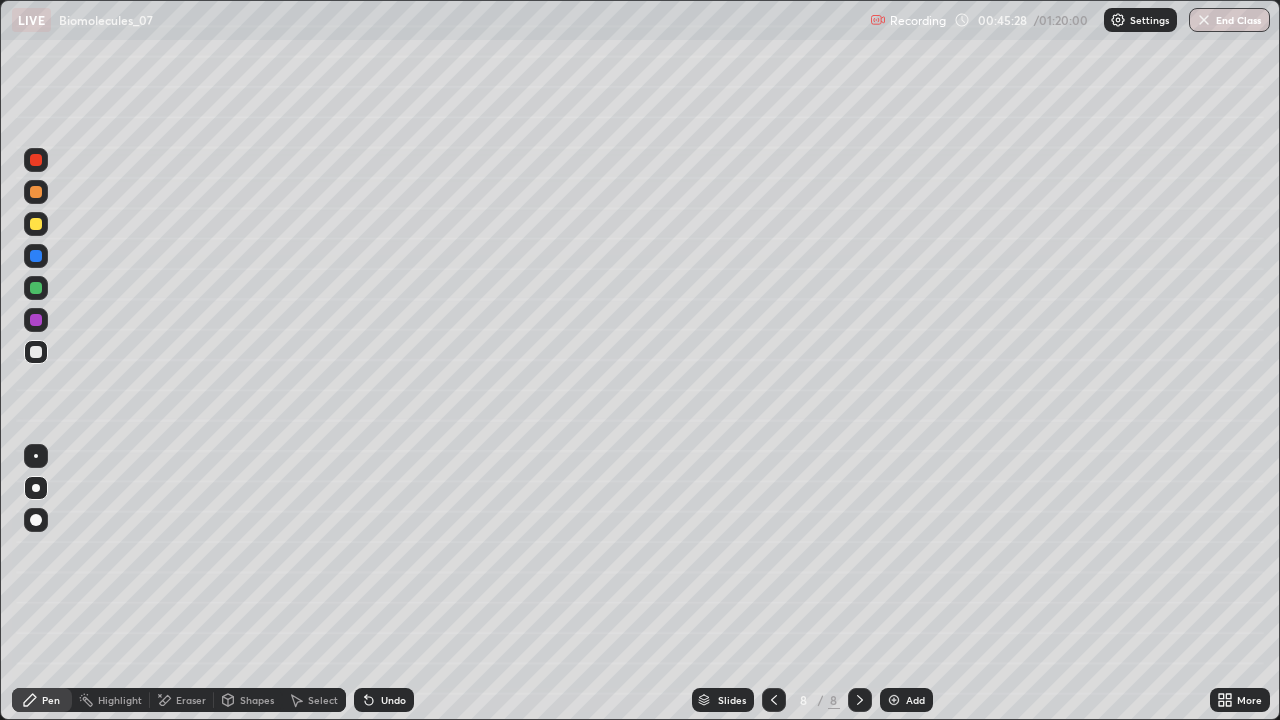 click at bounding box center (36, 224) 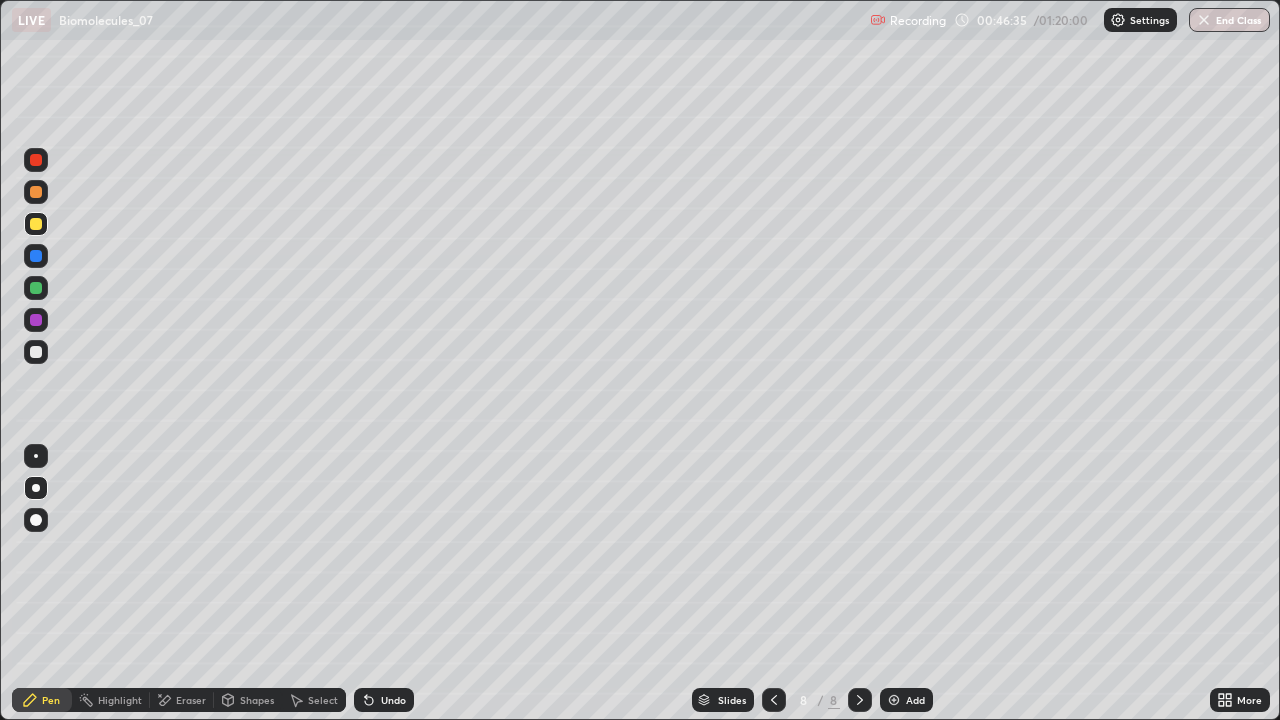 click at bounding box center (894, 700) 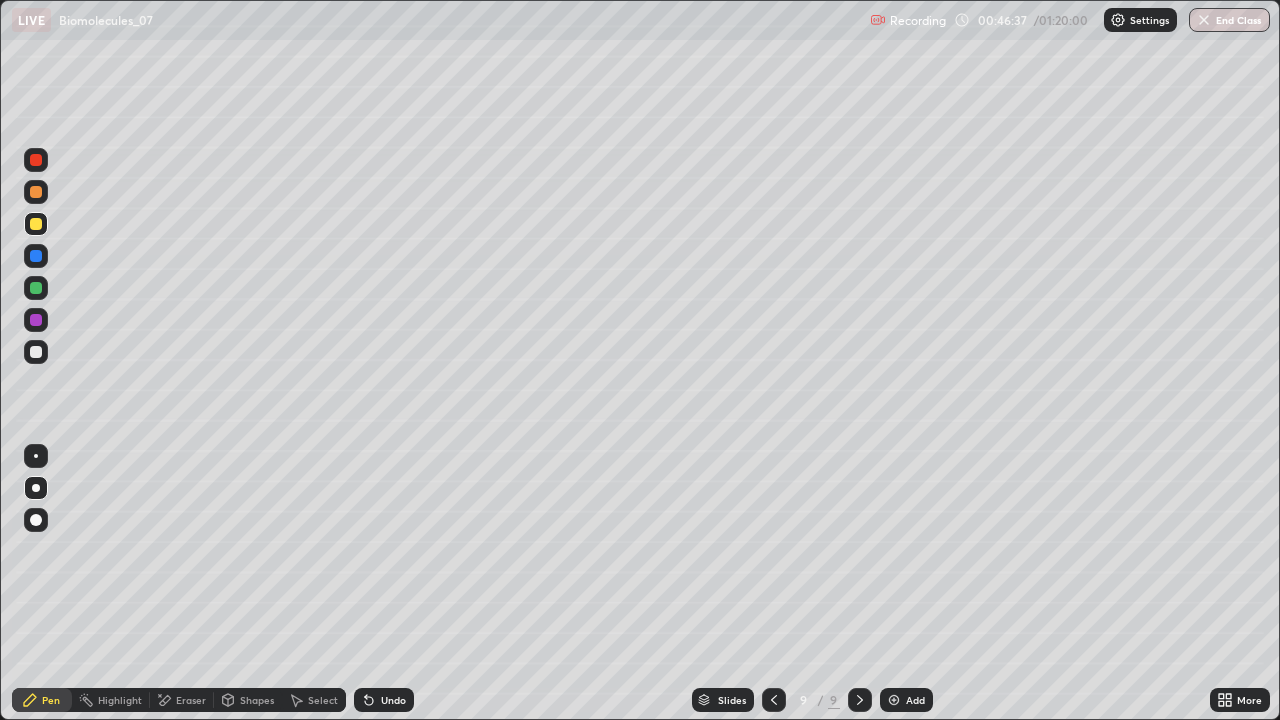 click at bounding box center (36, 352) 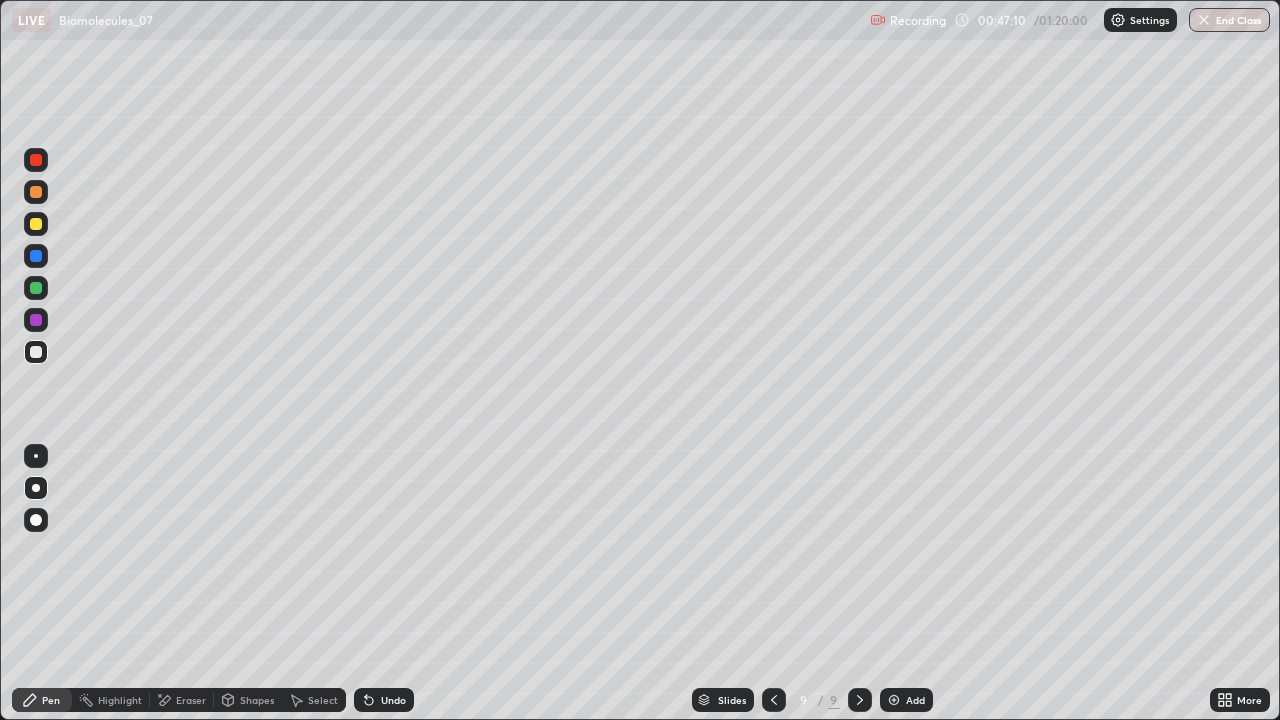 click at bounding box center [36, 288] 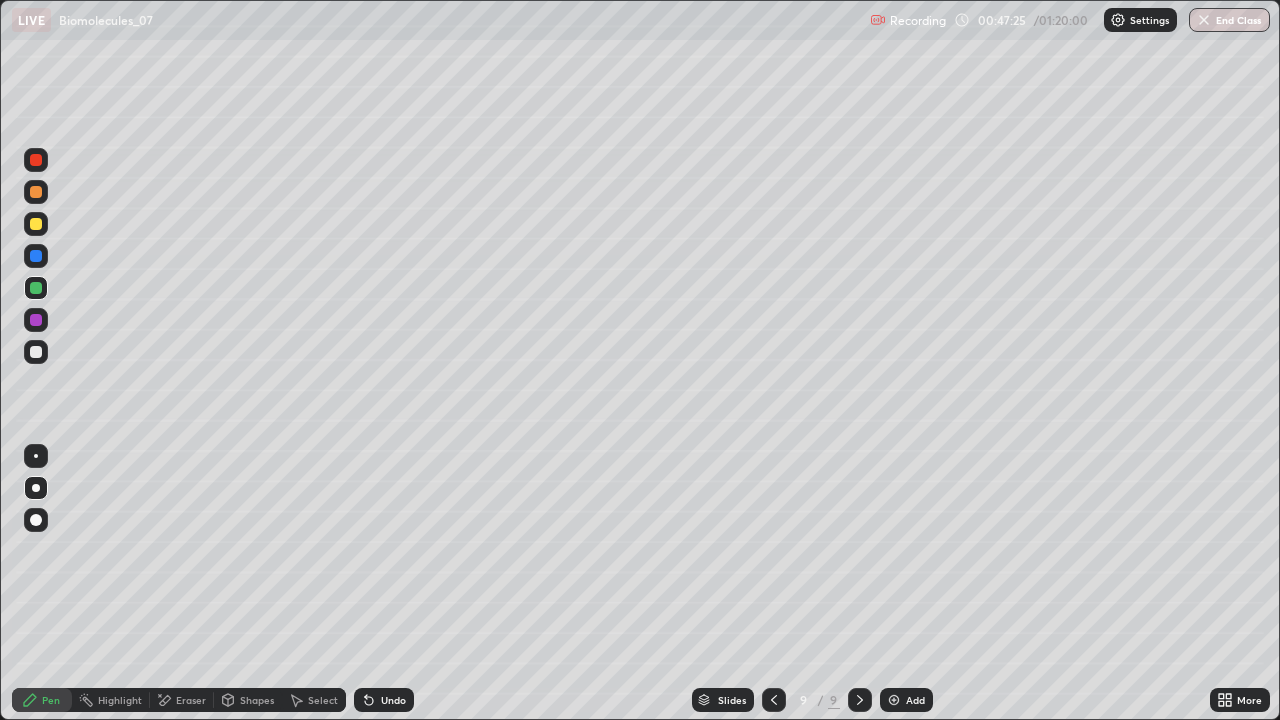 click at bounding box center [36, 352] 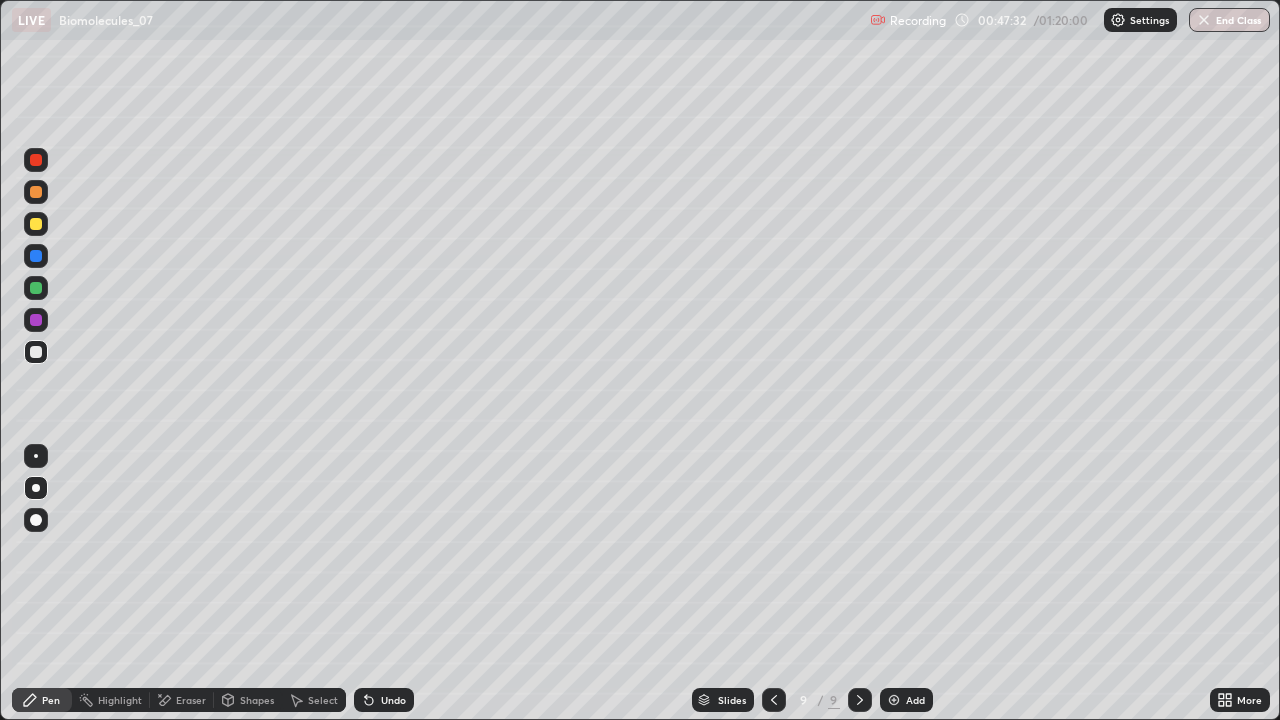 click 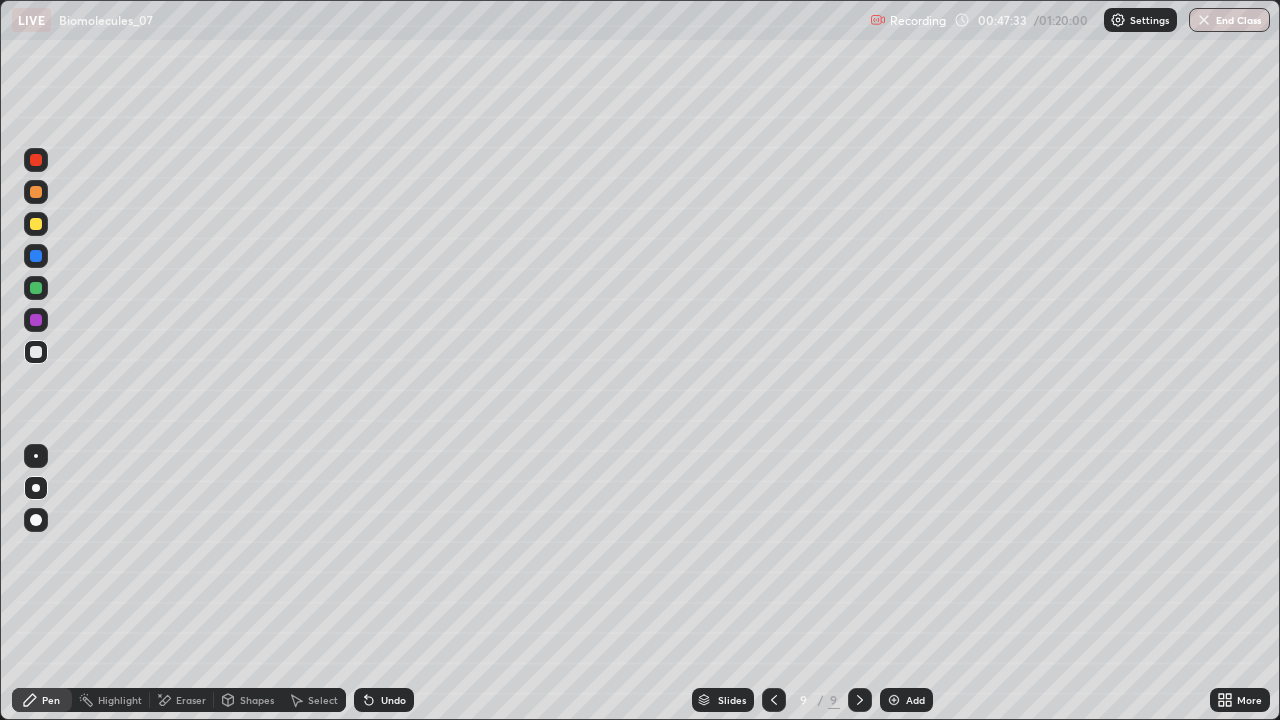 click on "Undo" at bounding box center [393, 700] 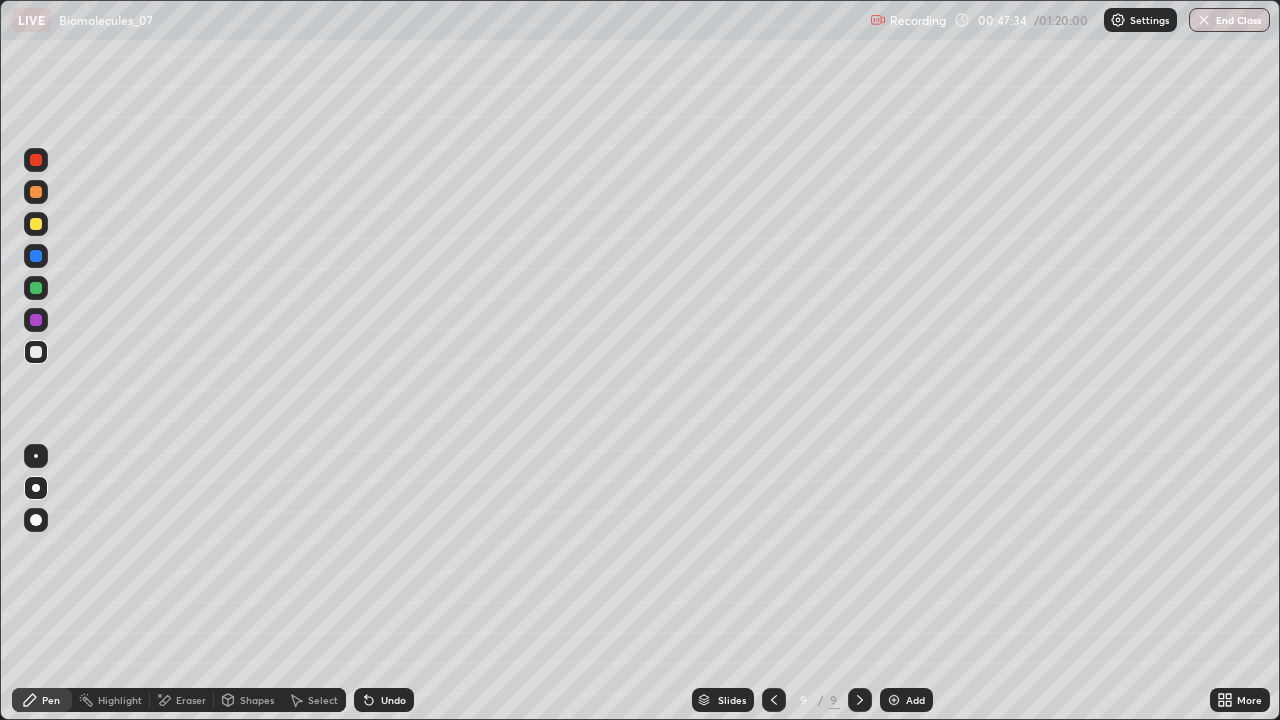 click on "Undo" at bounding box center [393, 700] 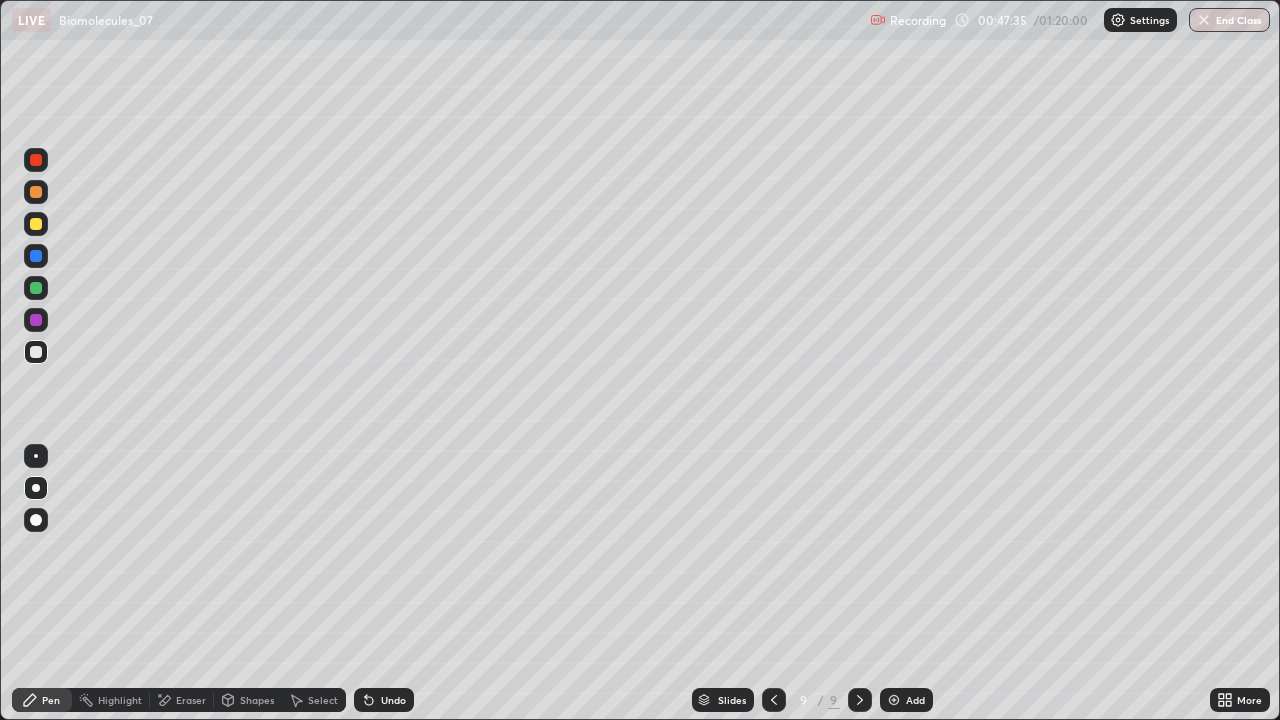 click on "Undo" at bounding box center [393, 700] 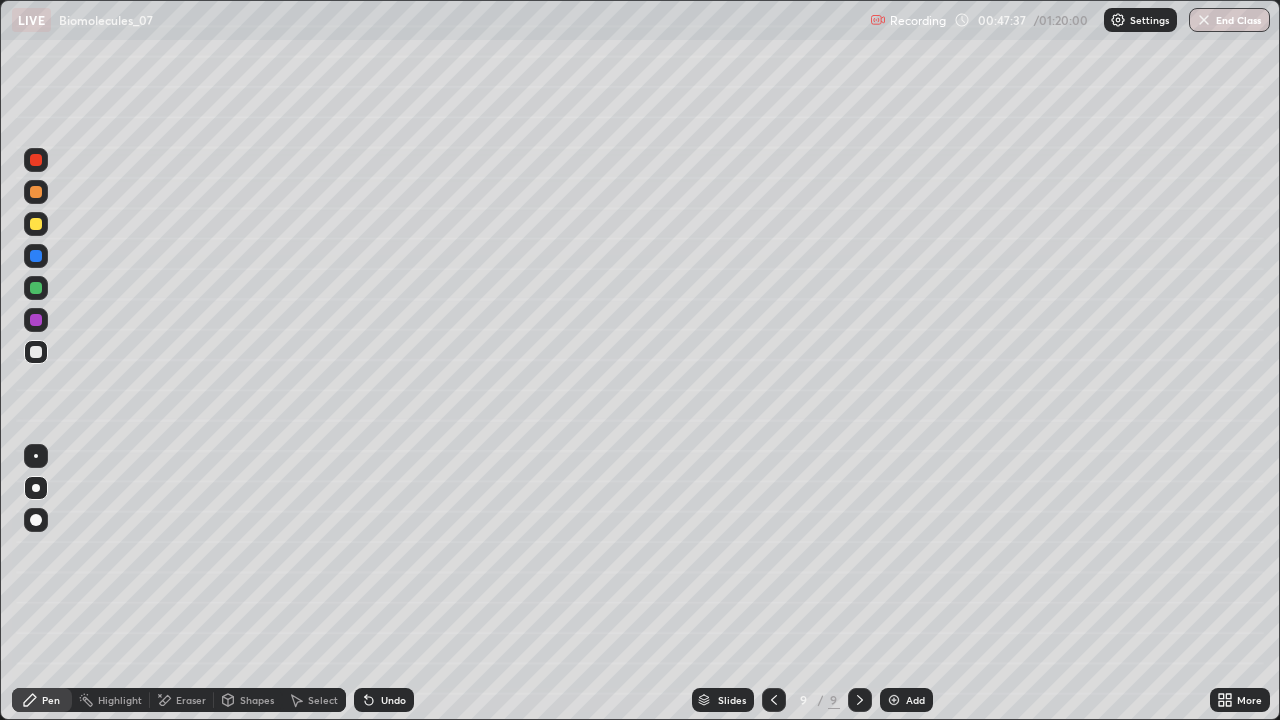 click on "Eraser" at bounding box center (182, 700) 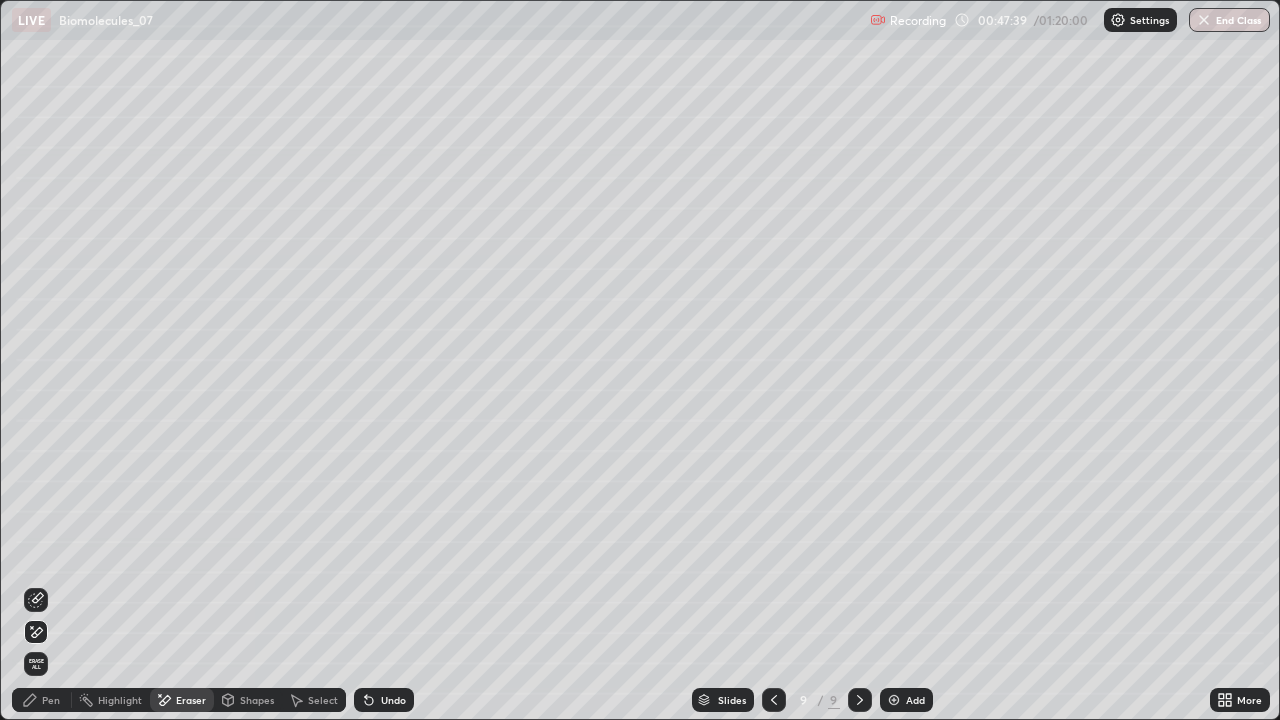 click on "Pen" at bounding box center [42, 700] 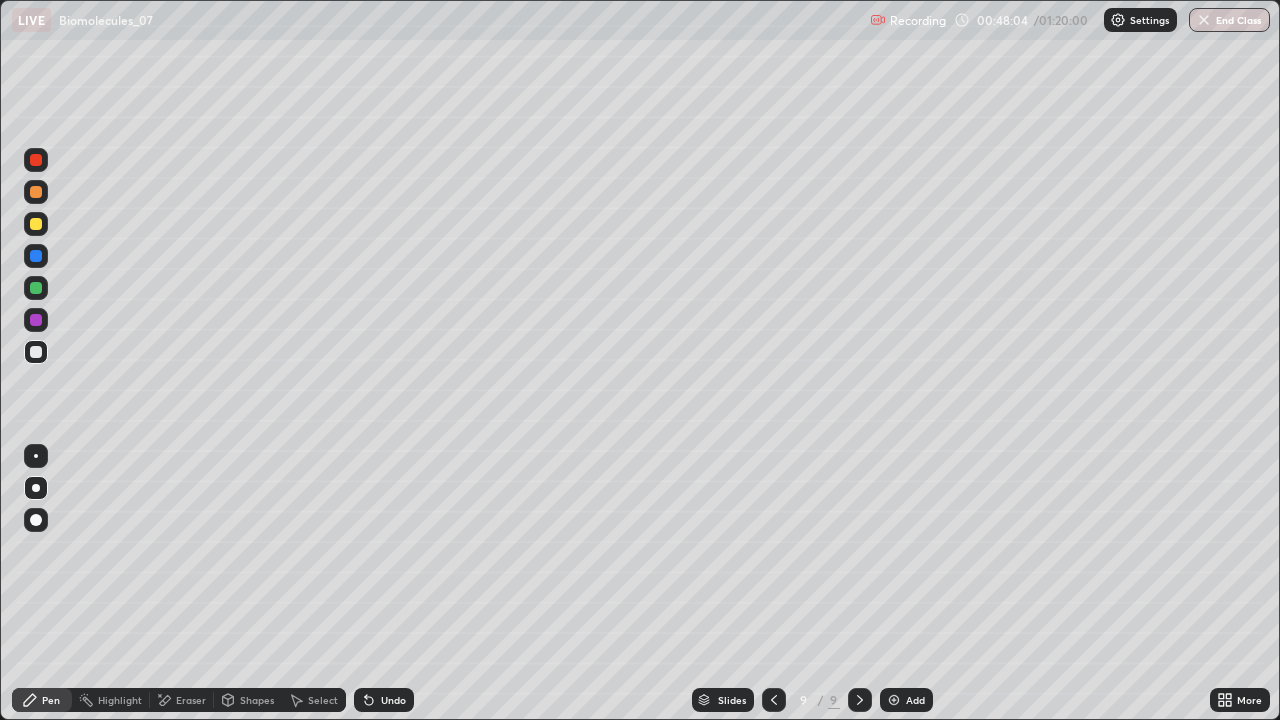 click on "Eraser" at bounding box center [191, 700] 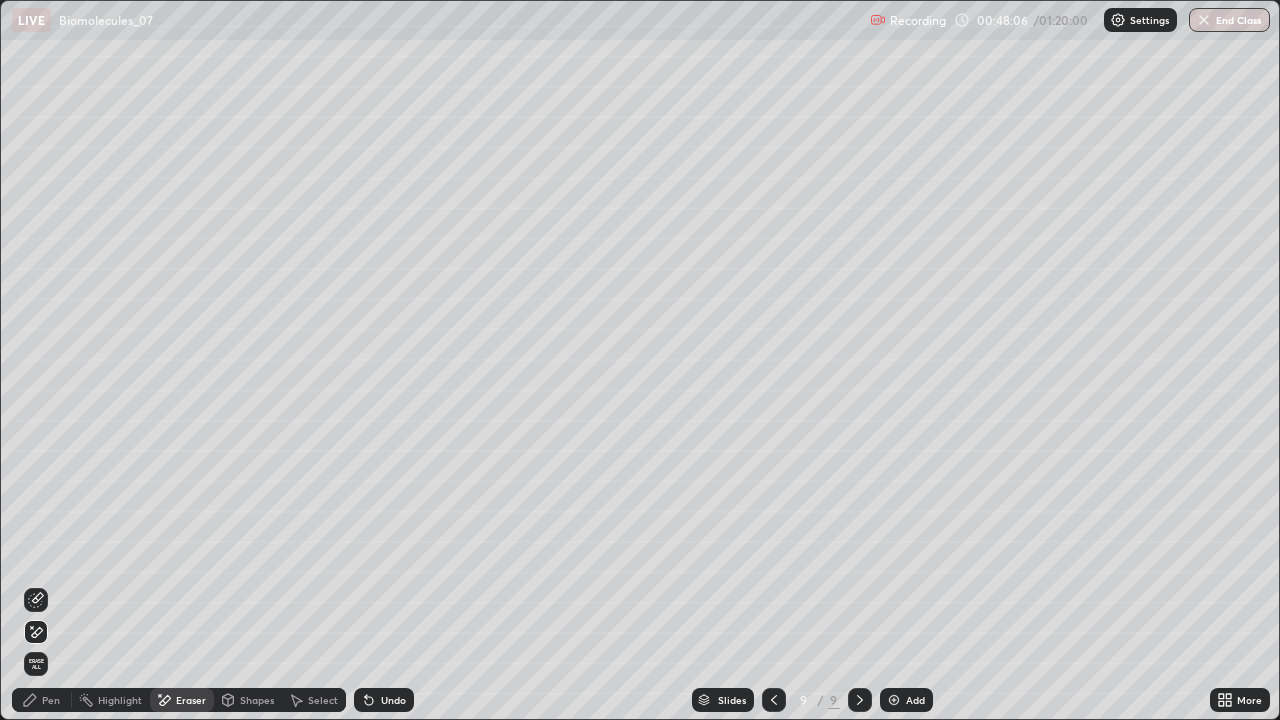 click on "Pen" at bounding box center [51, 700] 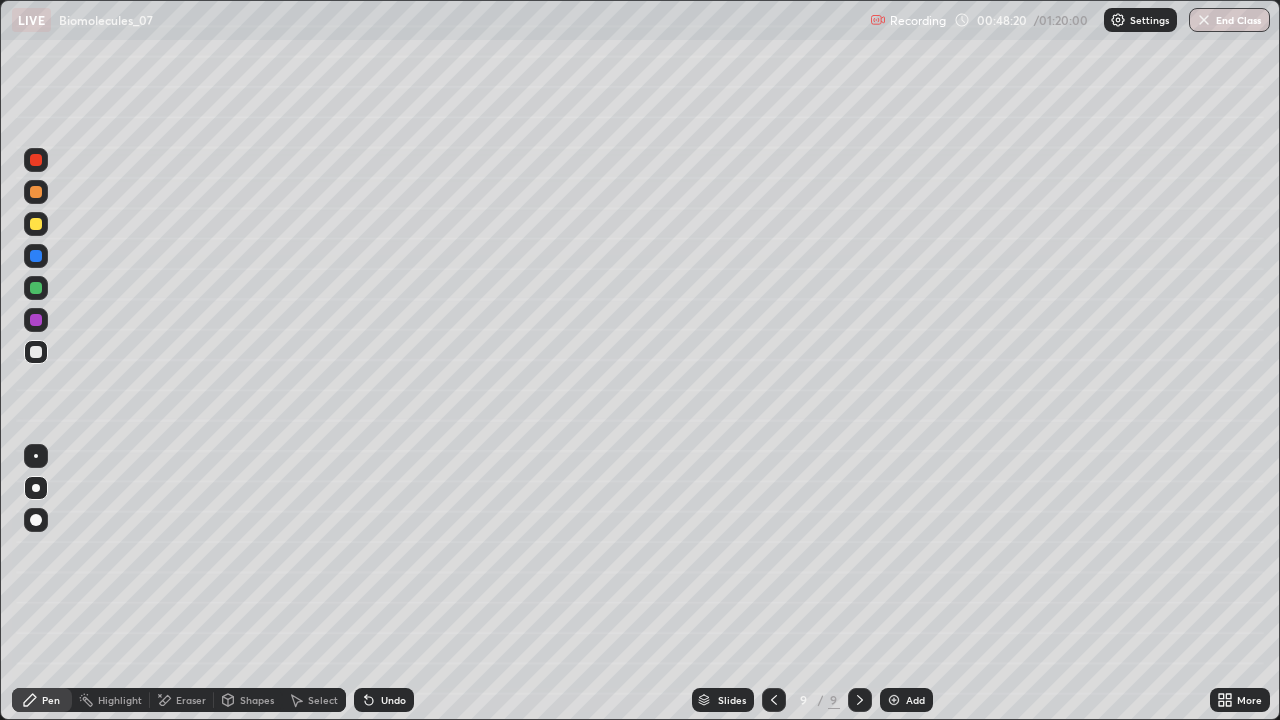 click at bounding box center (36, 320) 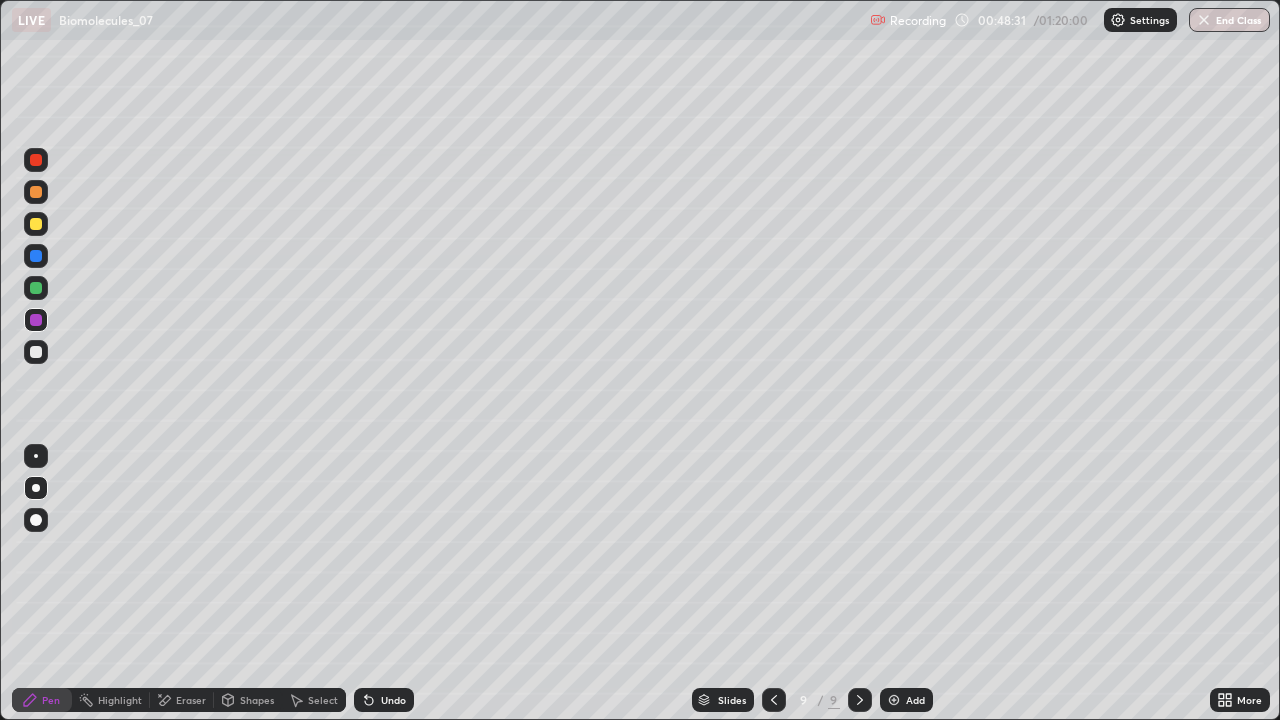 click on "Pen Highlight Eraser Shapes Select Undo Slides 9 / 9 Add More" at bounding box center (640, 700) 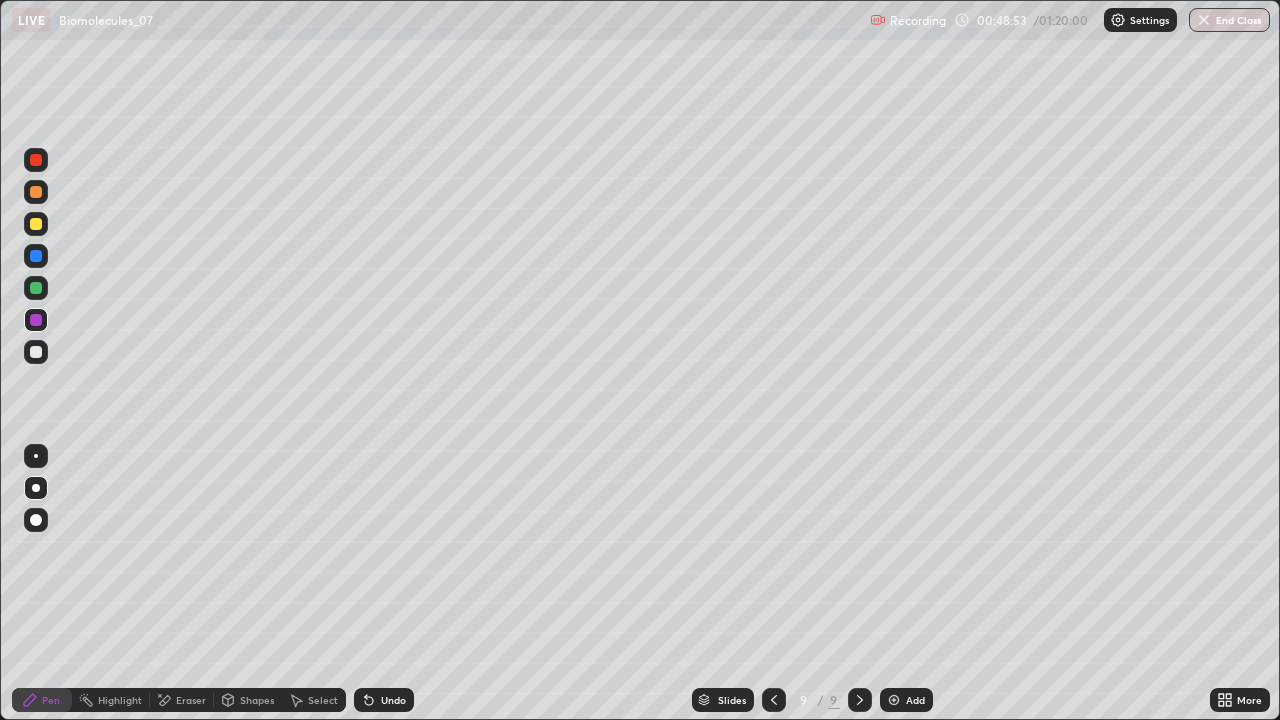 click at bounding box center [36, 288] 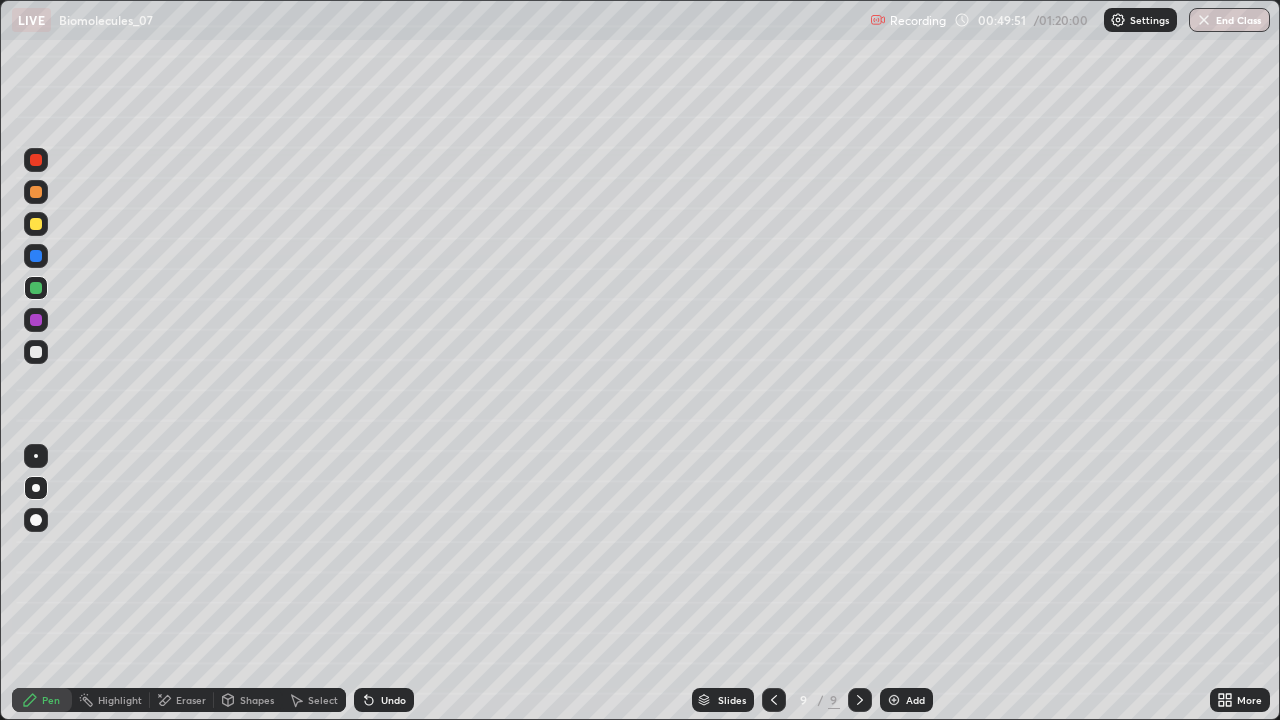 click at bounding box center [36, 352] 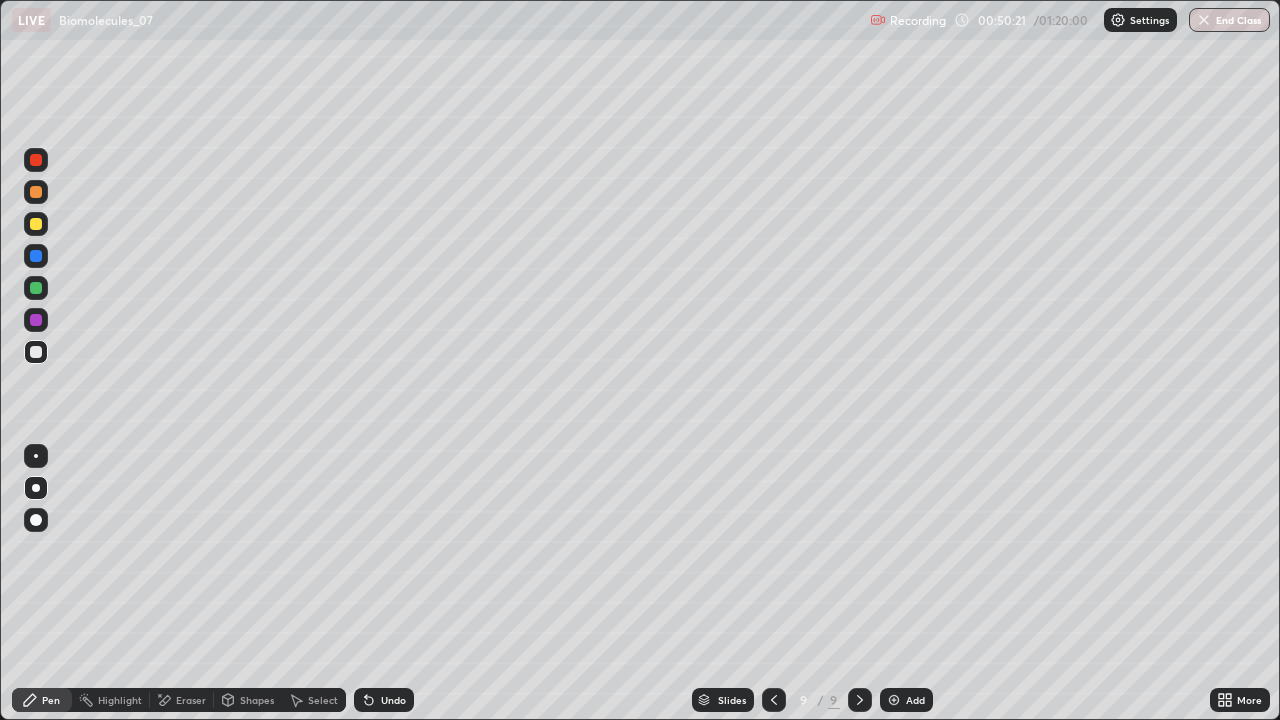 click at bounding box center (36, 320) 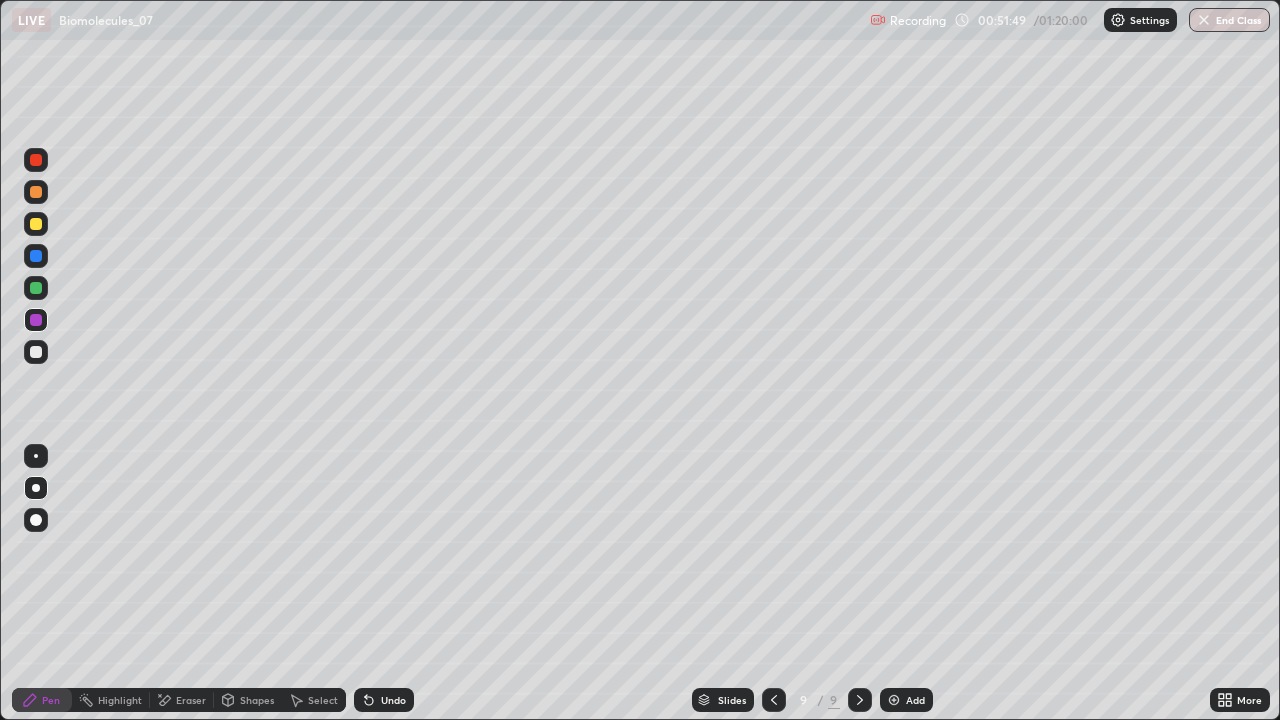 click at bounding box center (36, 224) 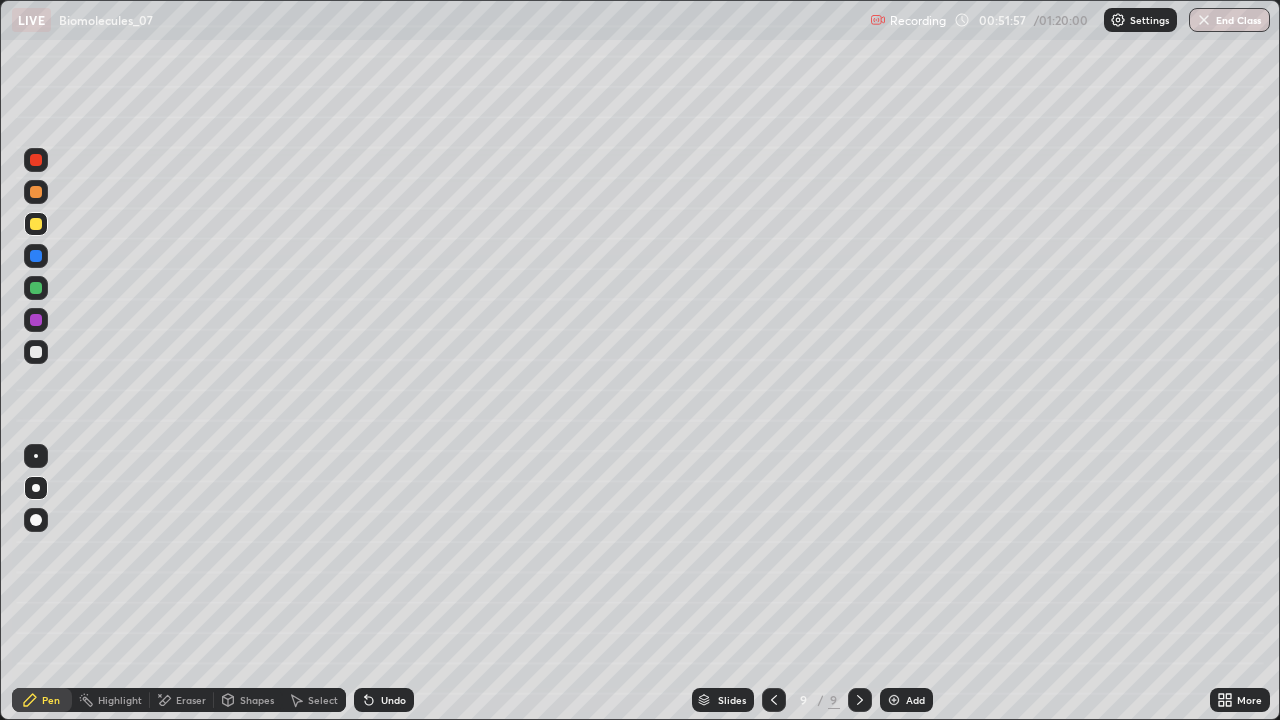 click on "Add" at bounding box center (906, 700) 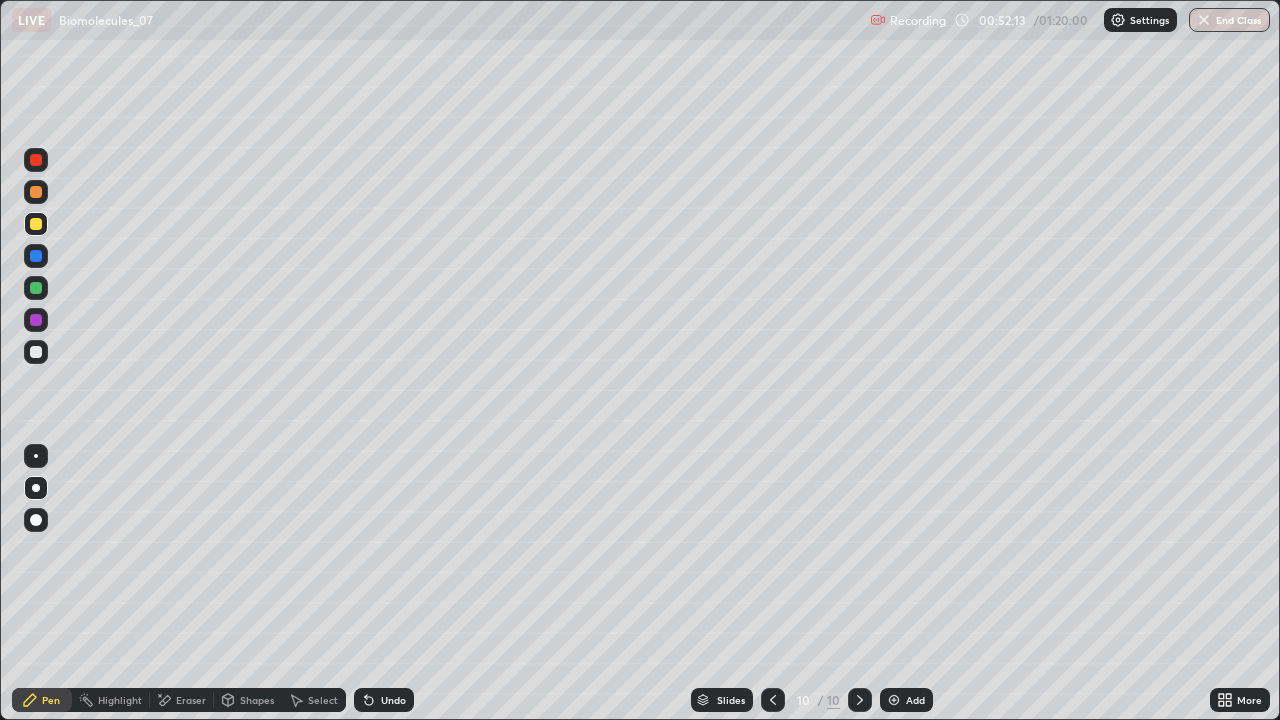click at bounding box center (36, 352) 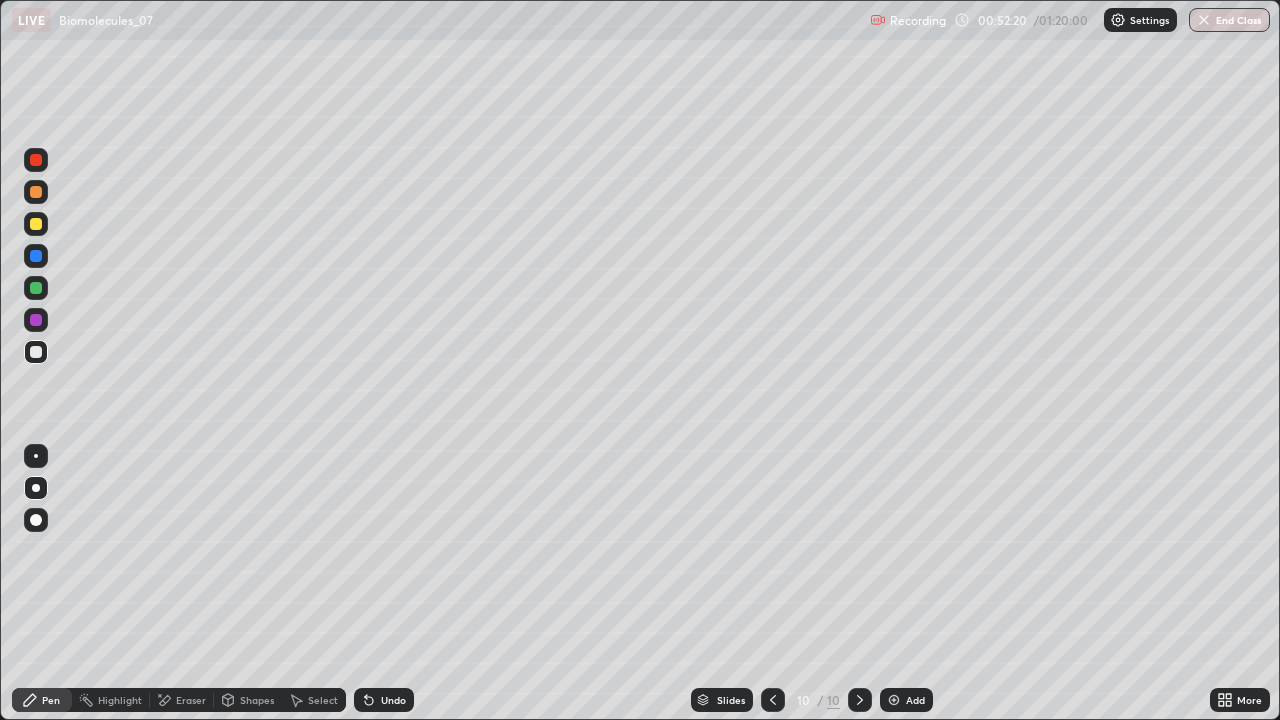 click at bounding box center (36, 288) 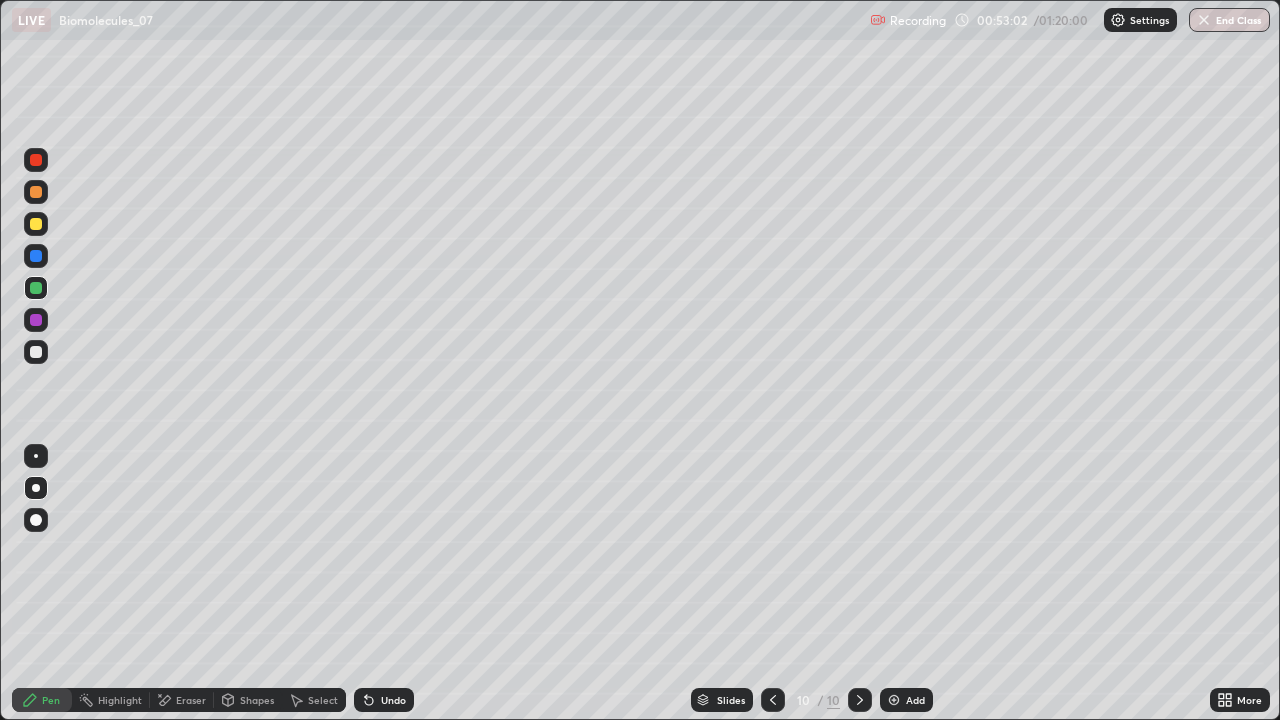 click 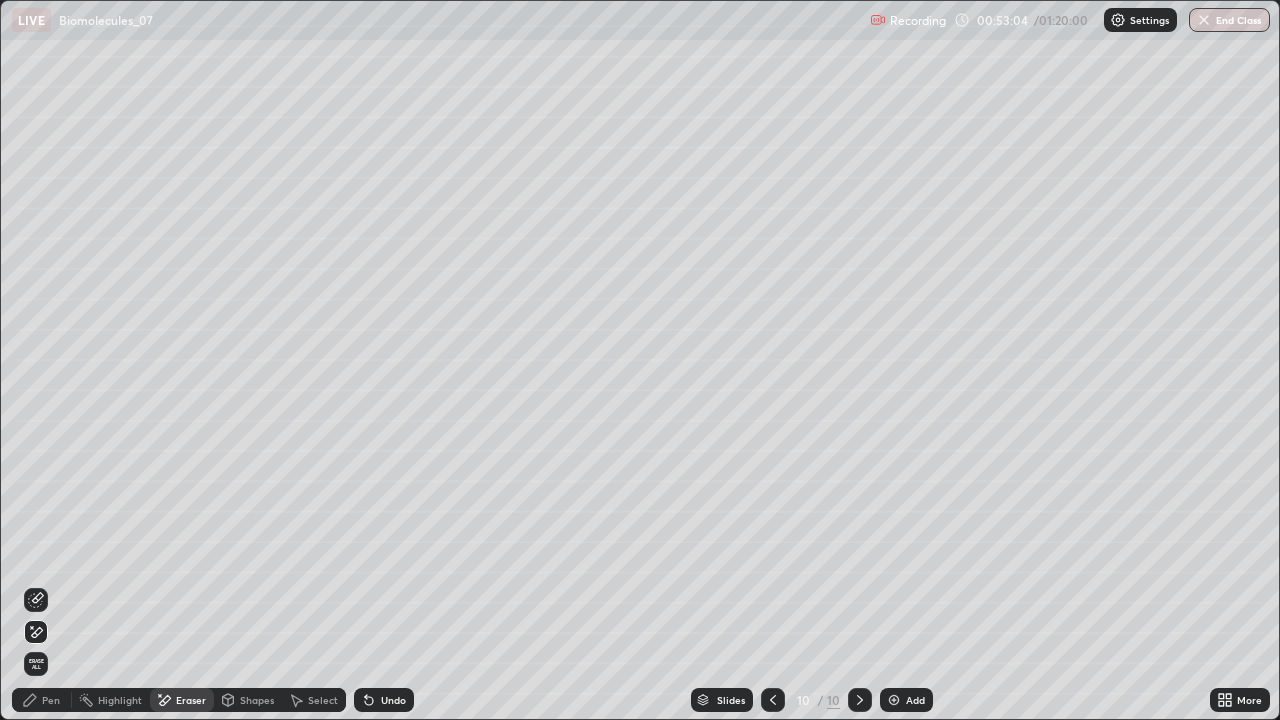click on "Pen" at bounding box center (51, 700) 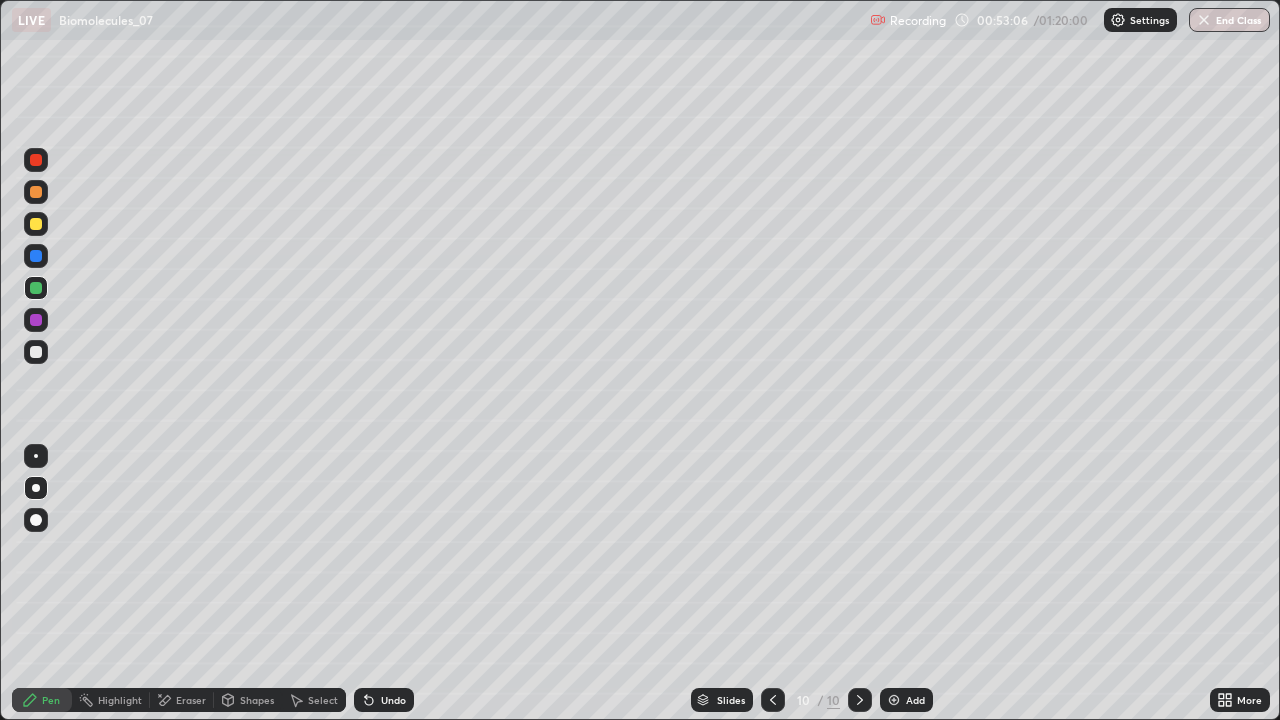 click on "Eraser" at bounding box center (182, 700) 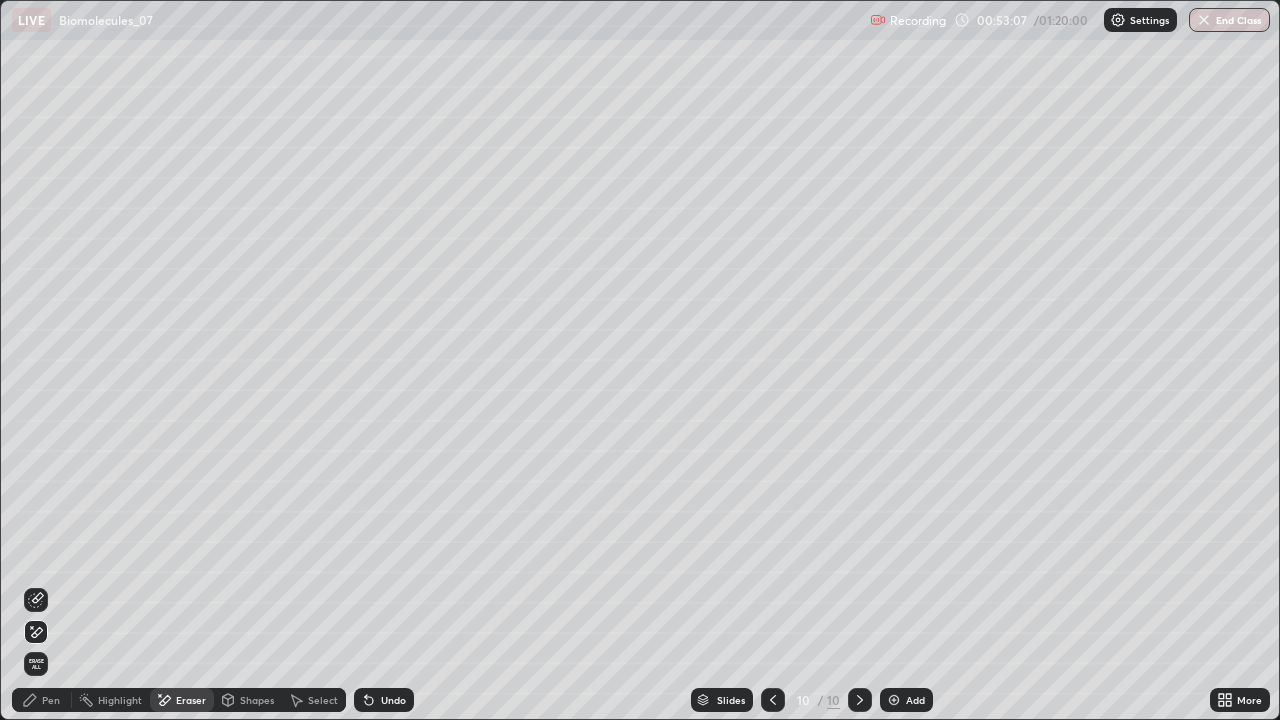 click on "Pen" at bounding box center [42, 700] 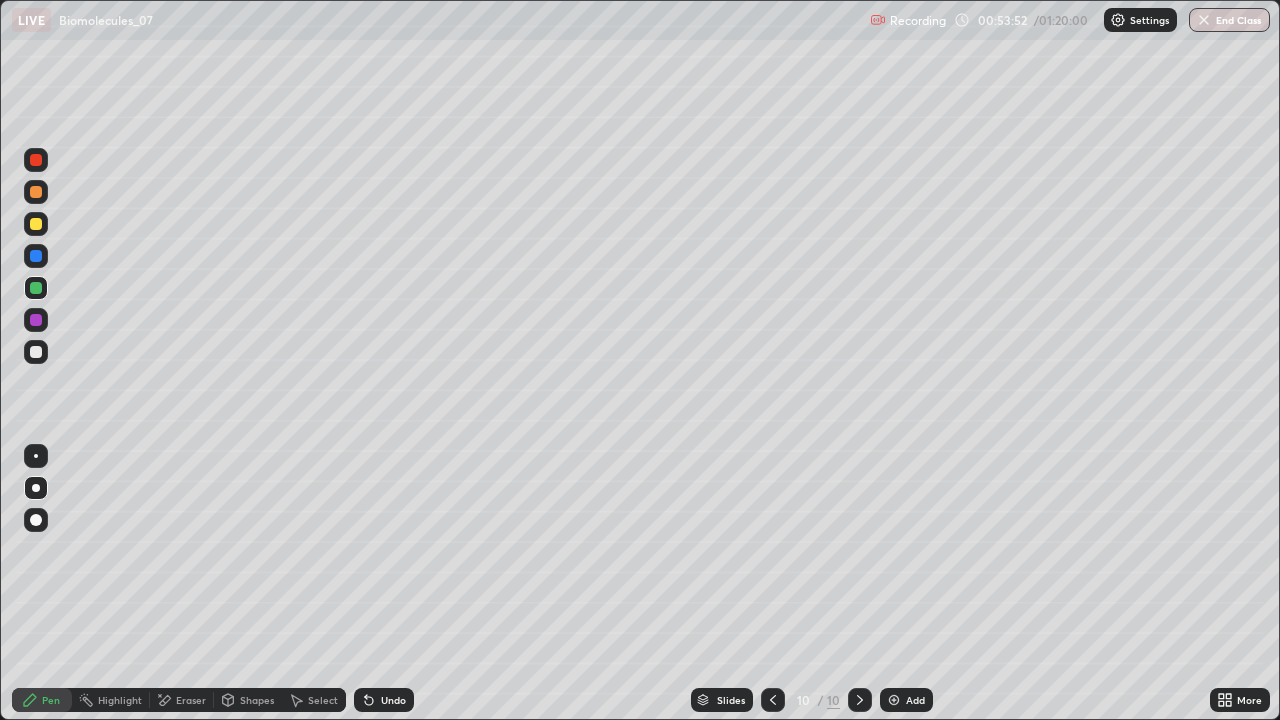 click 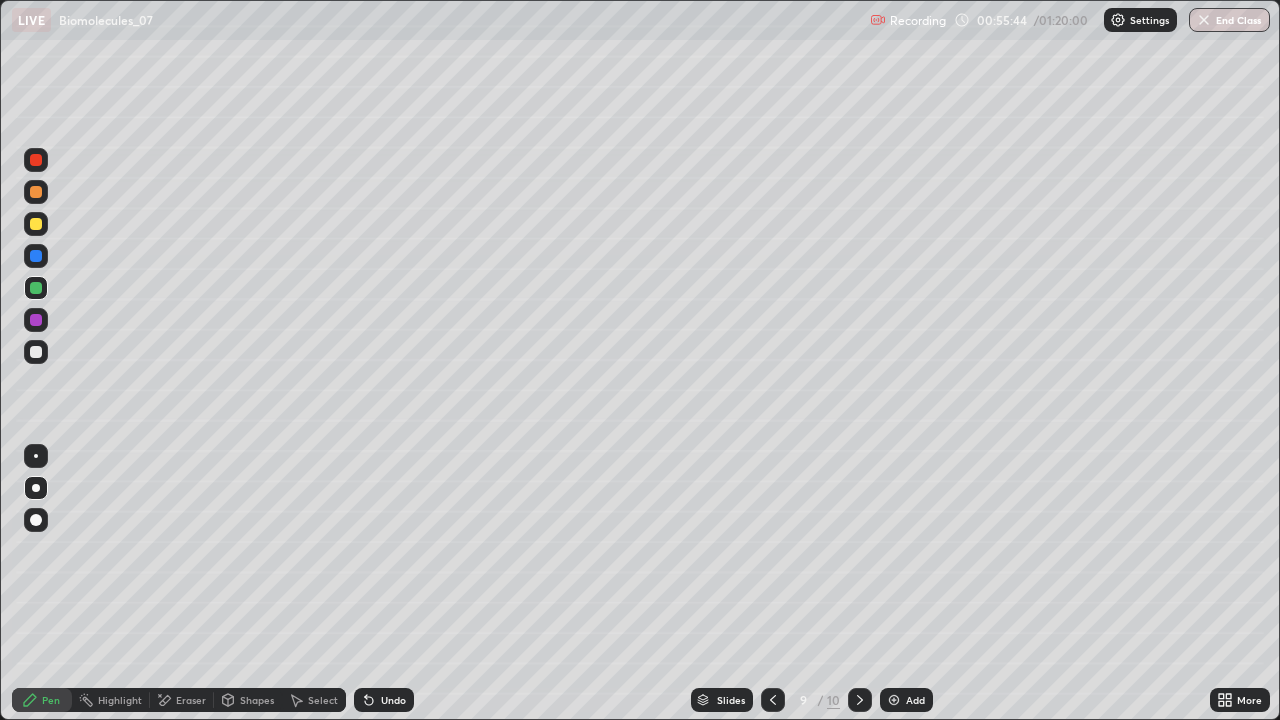 click 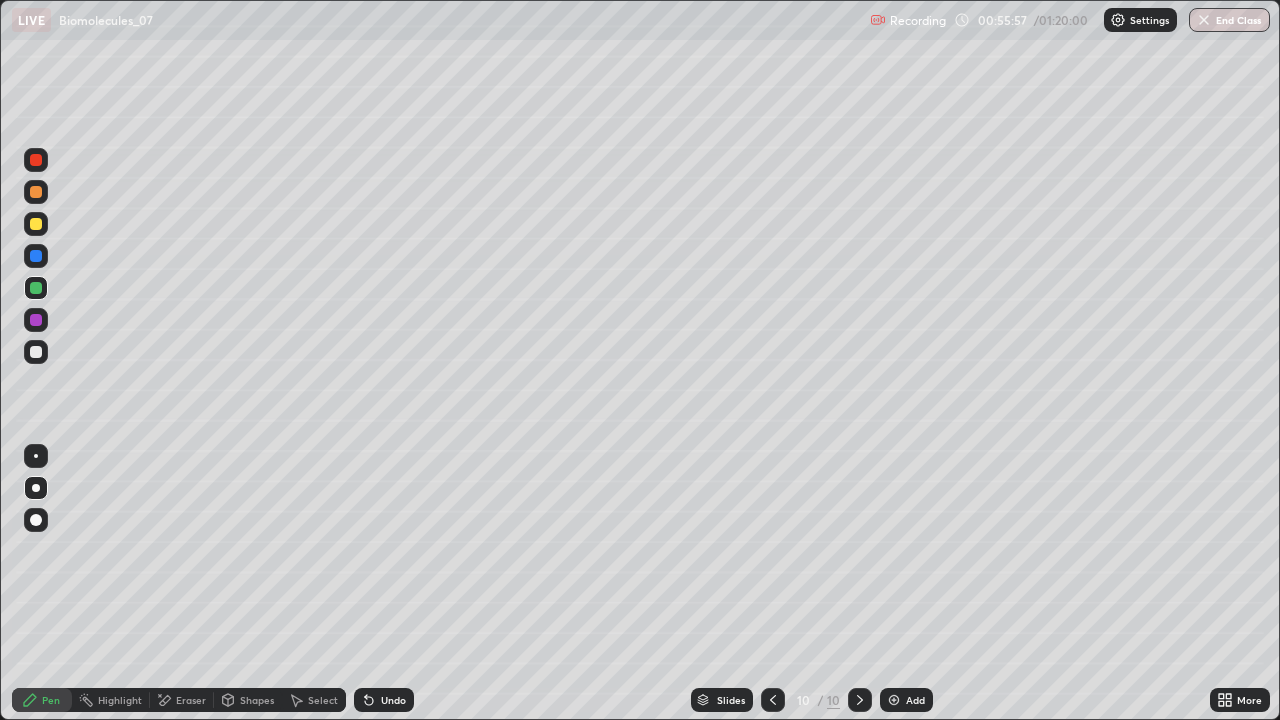 click at bounding box center (773, 700) 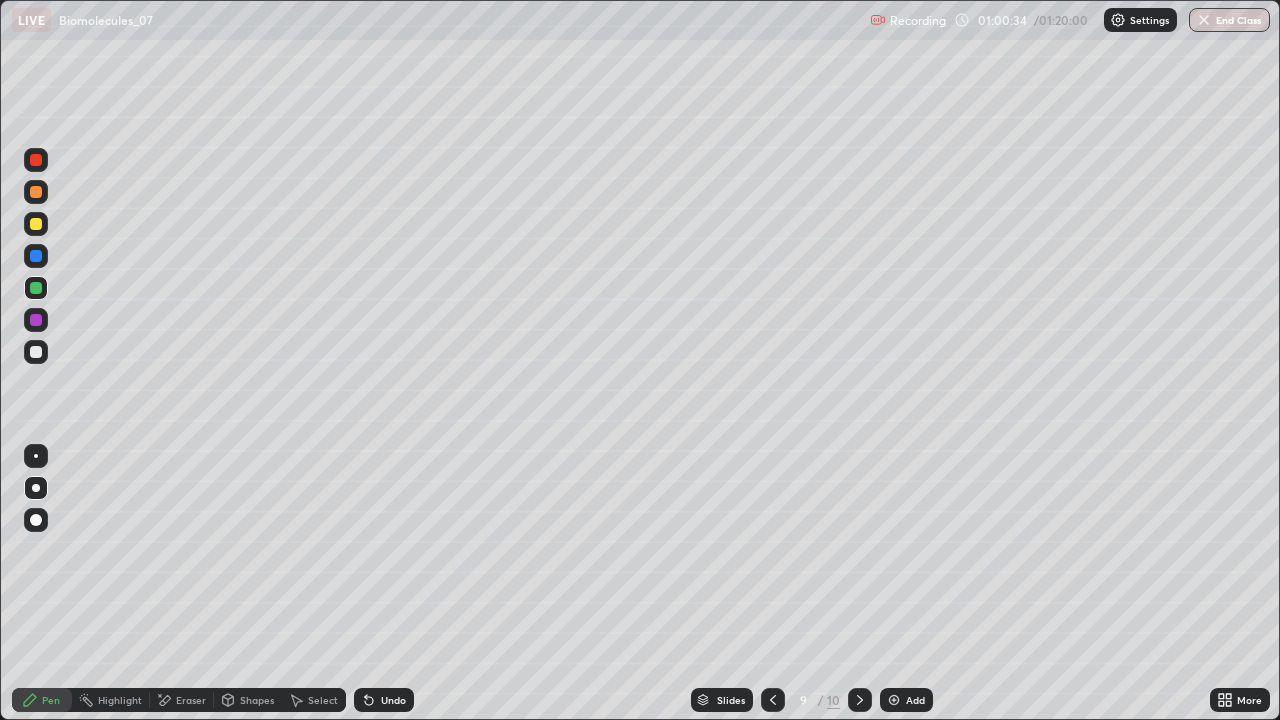 click 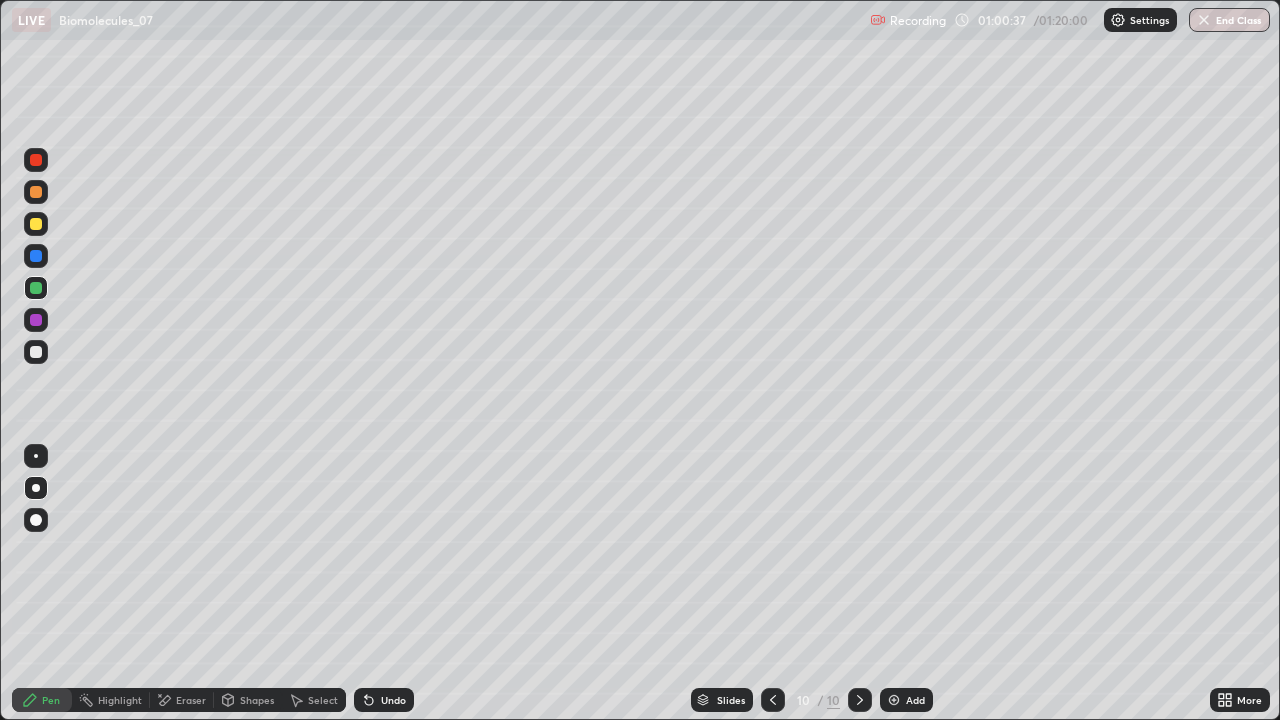 click on "Add" at bounding box center (915, 700) 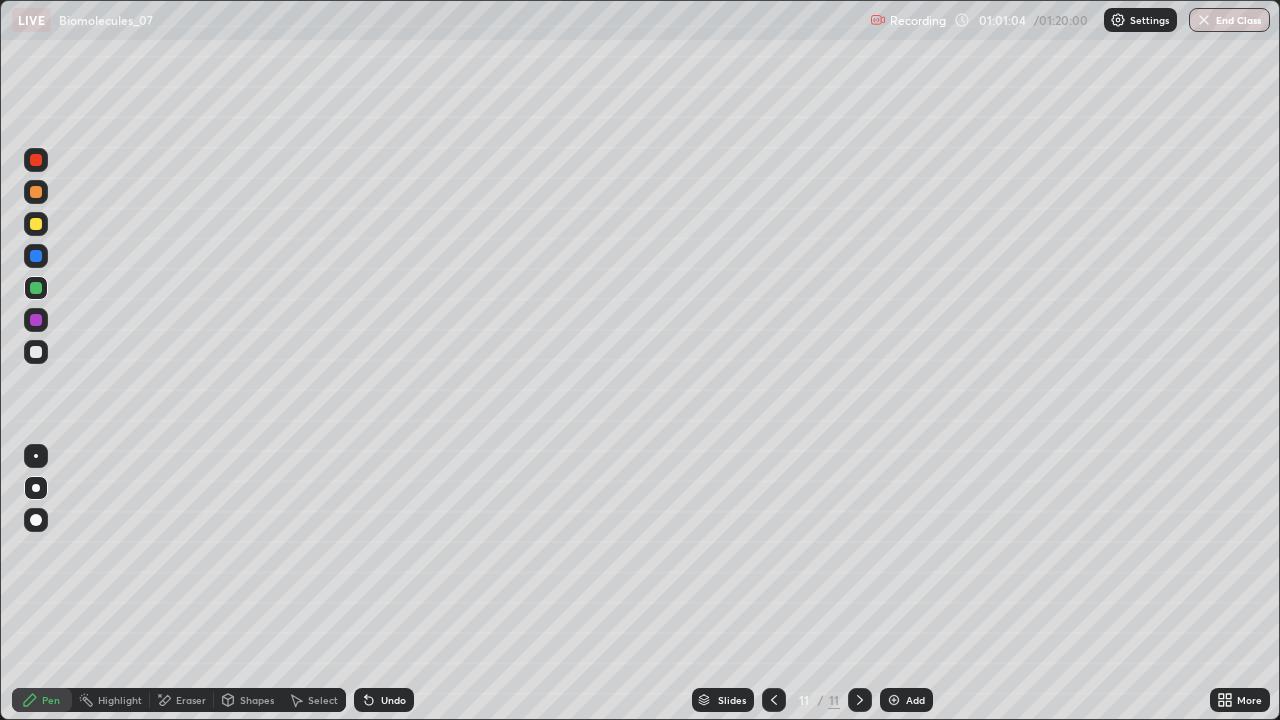 click at bounding box center (36, 224) 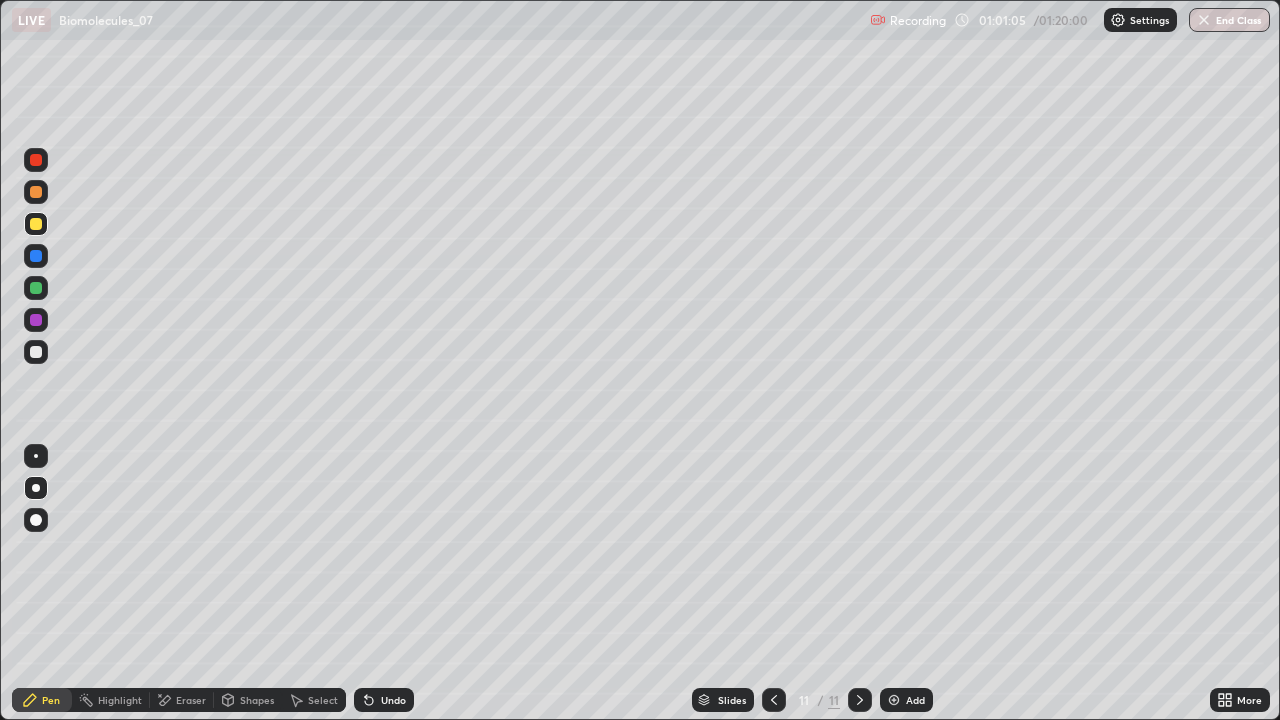 click at bounding box center [36, 288] 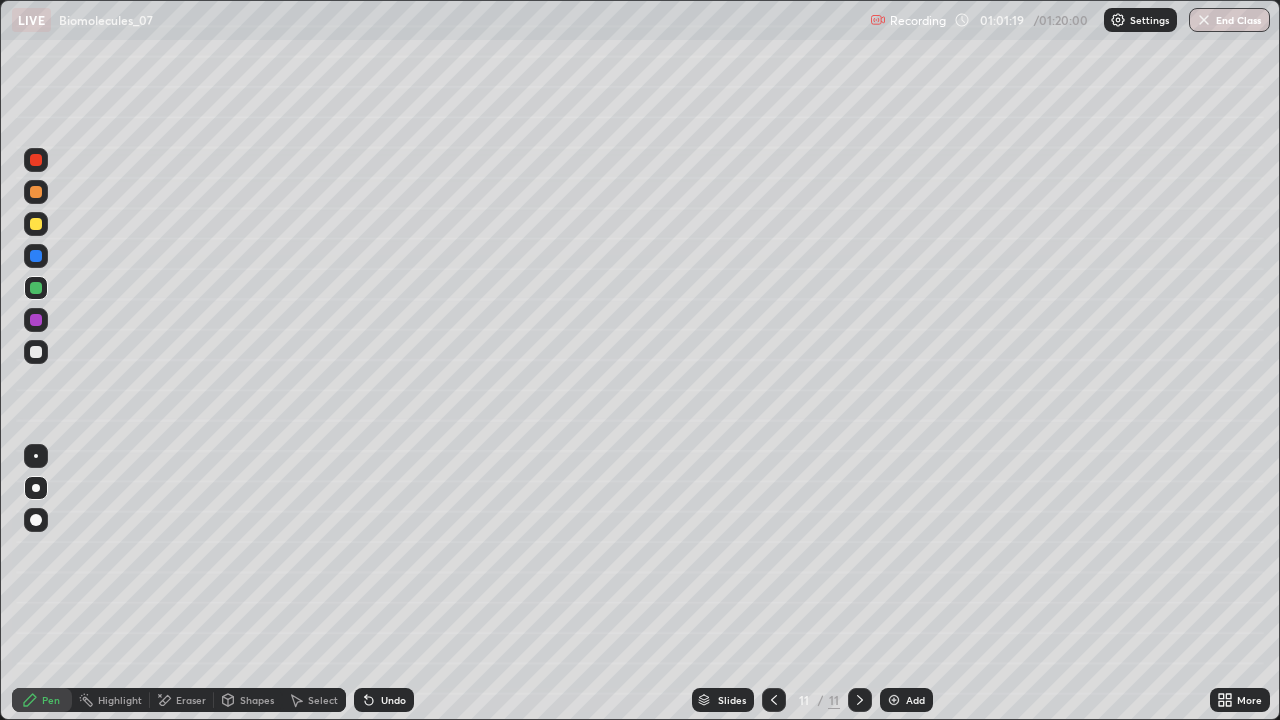 click at bounding box center [36, 352] 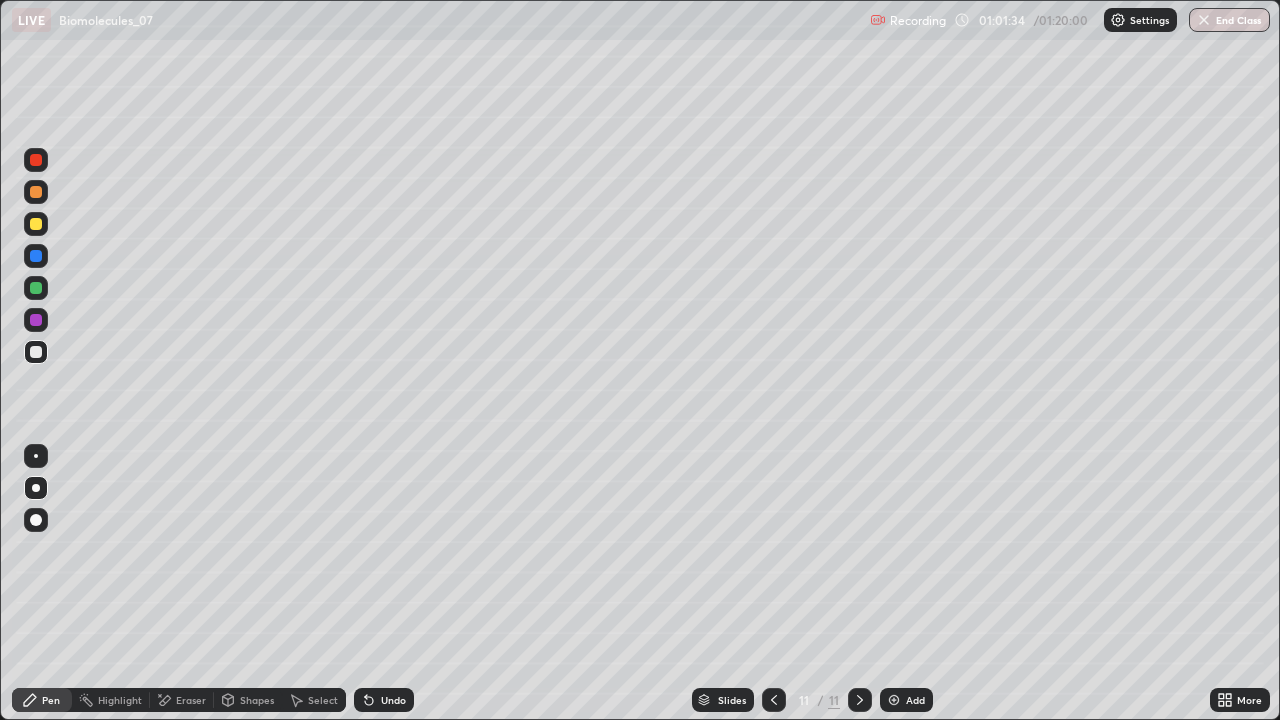 click at bounding box center [36, 256] 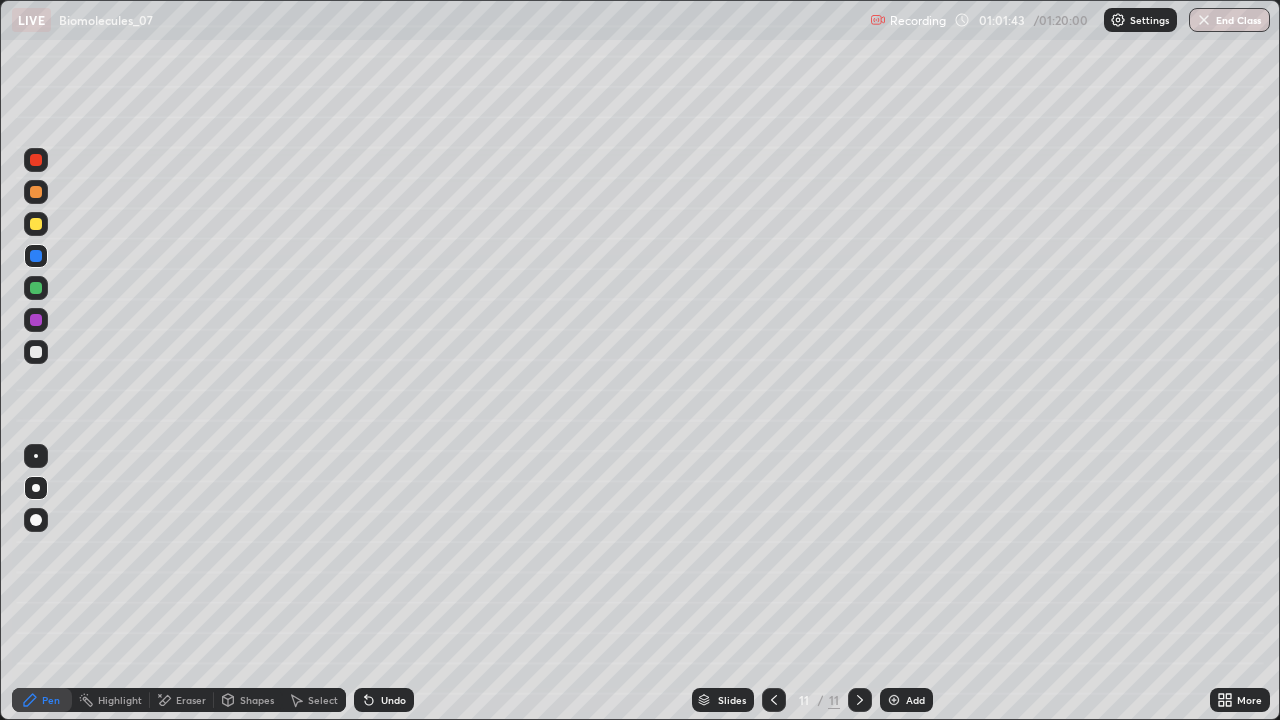 click 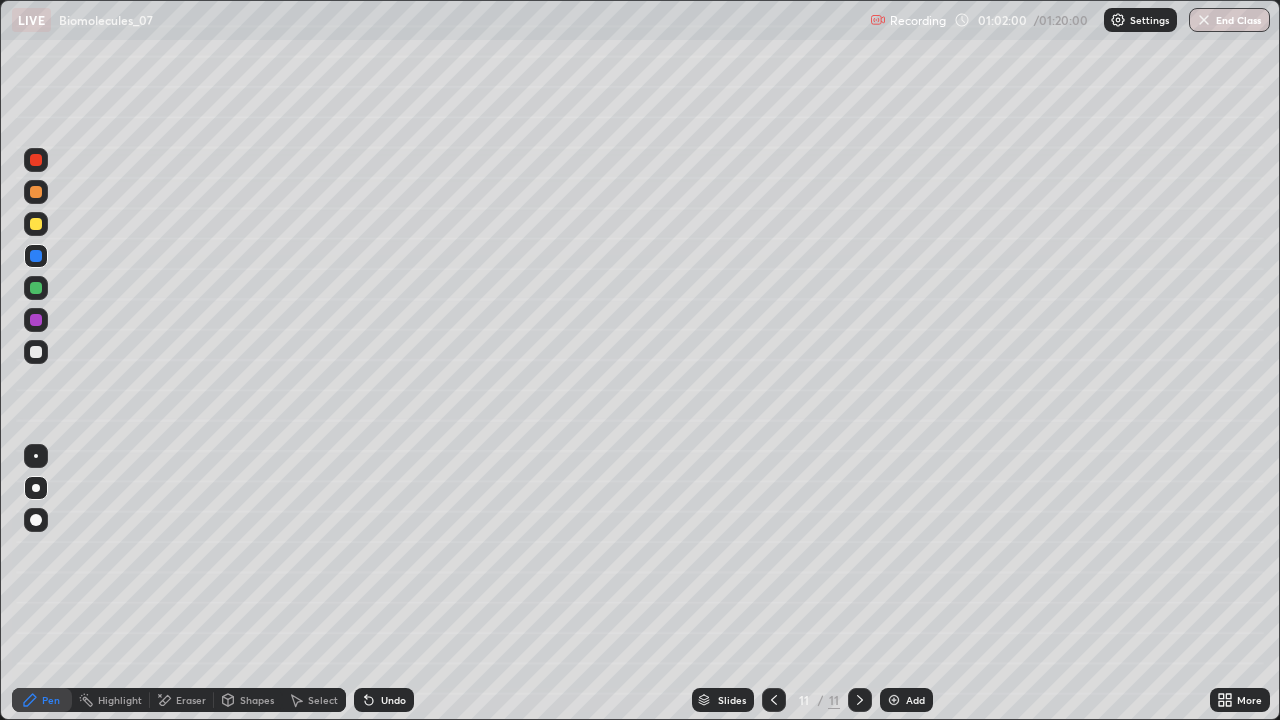 click at bounding box center (36, 288) 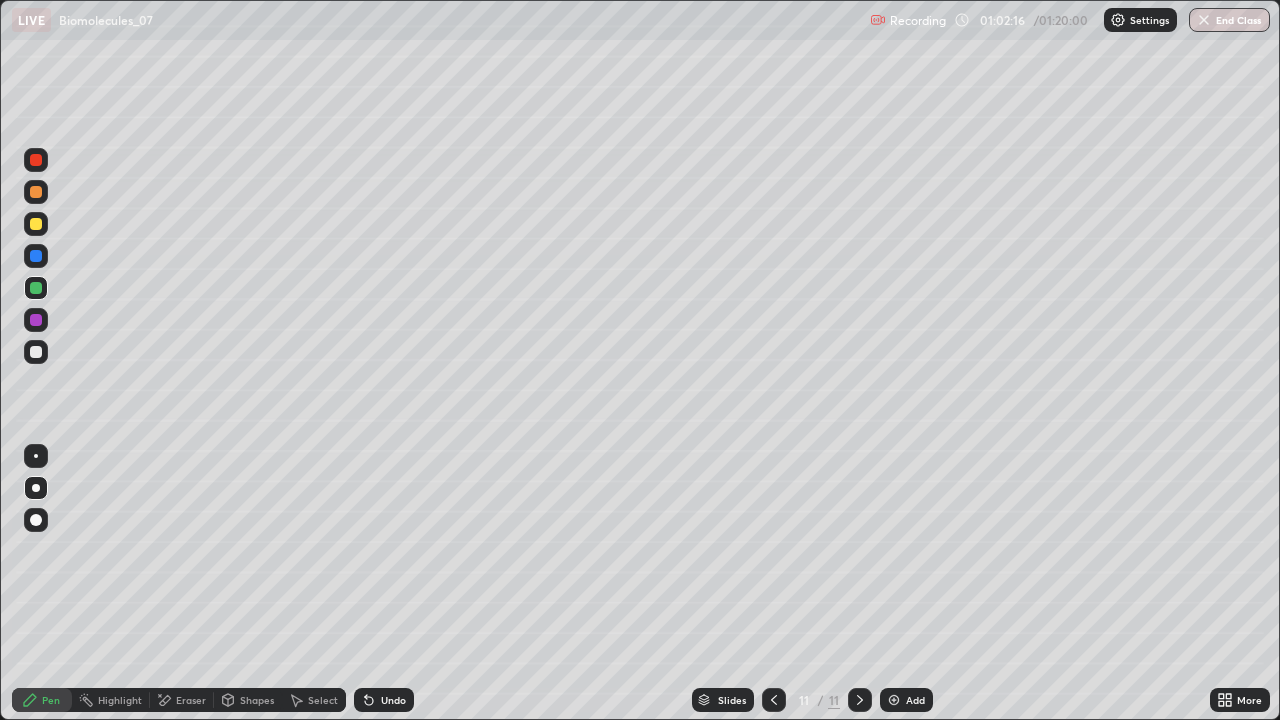 click on "Setting up your live class" at bounding box center [640, 360] 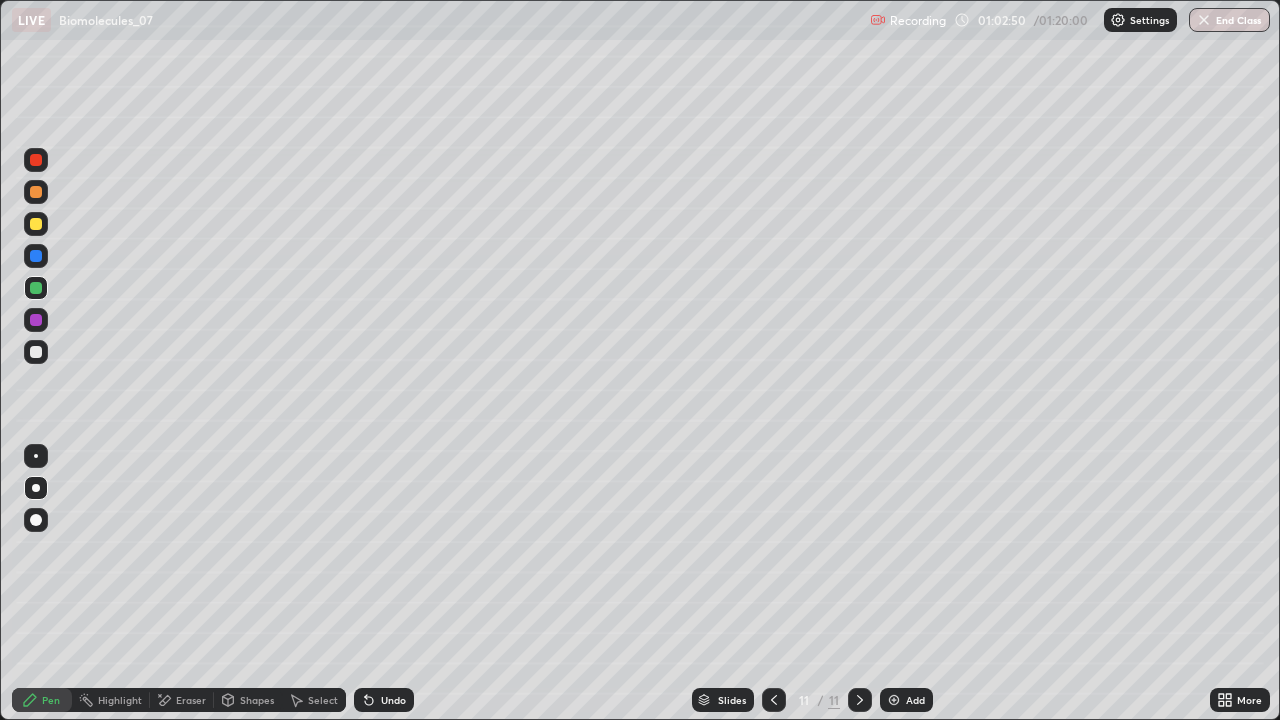 click at bounding box center (36, 320) 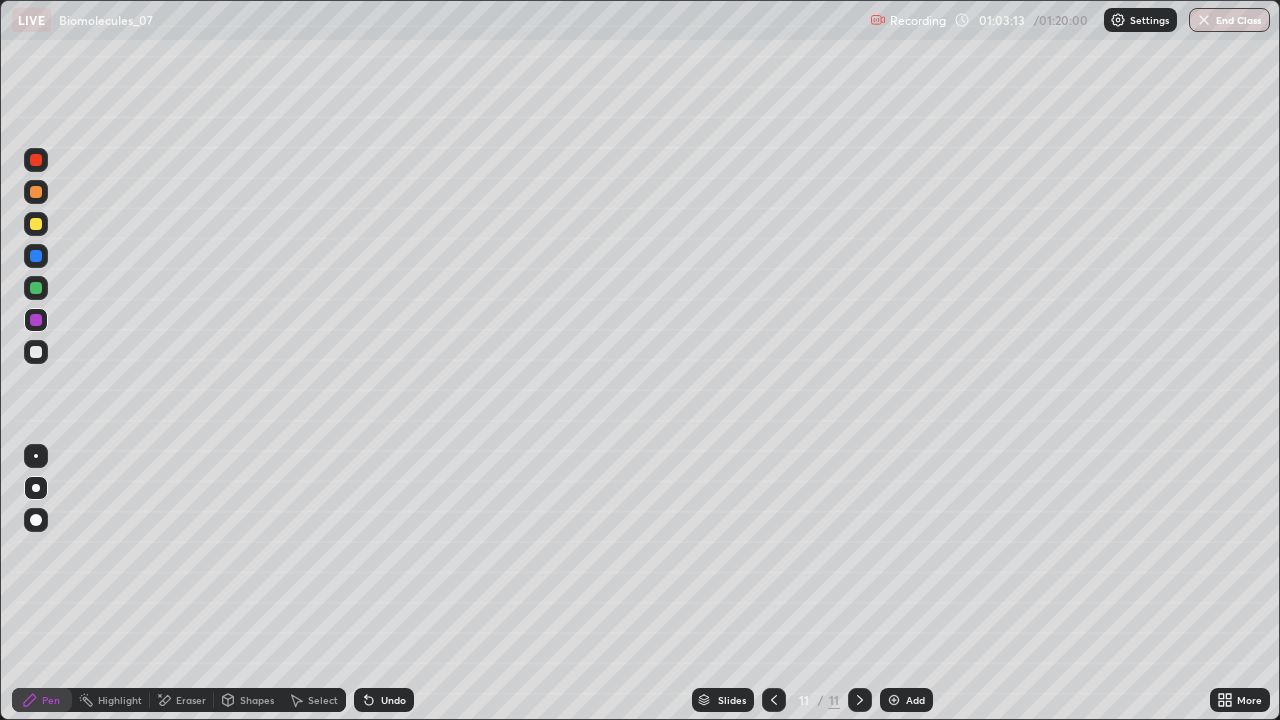 click on "Undo" at bounding box center [384, 700] 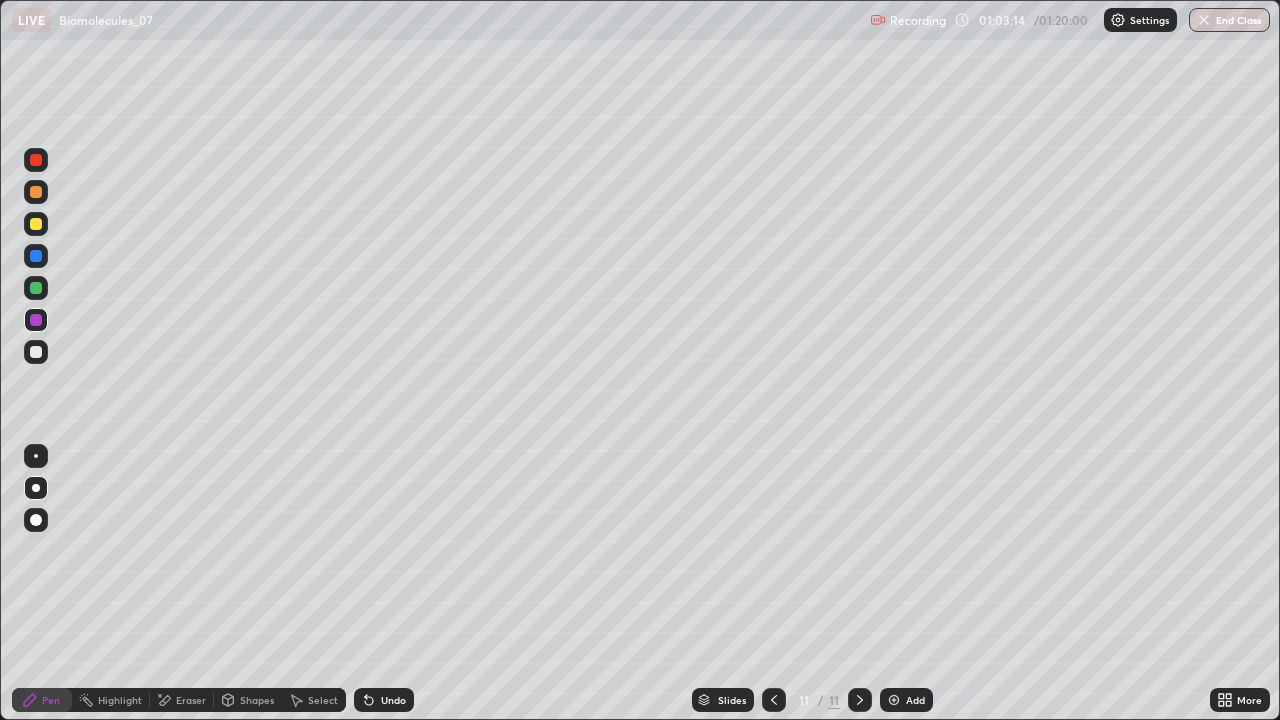 click on "Undo" at bounding box center [384, 700] 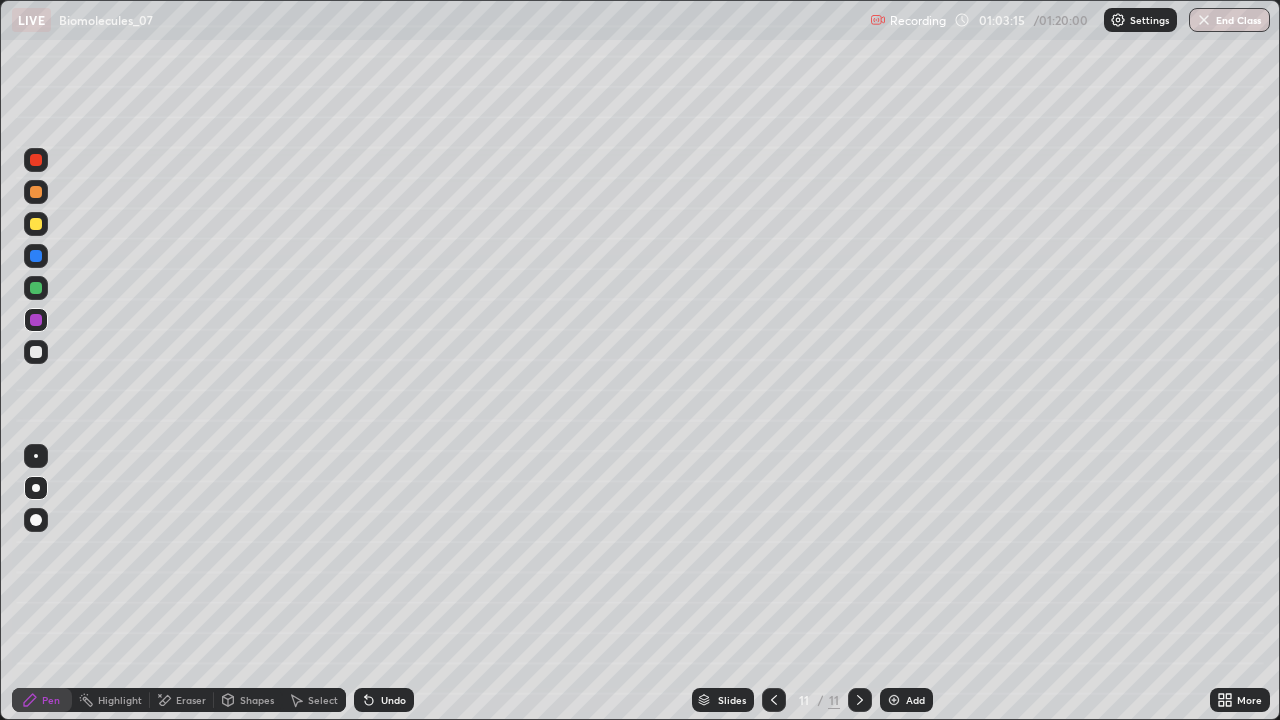 click on "Undo" at bounding box center [393, 700] 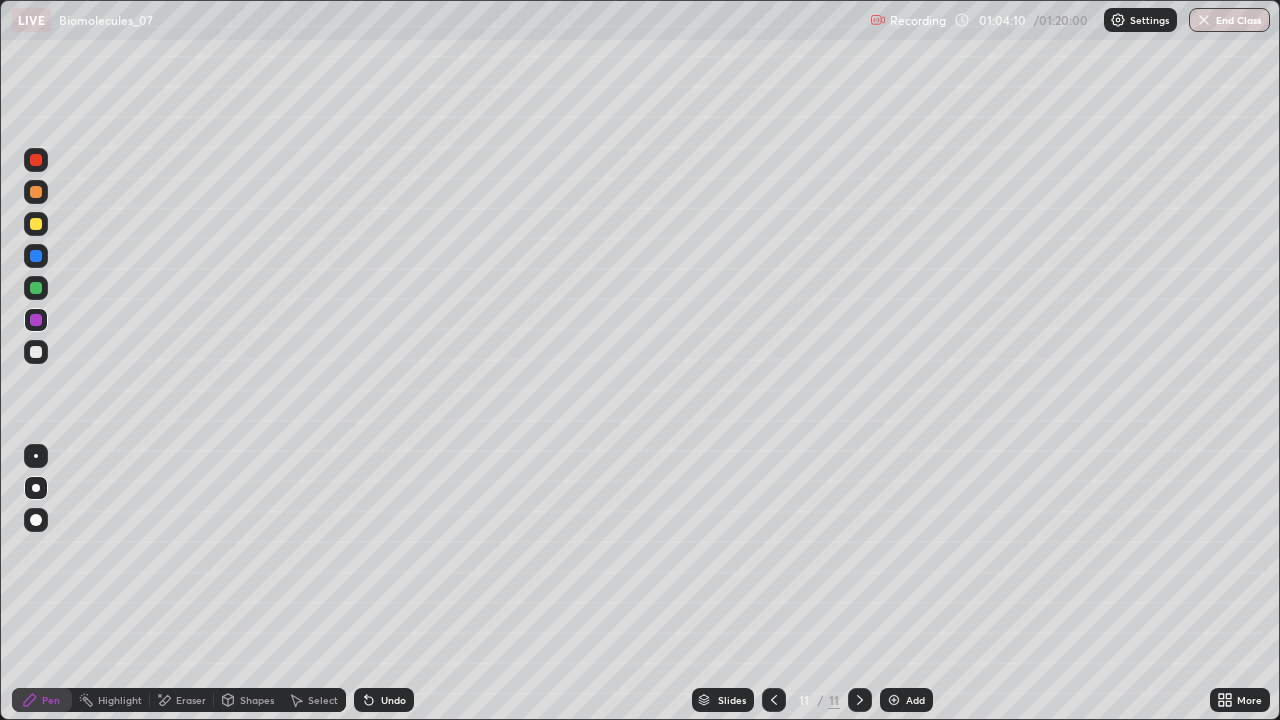 click on "Undo" at bounding box center [384, 700] 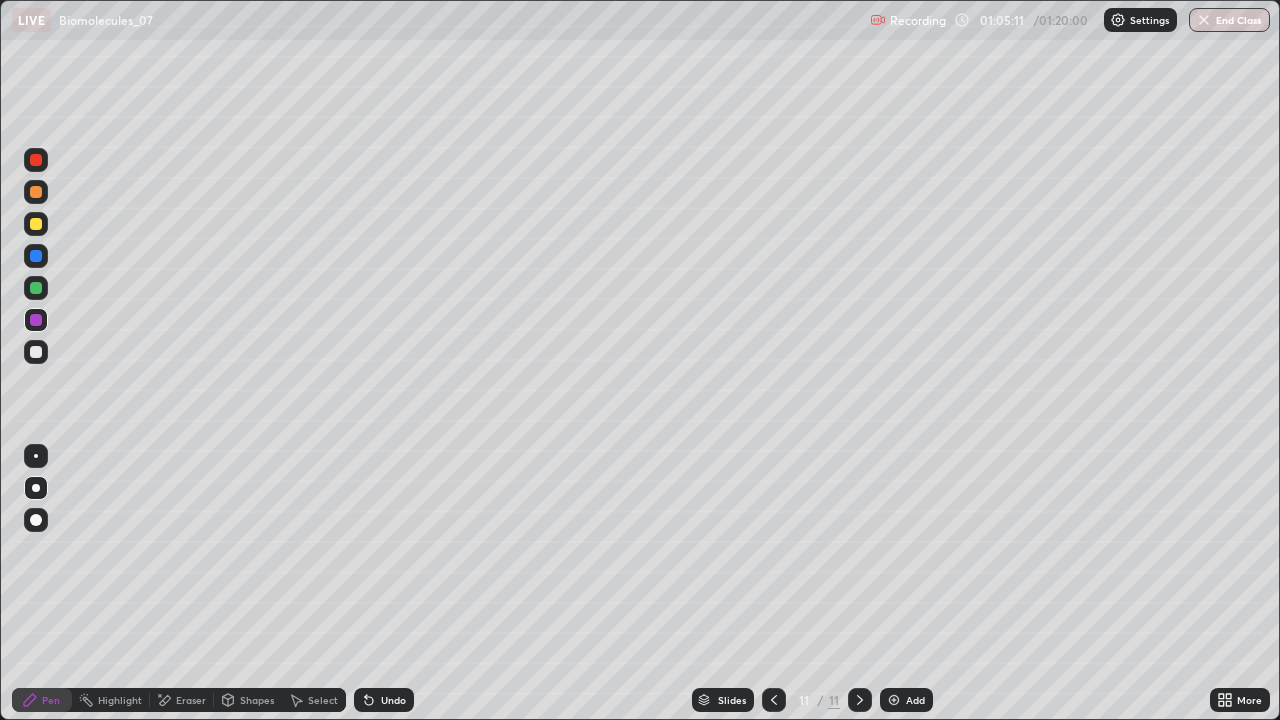 click at bounding box center [36, 256] 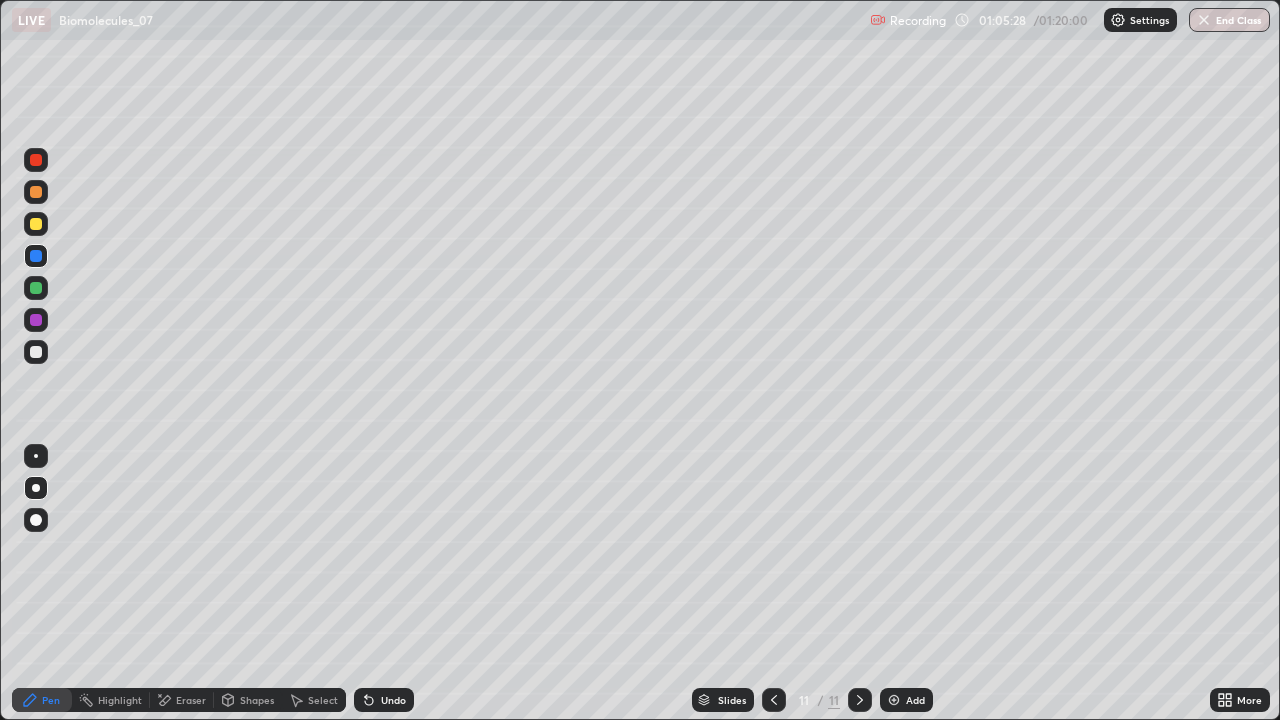 click on "Shapes" at bounding box center [257, 700] 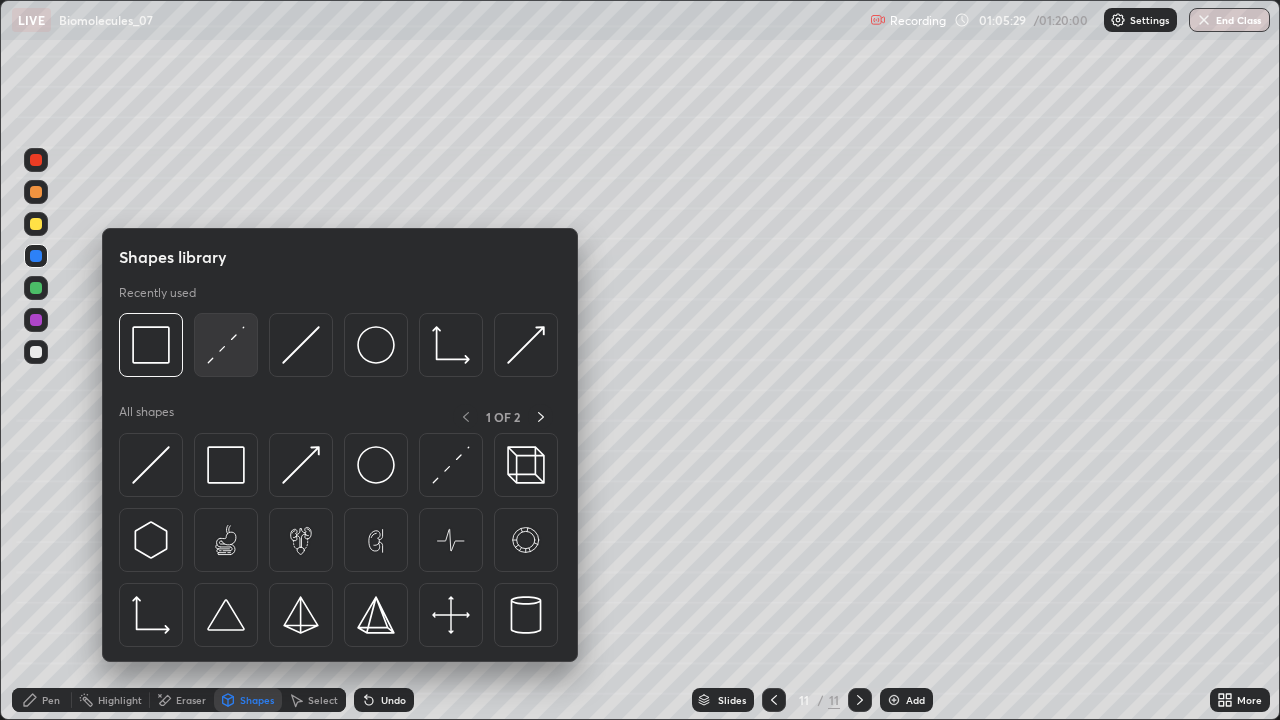click at bounding box center (226, 345) 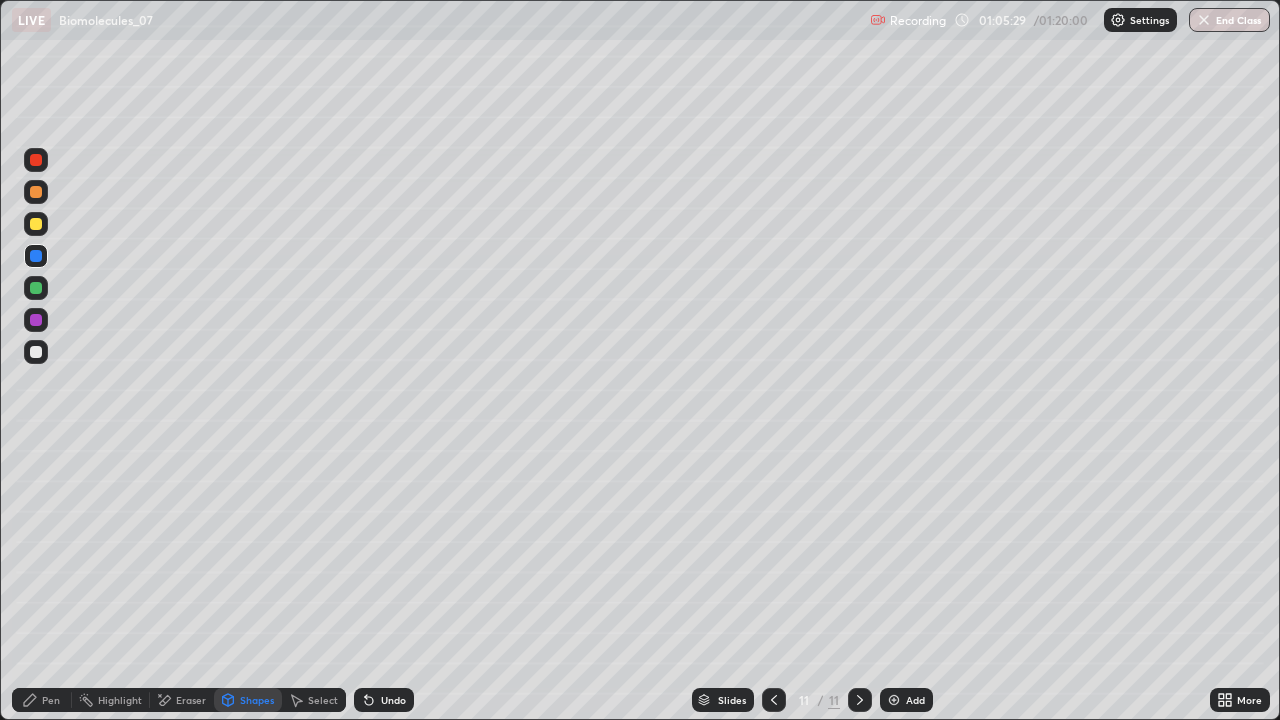 click at bounding box center [36, 352] 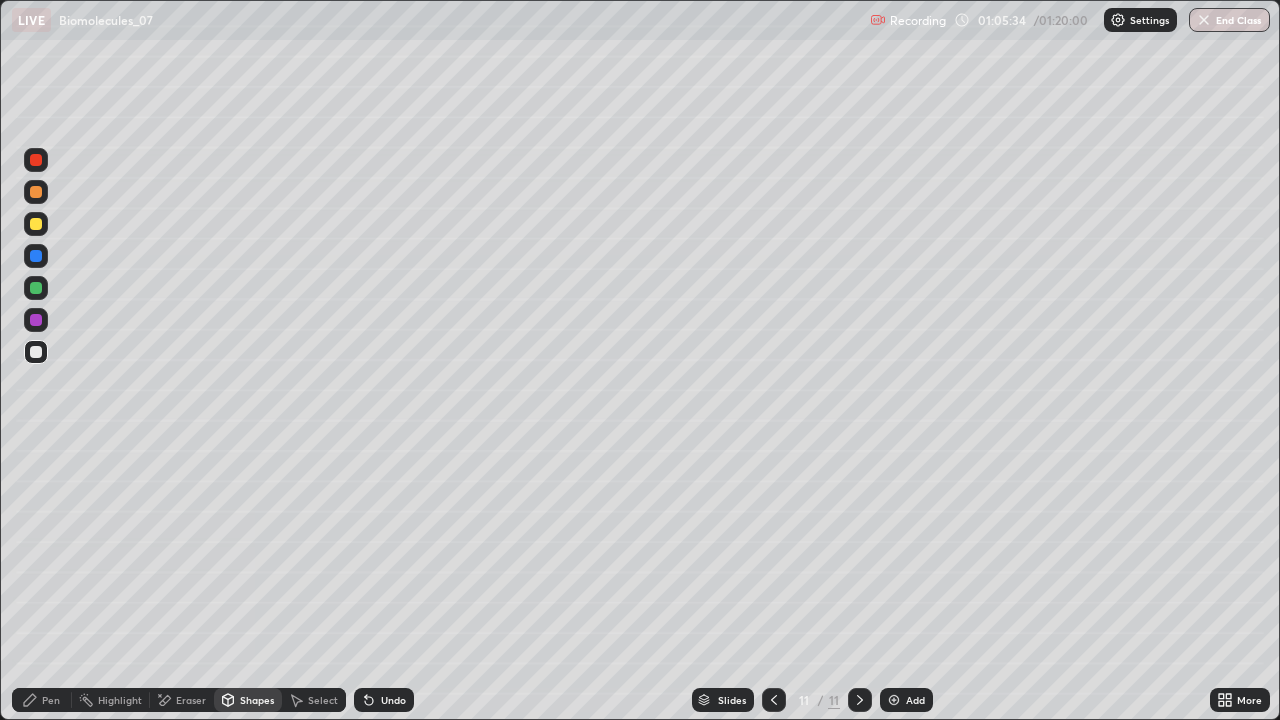 click on "Pen" at bounding box center [42, 700] 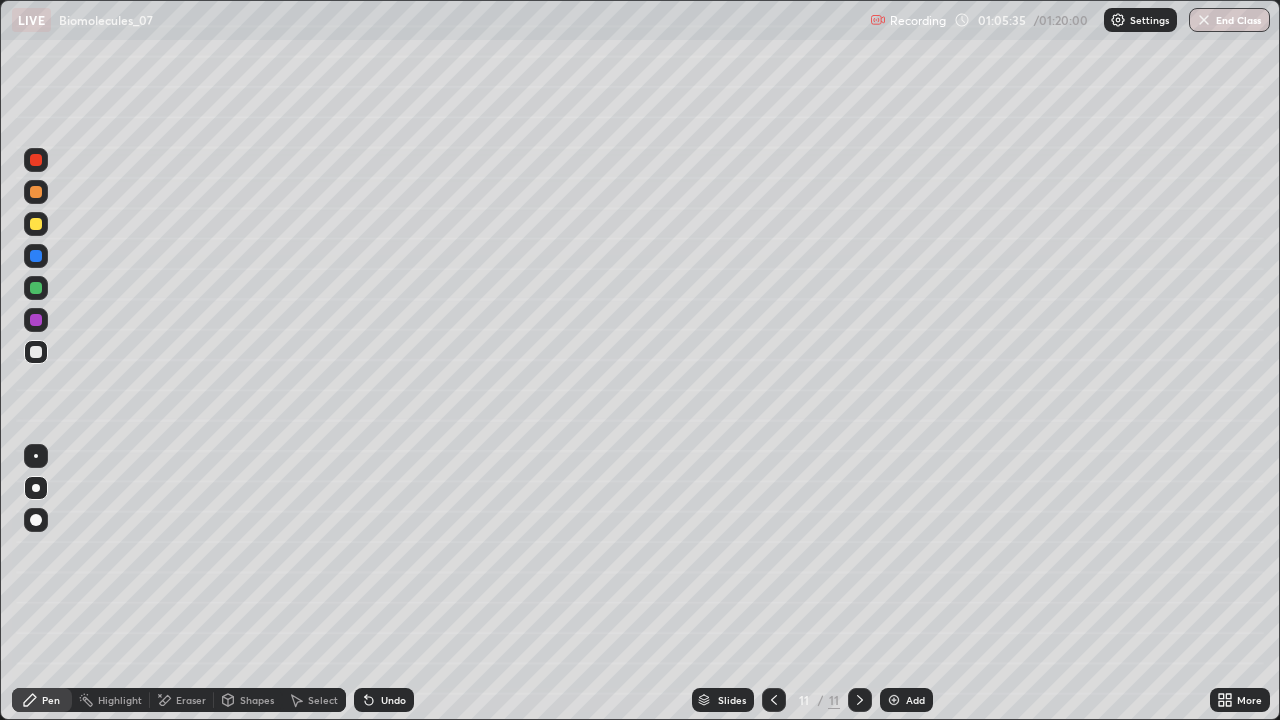 click at bounding box center [36, 256] 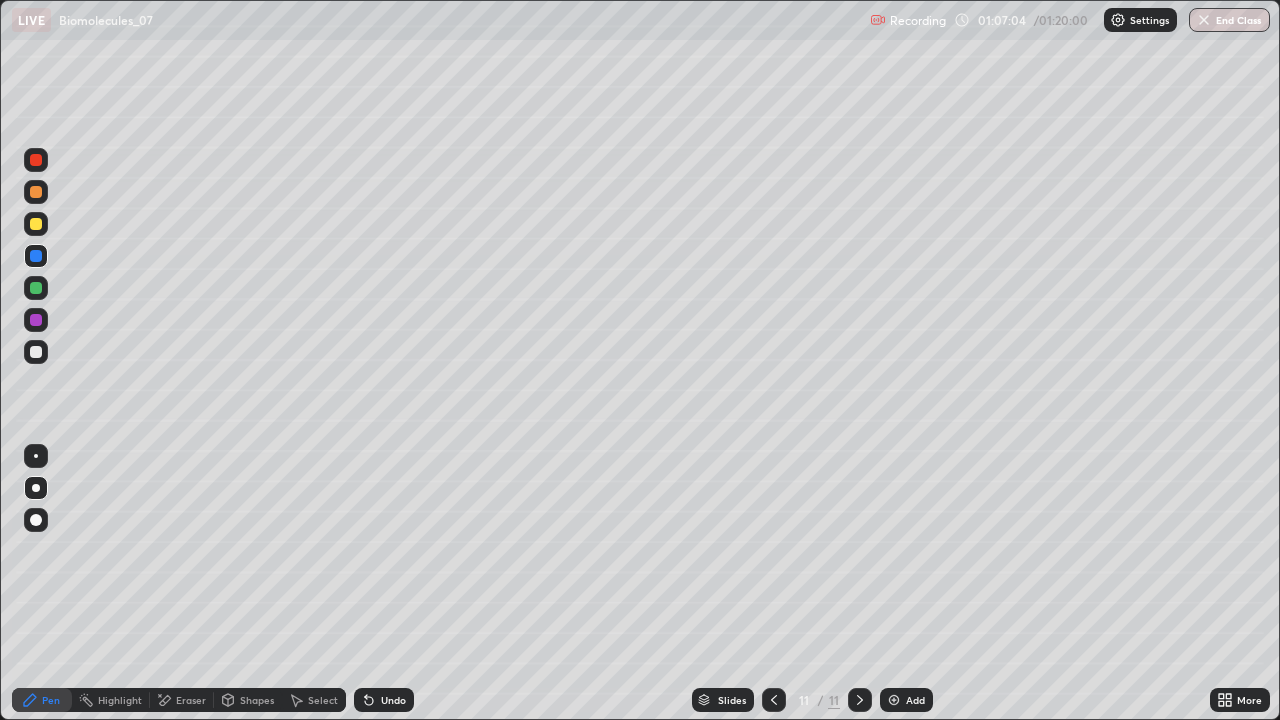 click 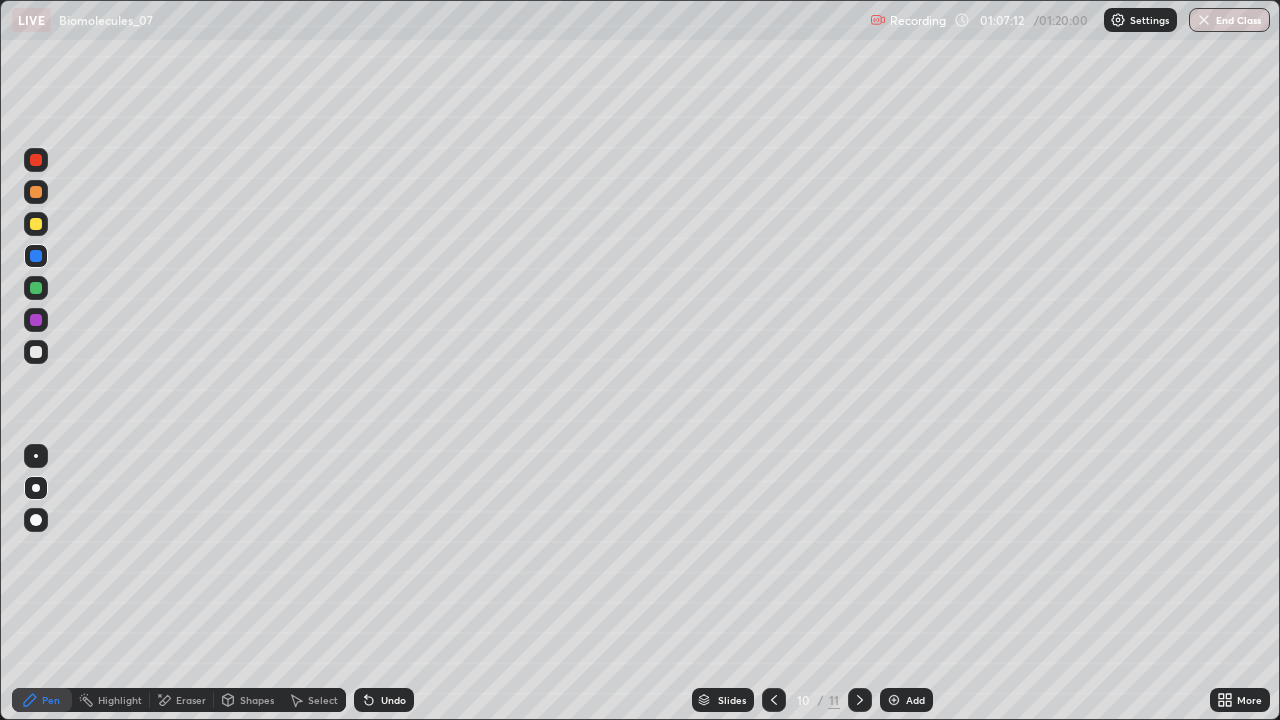 click 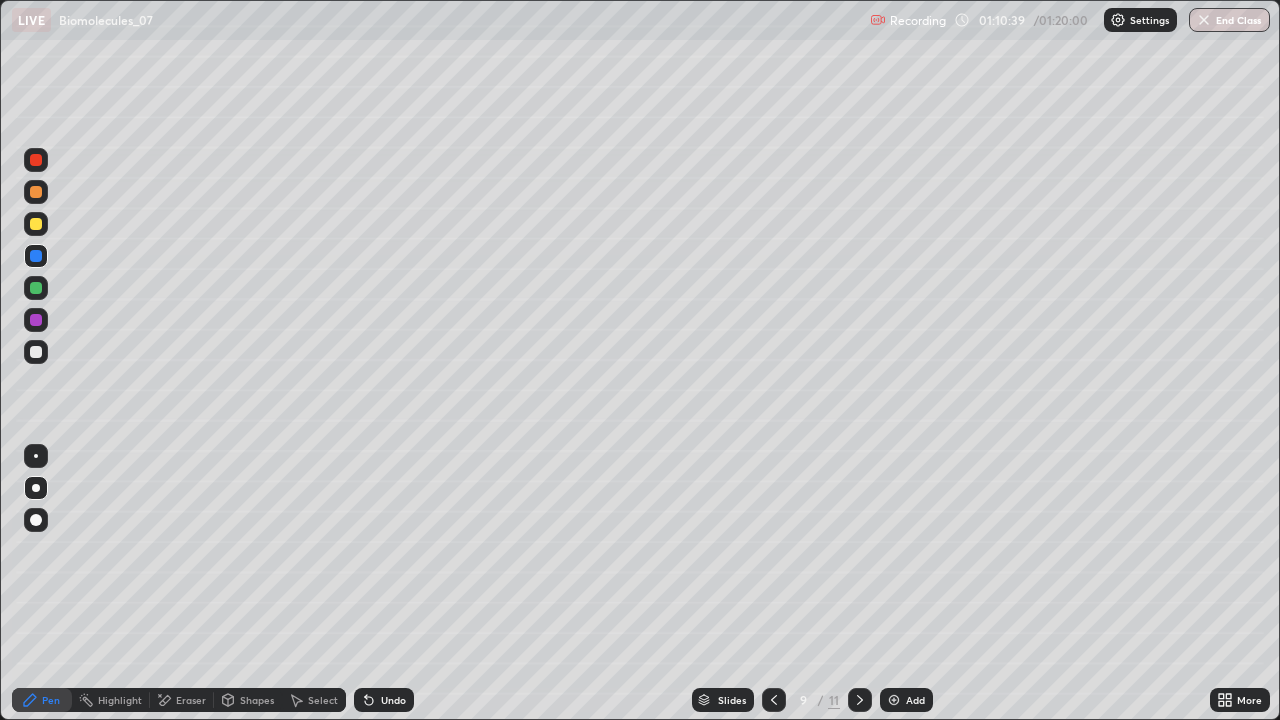 click 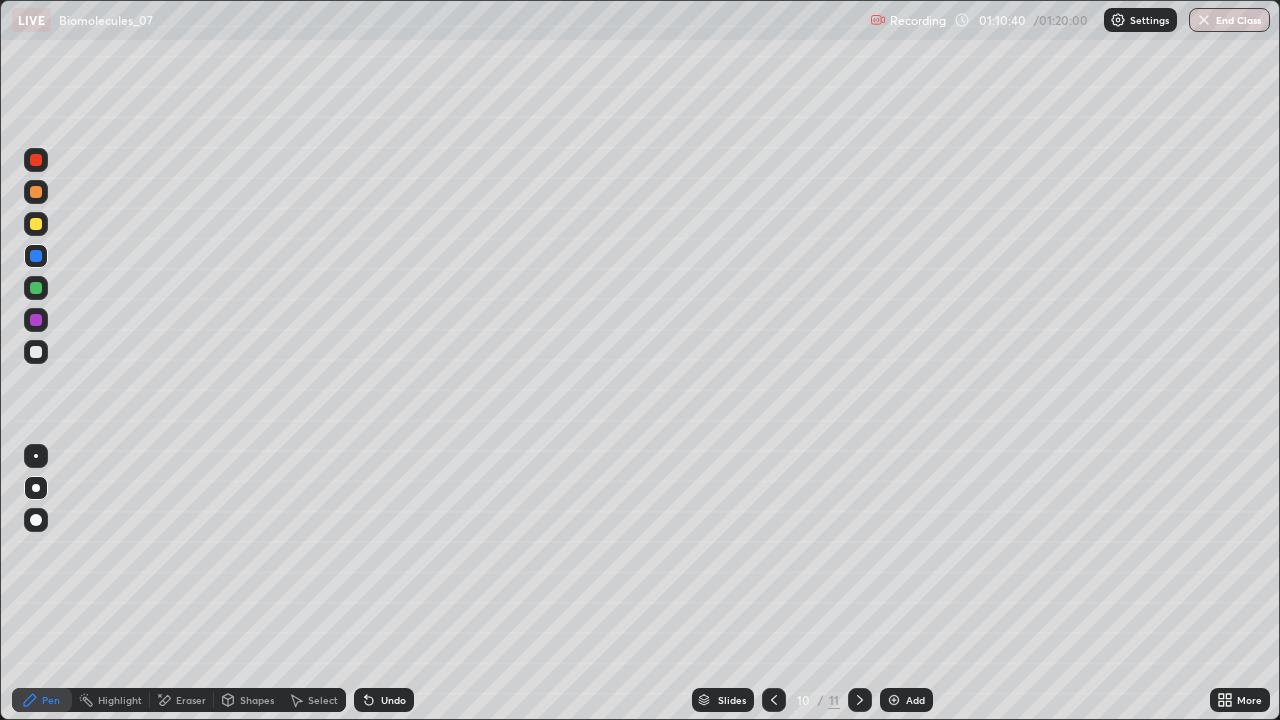 click at bounding box center [860, 700] 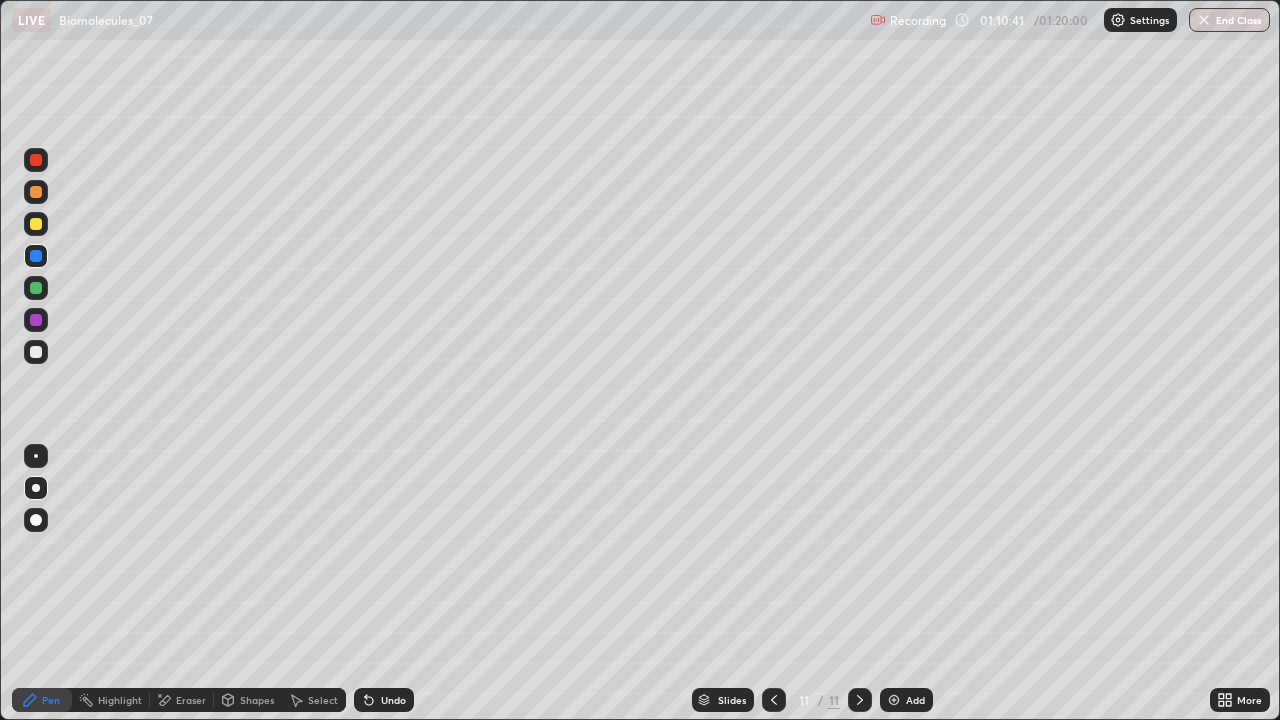 click on "Add" at bounding box center [906, 700] 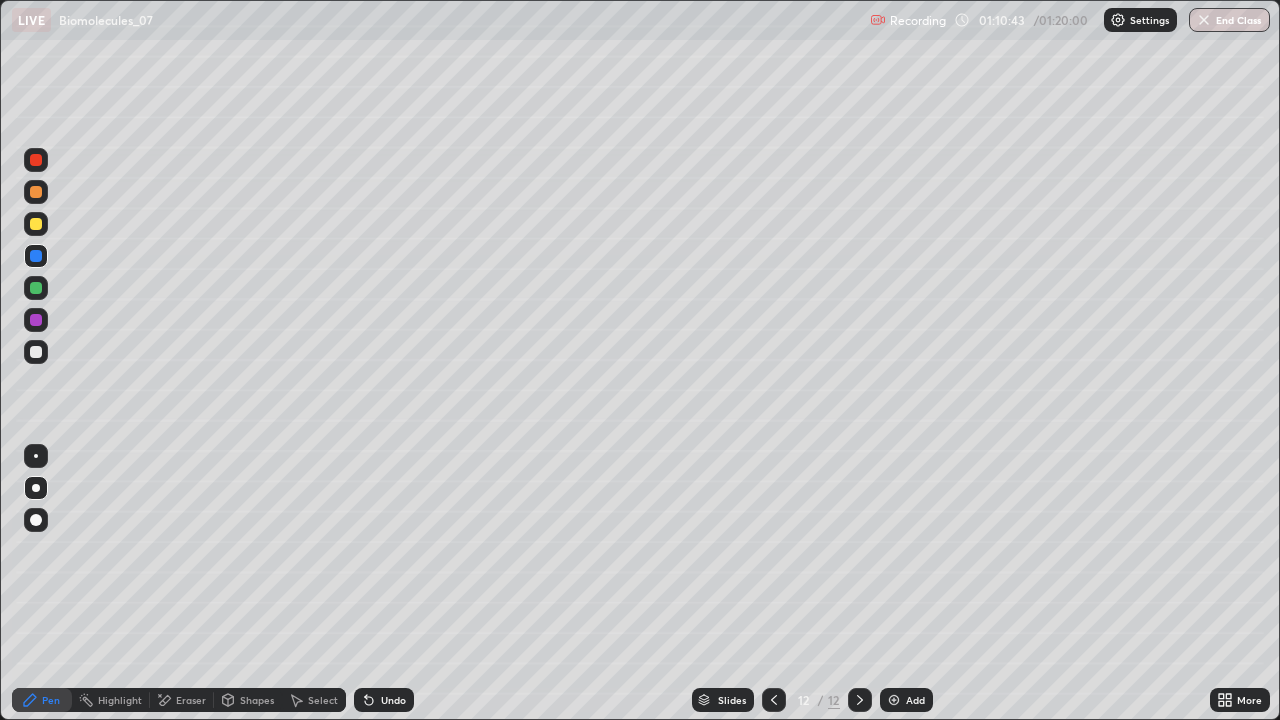 click at bounding box center (36, 352) 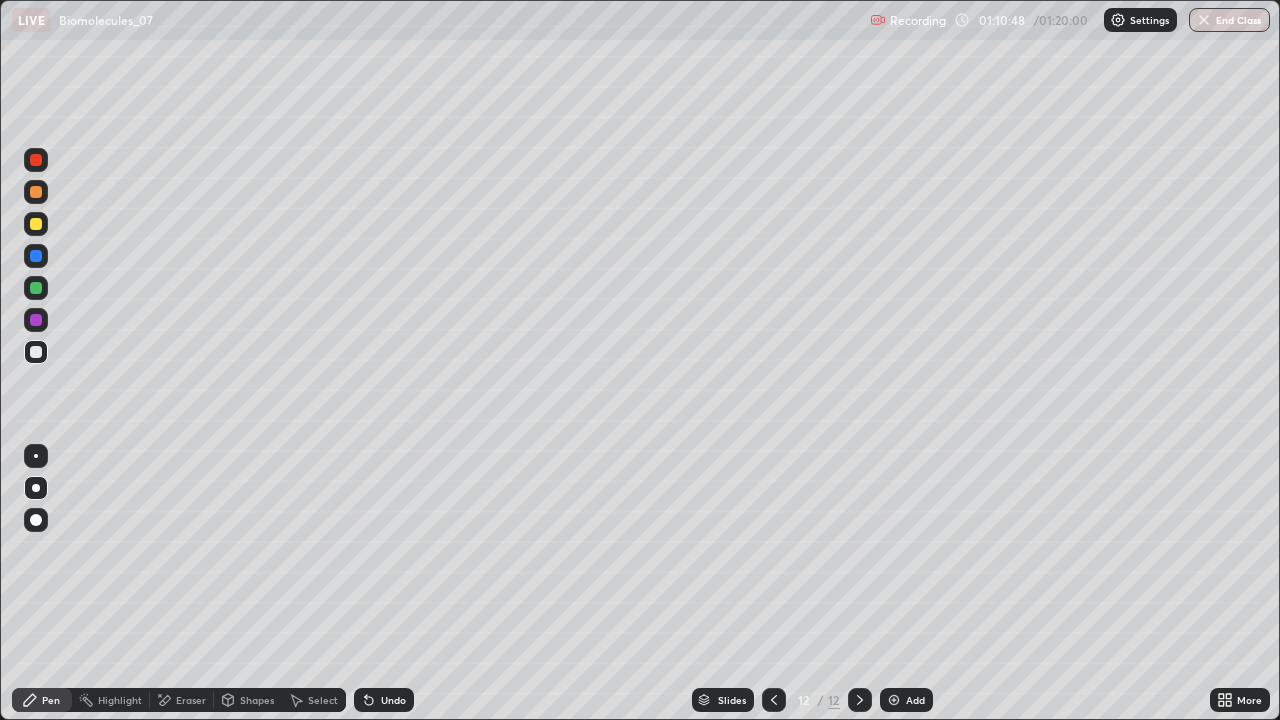 click on "Undo" at bounding box center [393, 700] 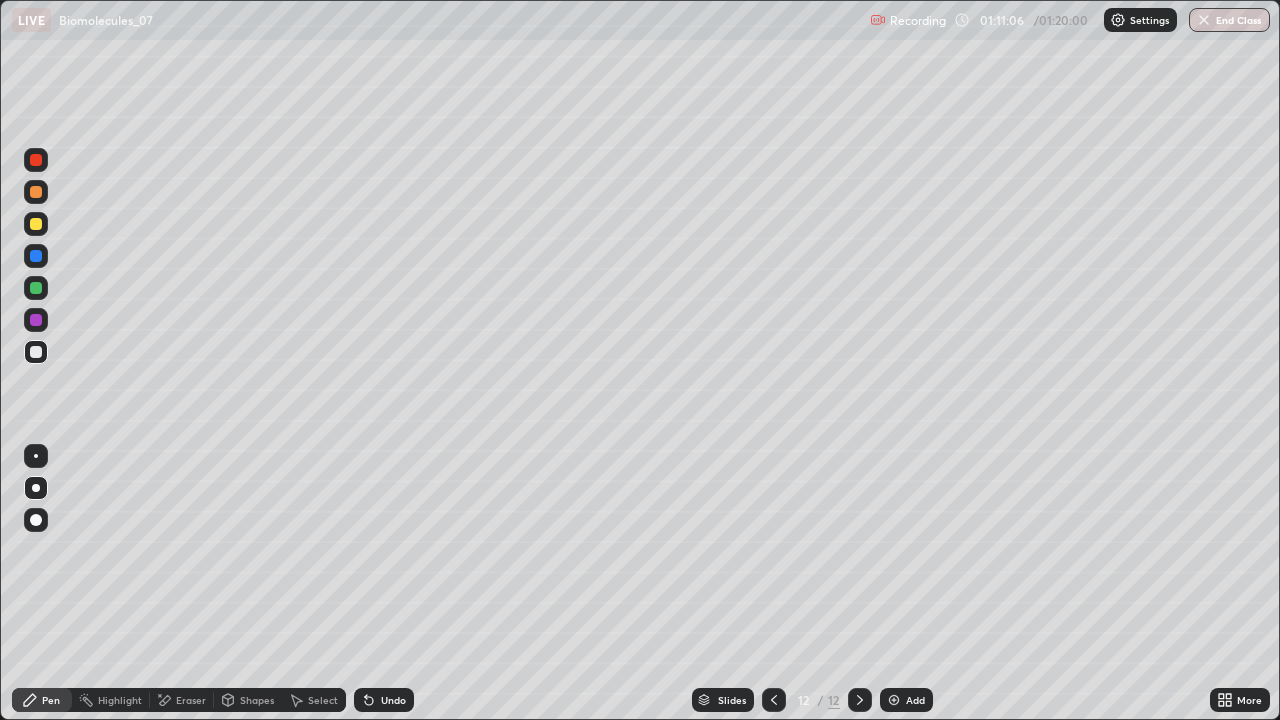 click at bounding box center (36, 224) 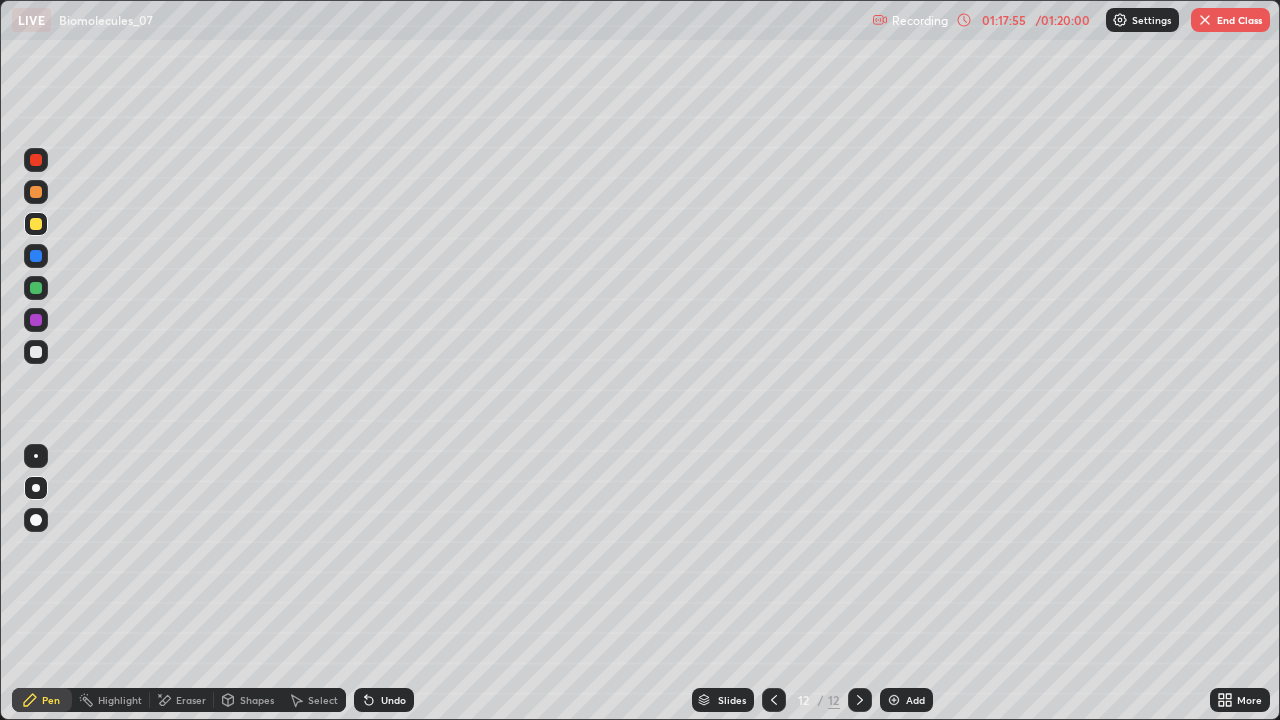 click 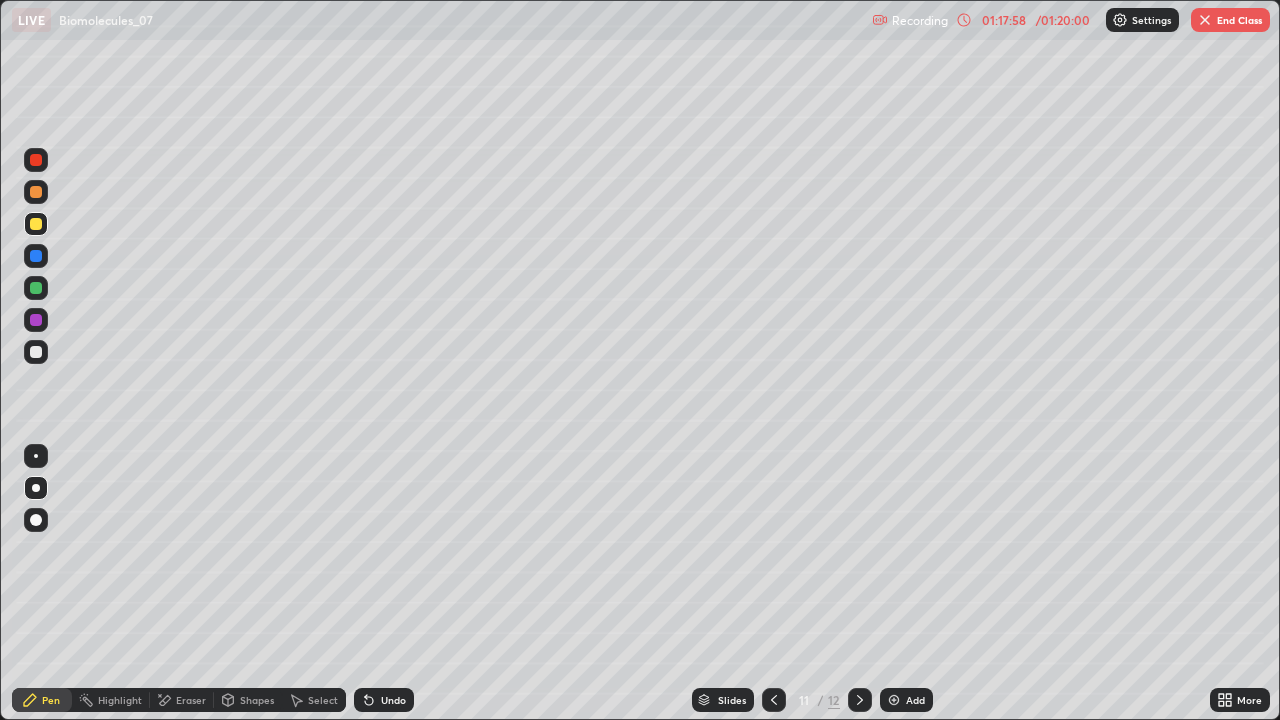 click 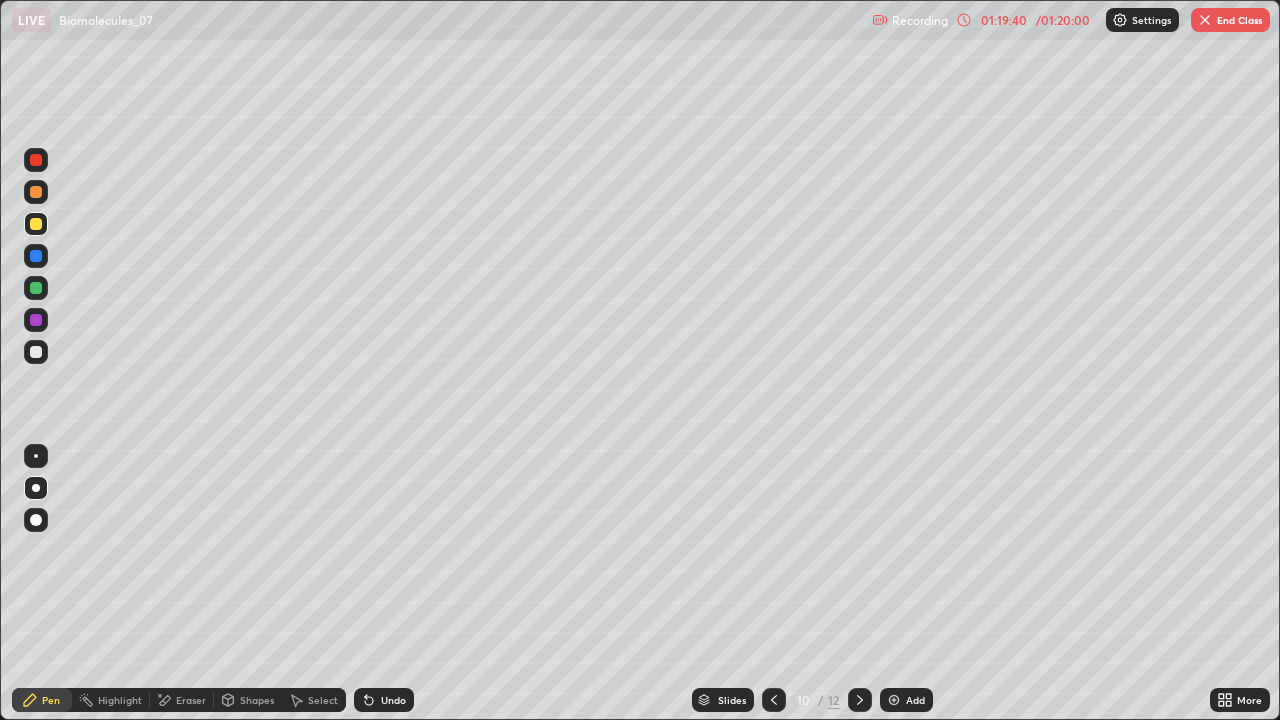 click on "End Class" at bounding box center [1230, 20] 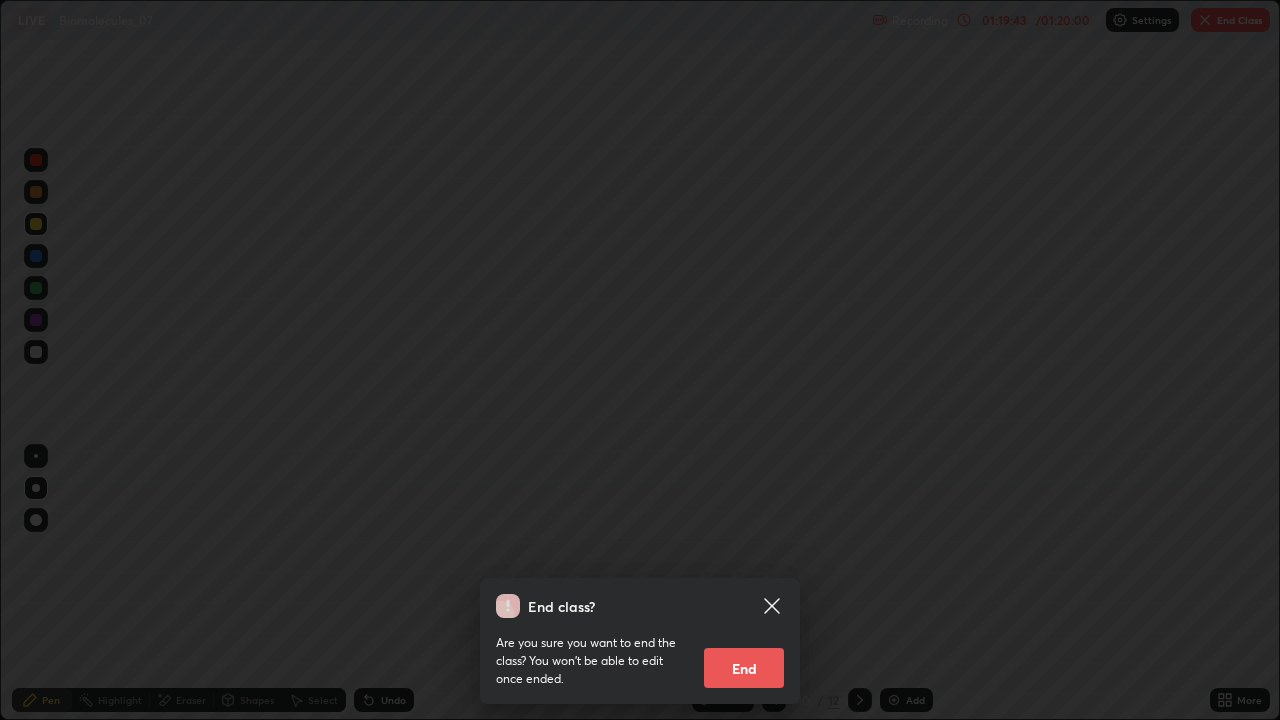 click on "End" at bounding box center (744, 668) 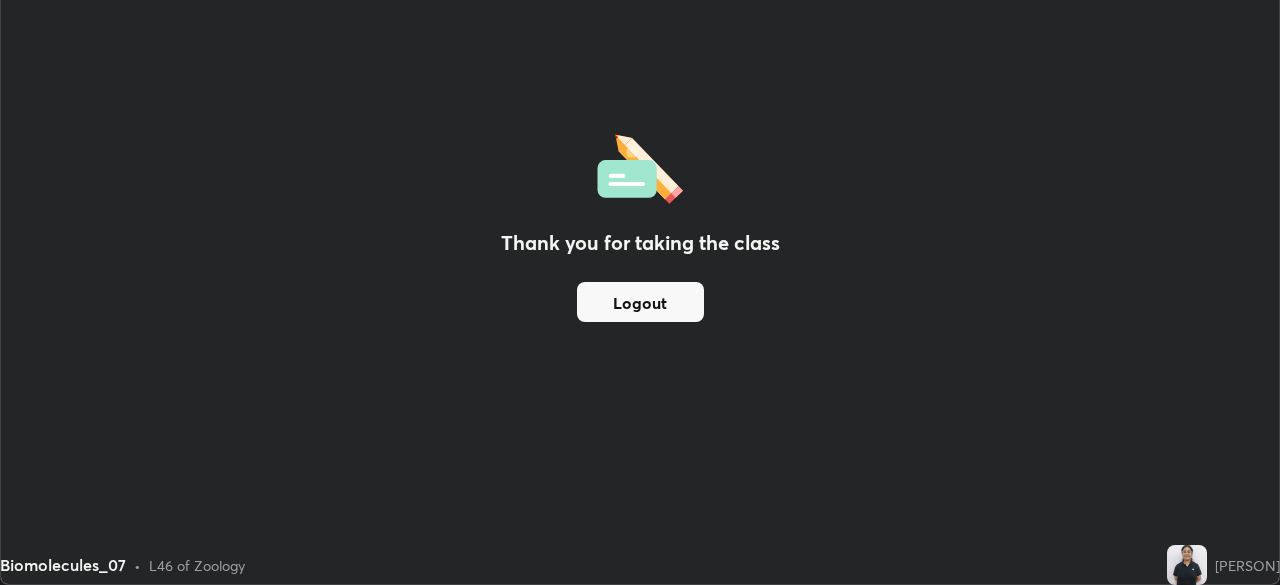 scroll, scrollTop: 585, scrollLeft: 1280, axis: both 